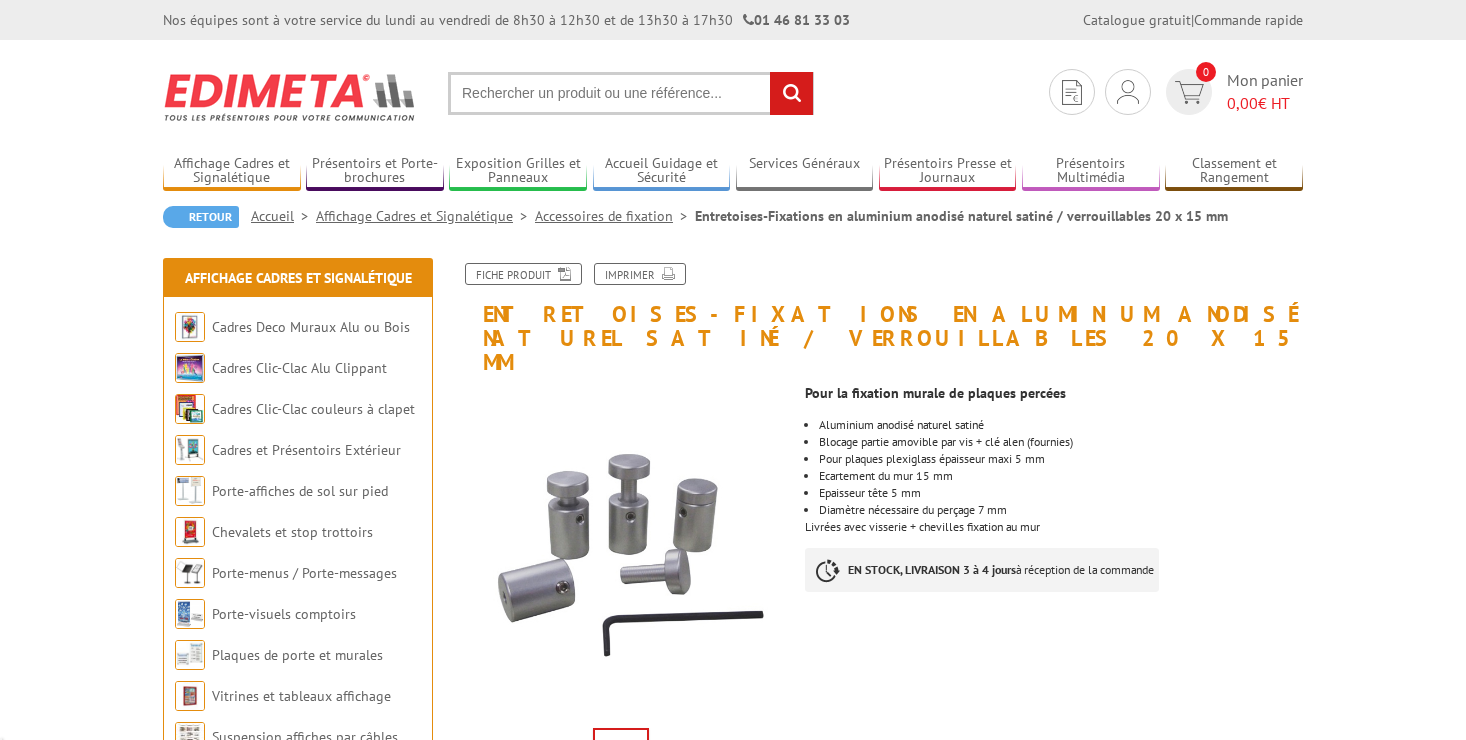 scroll, scrollTop: 0, scrollLeft: 0, axis: both 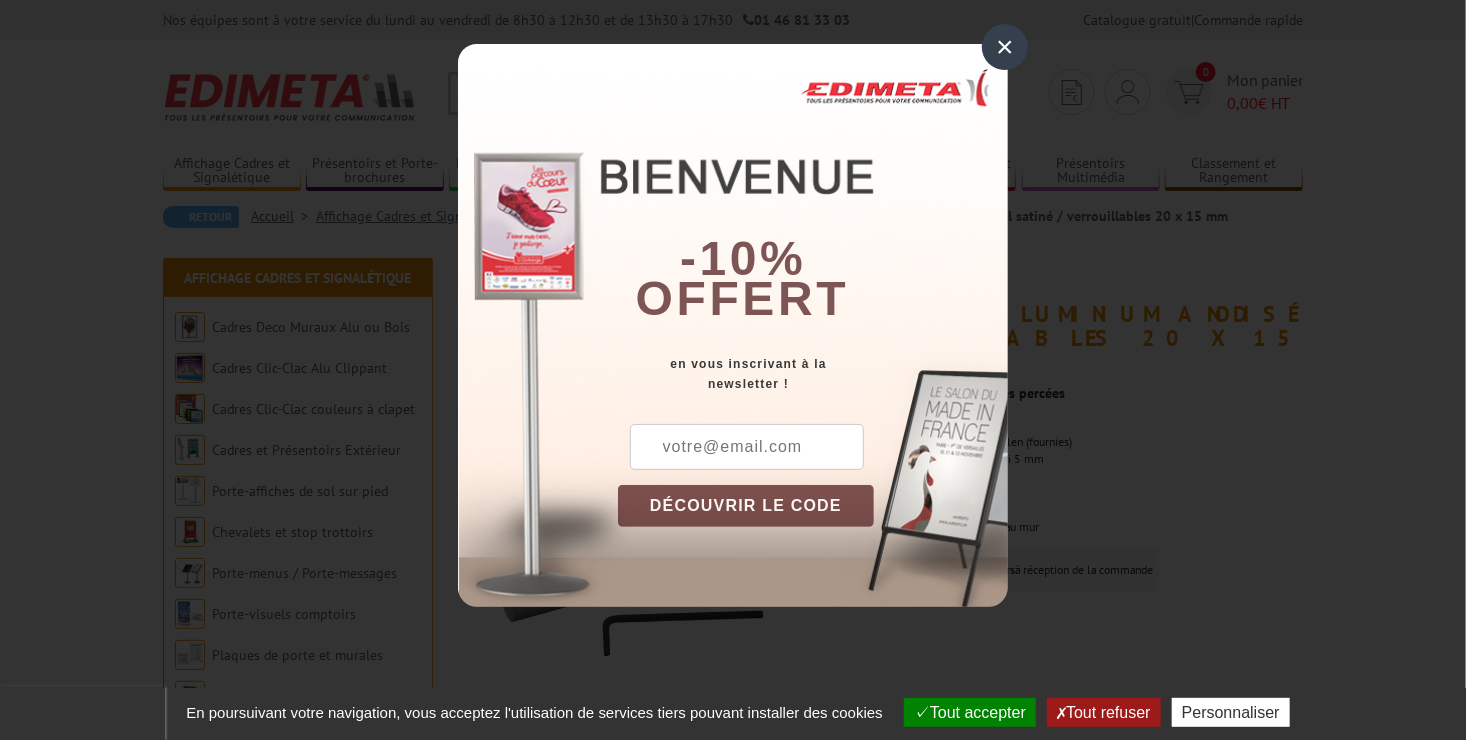 click on "×
-10%     offert
en vous inscrivant à la newsletter !
DÉCOUVRIR LE CODE
Copier le code
Continuer sur edimeta.fr" at bounding box center [733, 318] 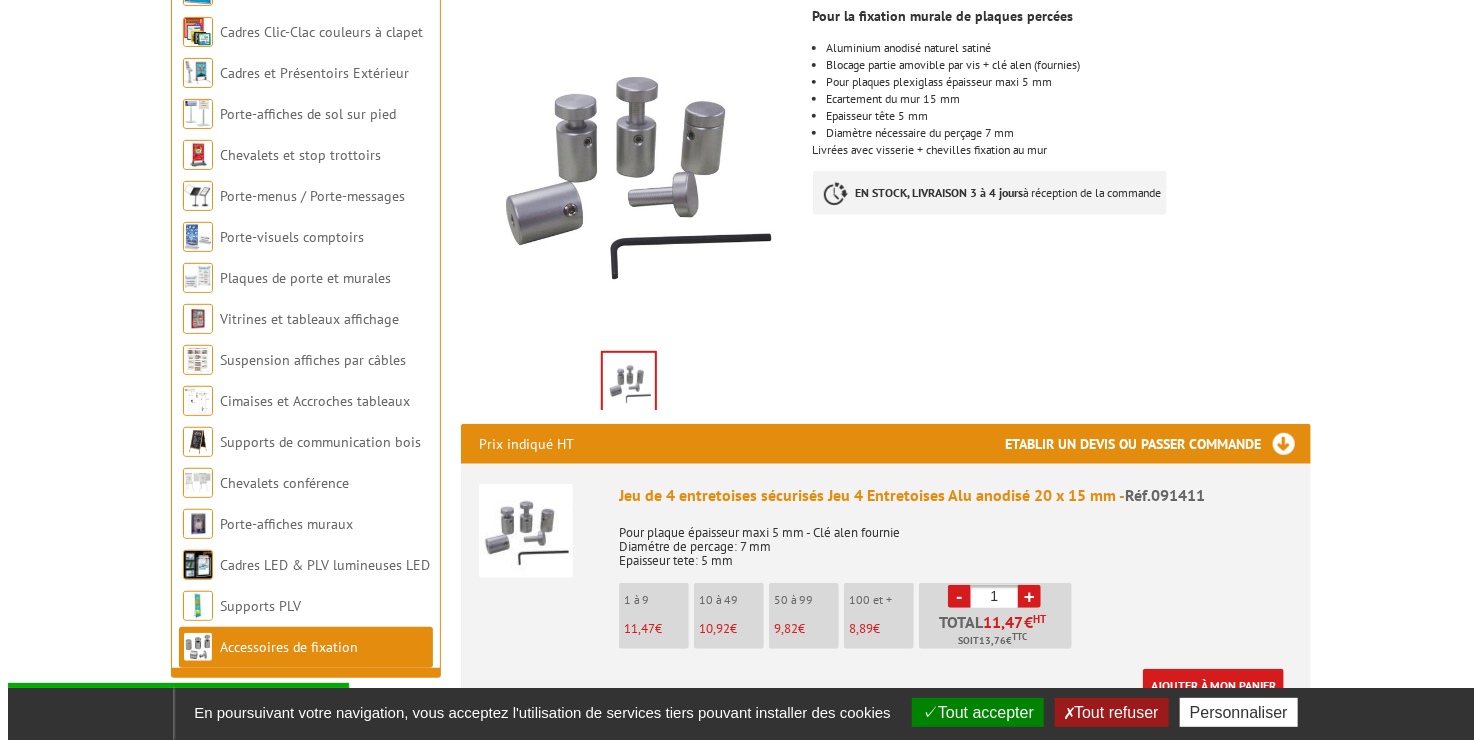 scroll, scrollTop: 500, scrollLeft: 0, axis: vertical 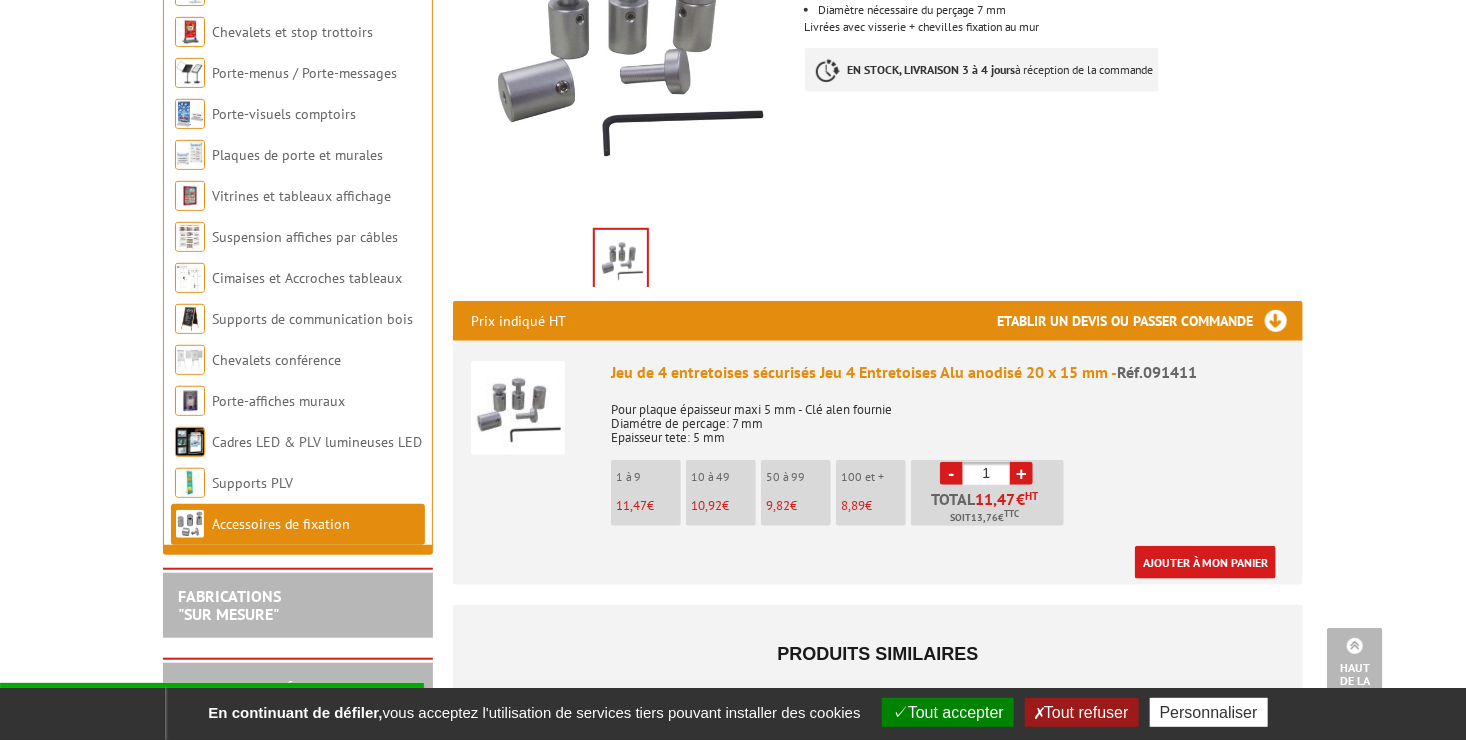 click on "50 à 99
9,82  €" at bounding box center [796, 493] 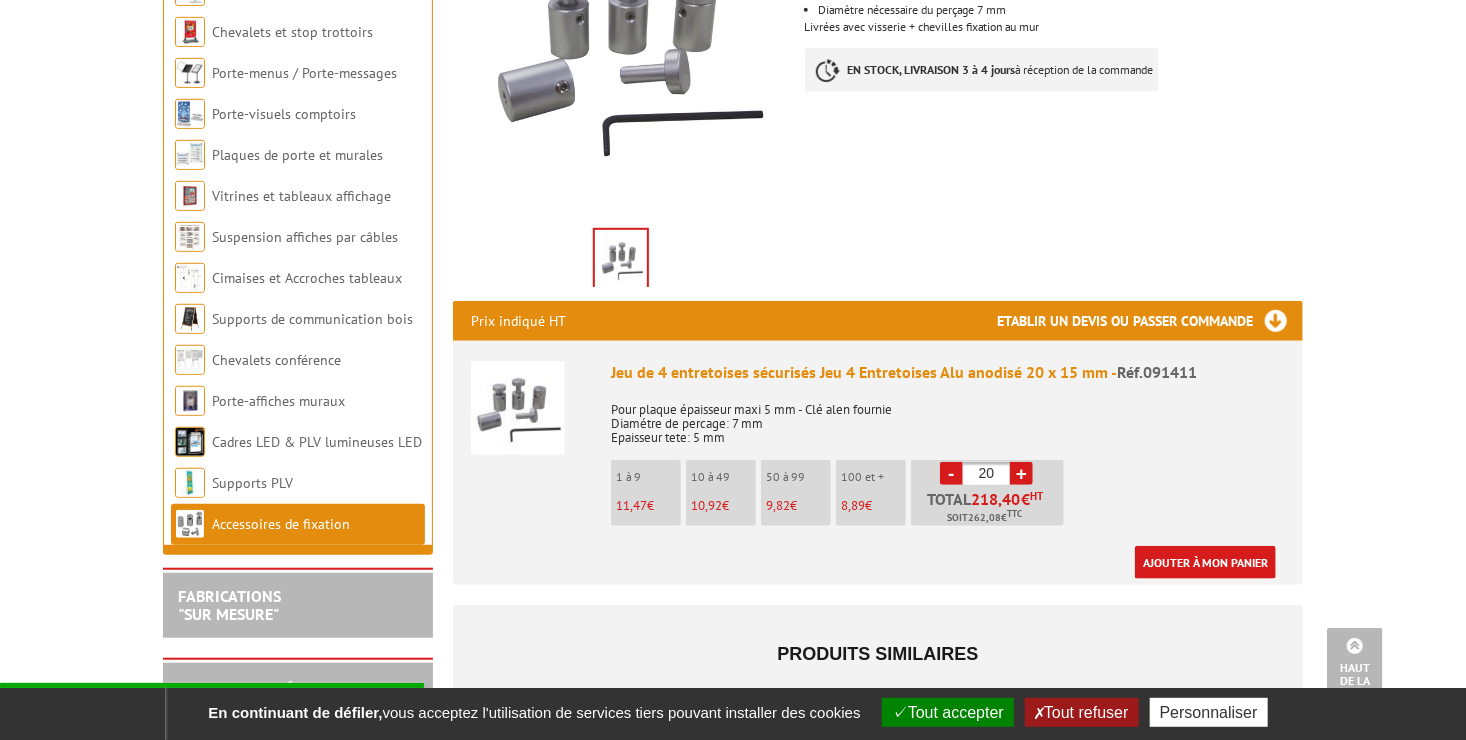 type on "20" 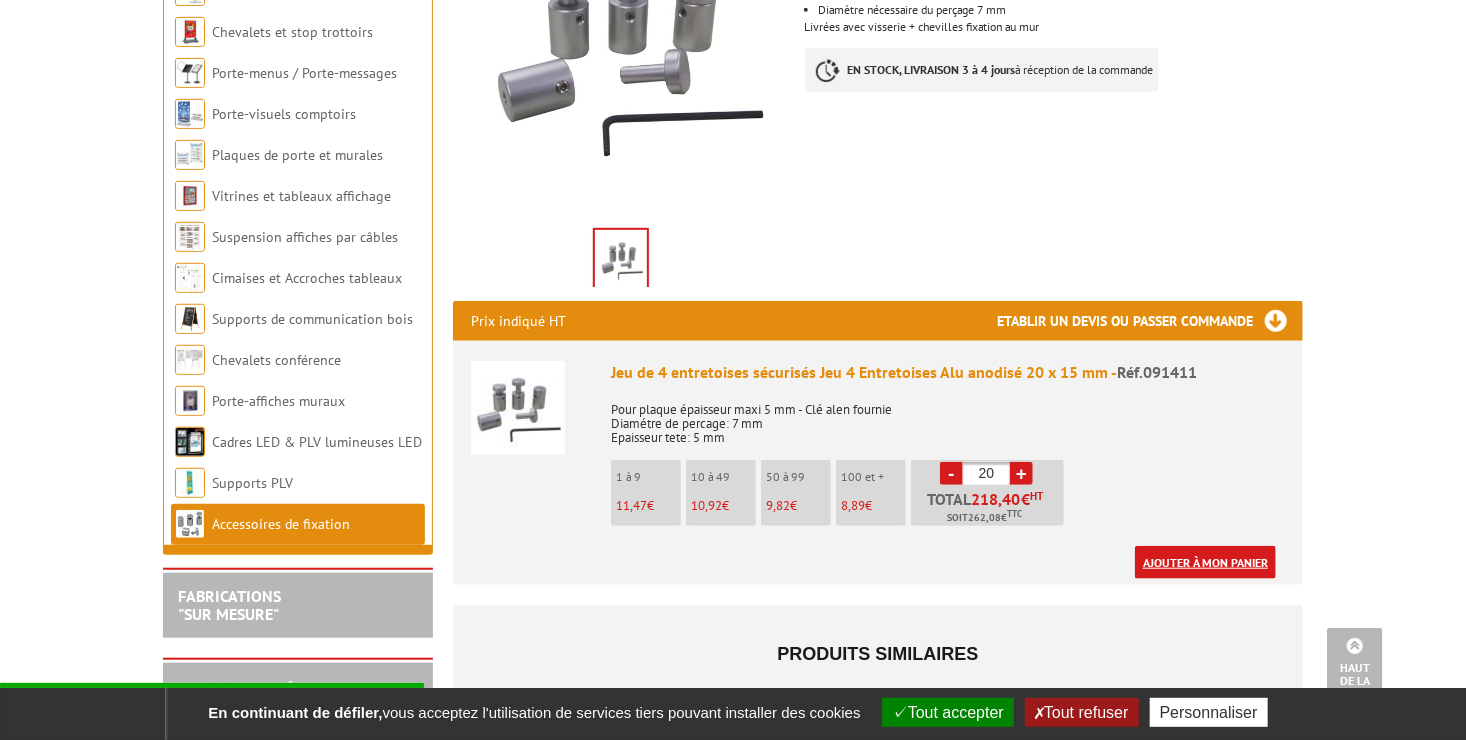 click on "Ajouter à mon panier" at bounding box center (1205, 562) 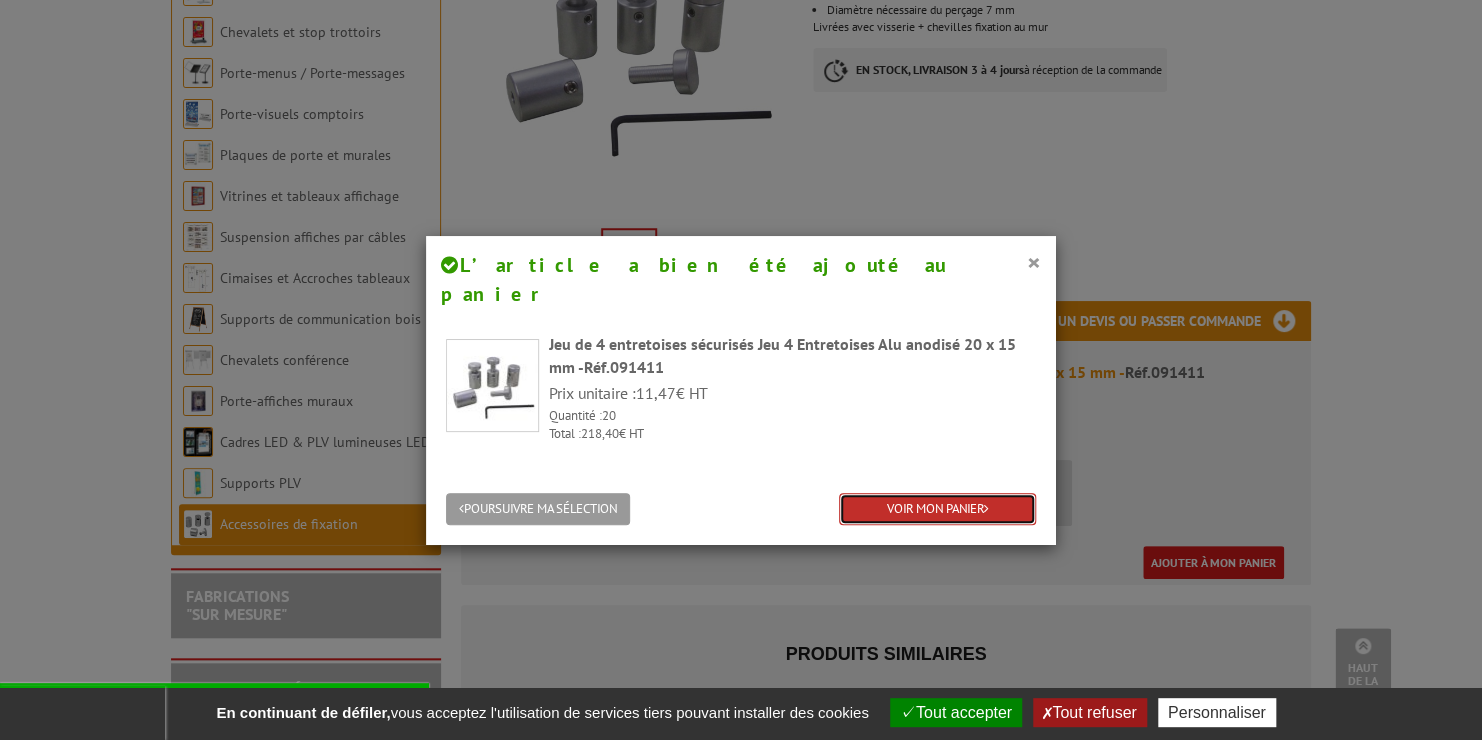 click on "VOIR MON PANIER" at bounding box center [937, 509] 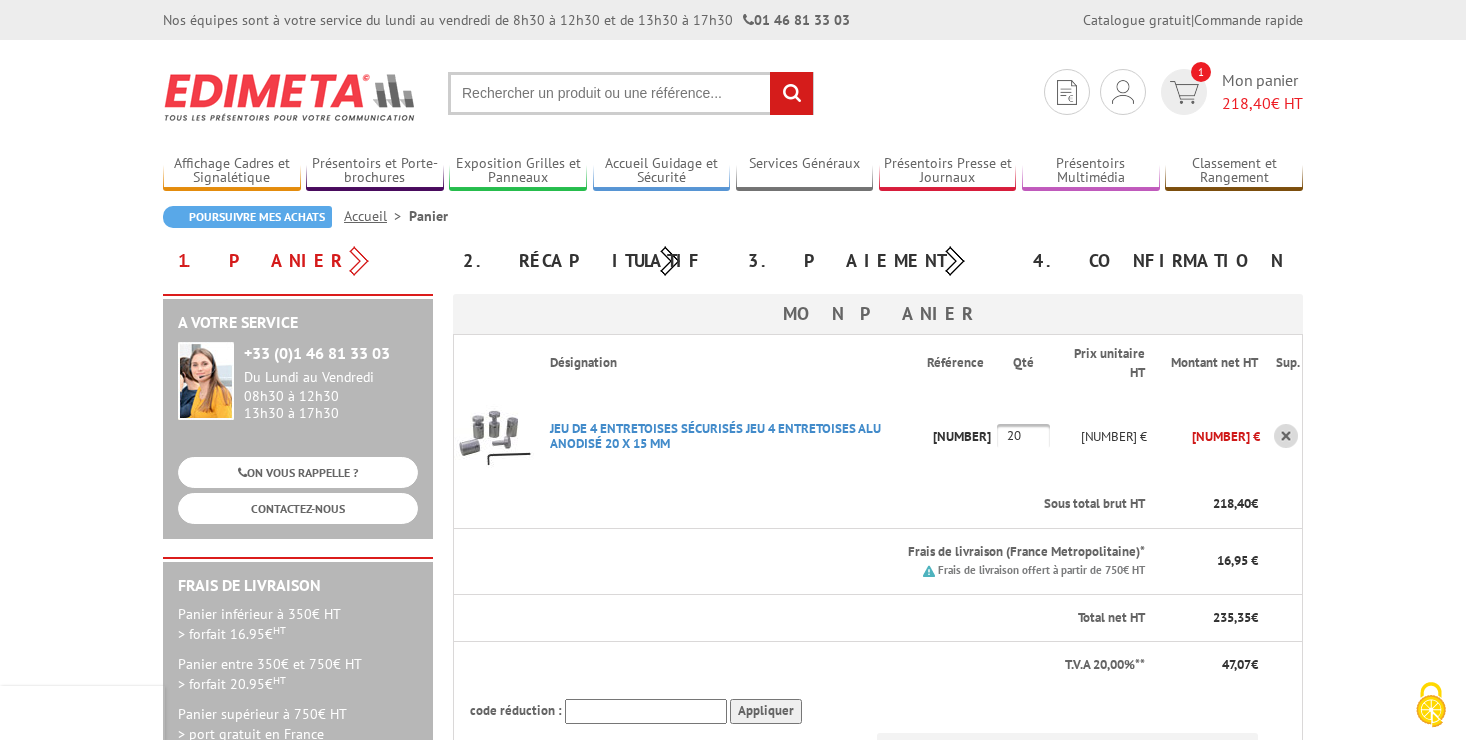 scroll, scrollTop: 0, scrollLeft: 0, axis: both 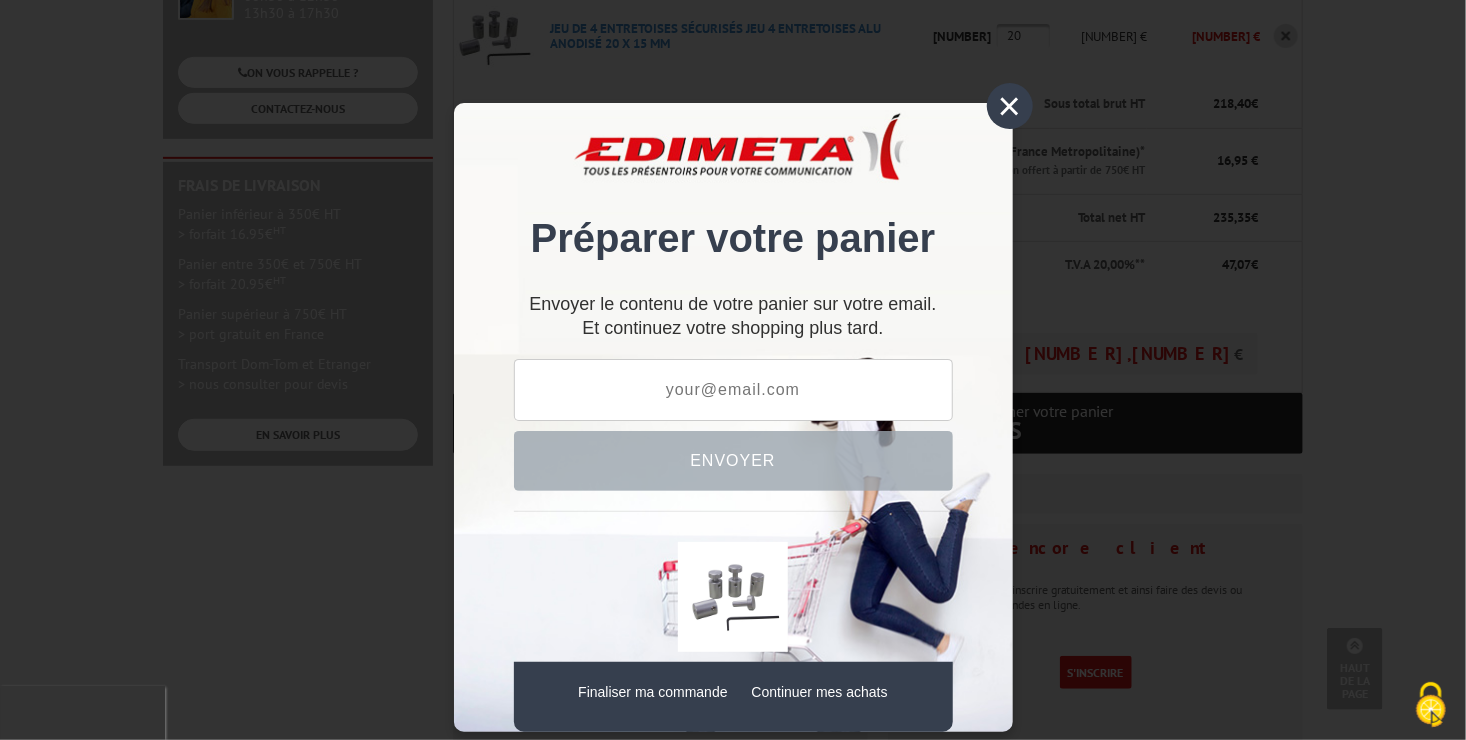 click on "×" at bounding box center (1010, 106) 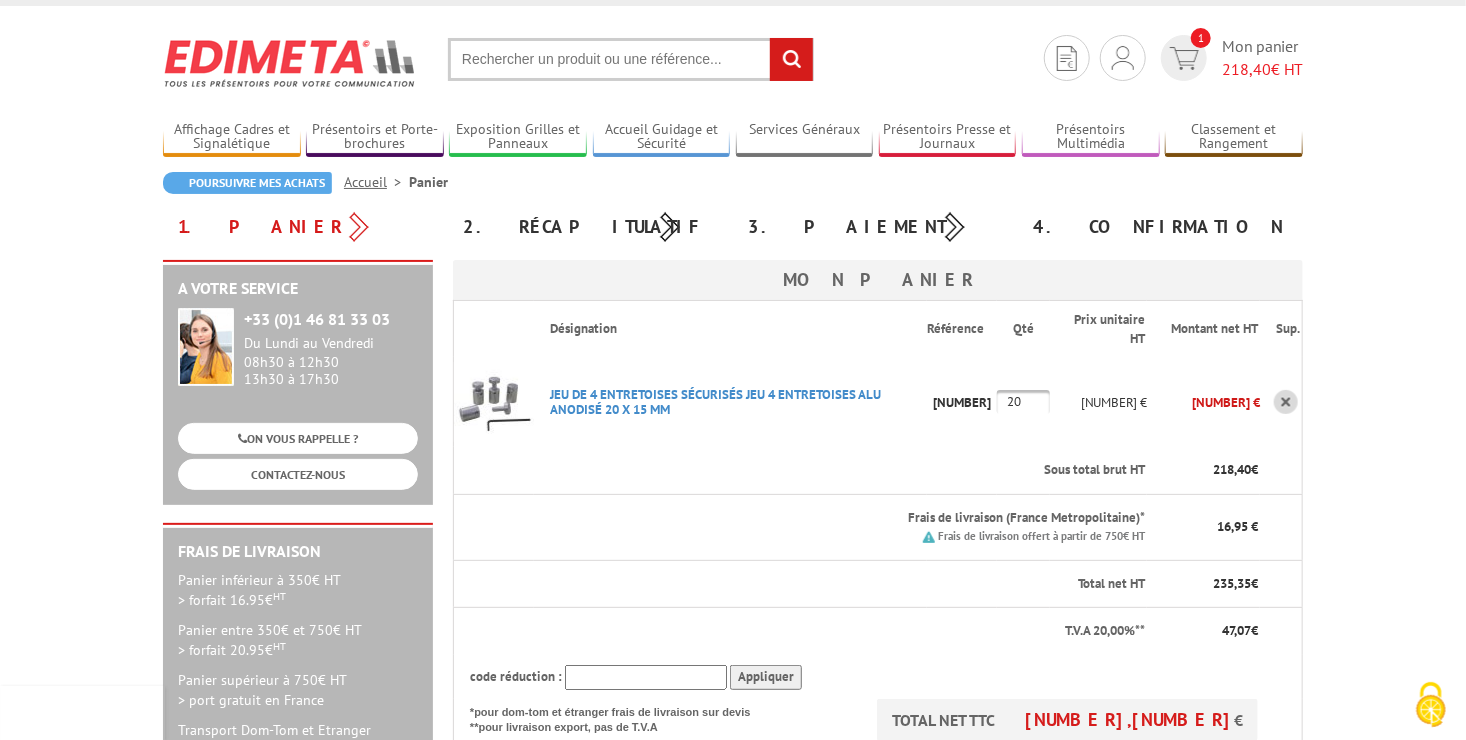 scroll, scrollTop: 0, scrollLeft: 0, axis: both 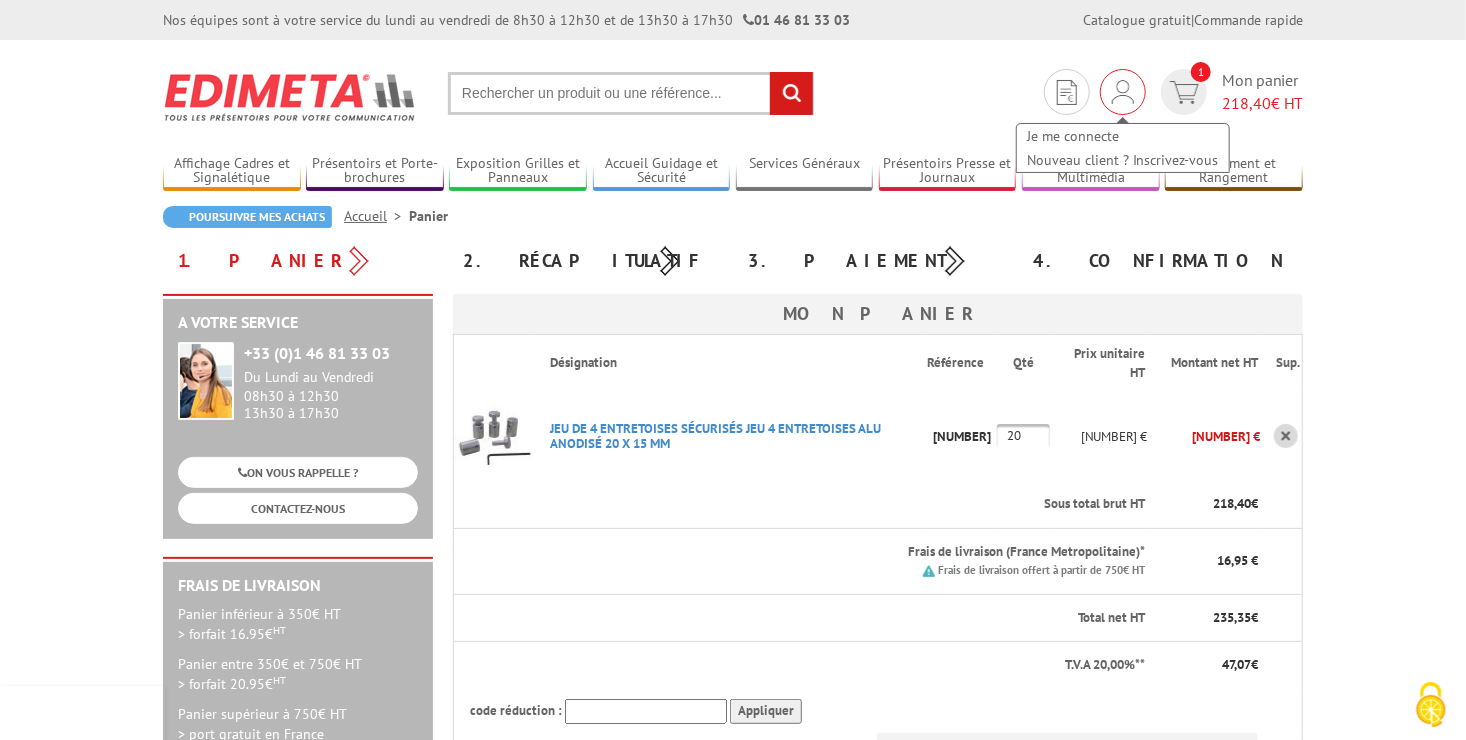 click at bounding box center [1123, 92] 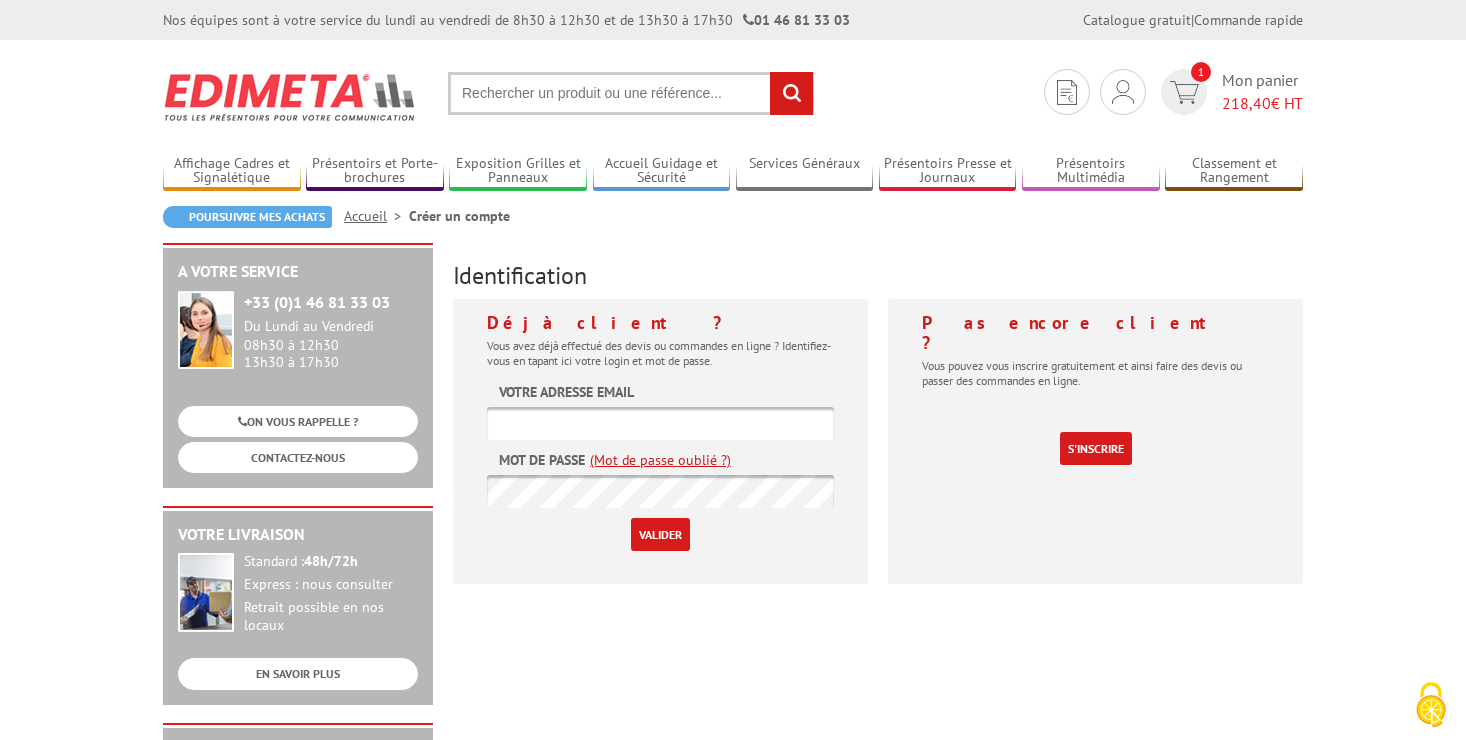 scroll, scrollTop: 0, scrollLeft: 0, axis: both 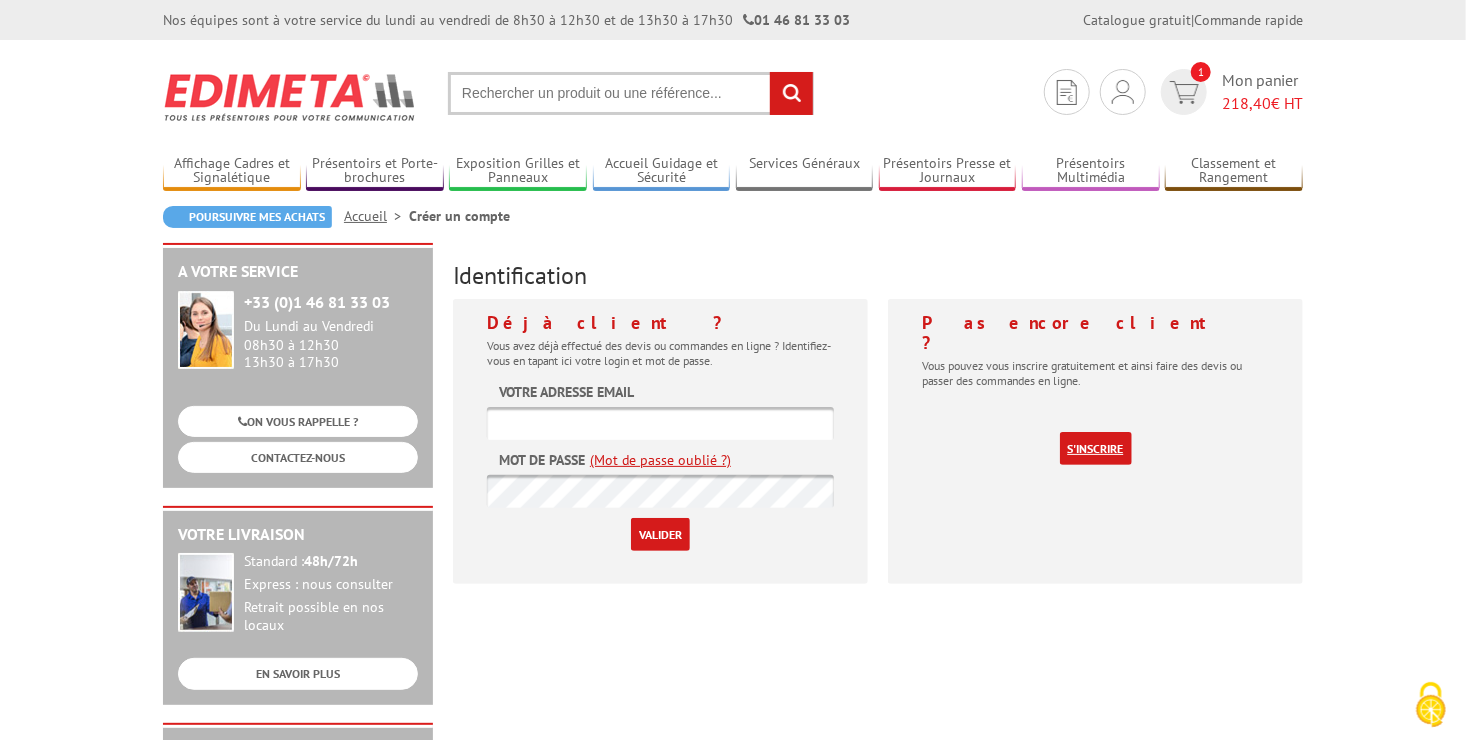 click on "S'inscrire" at bounding box center (1096, 448) 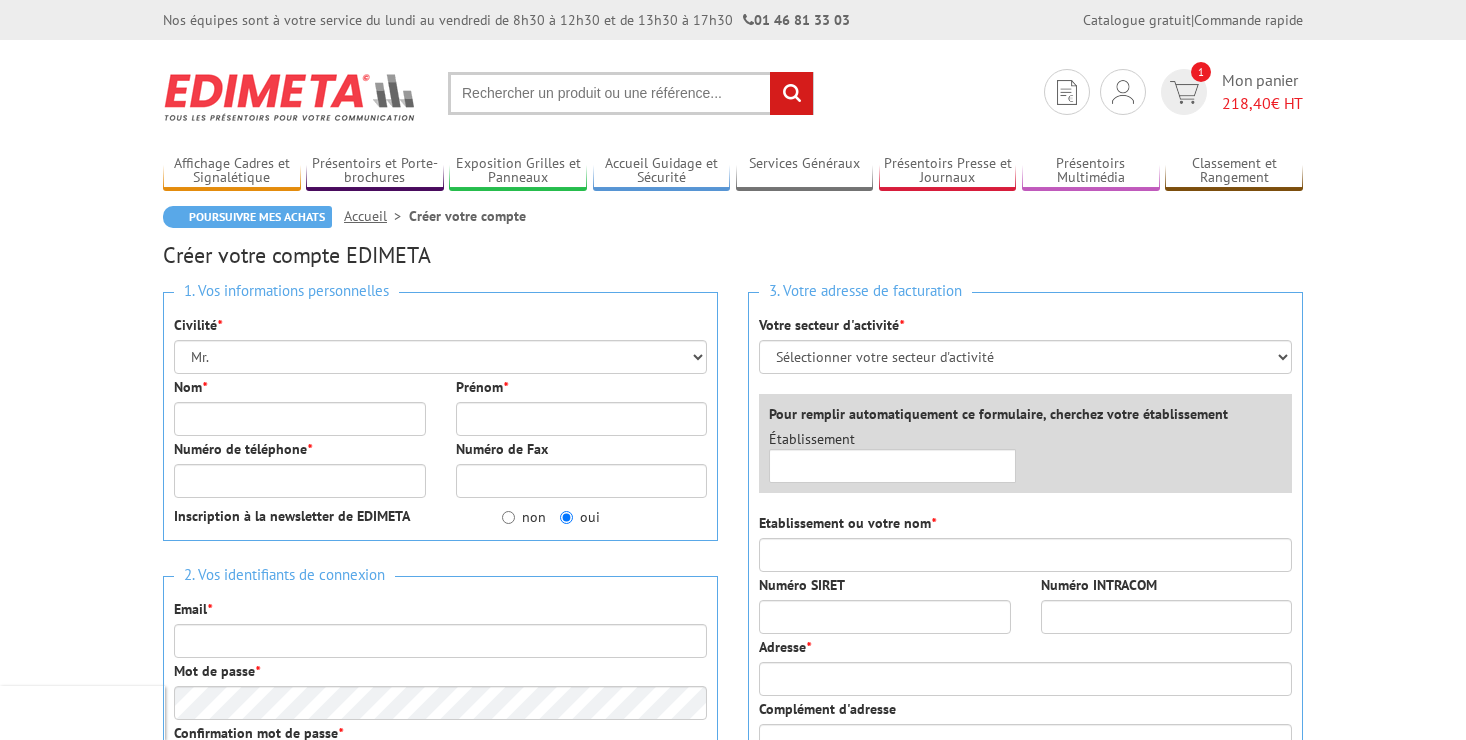 scroll, scrollTop: 0, scrollLeft: 0, axis: both 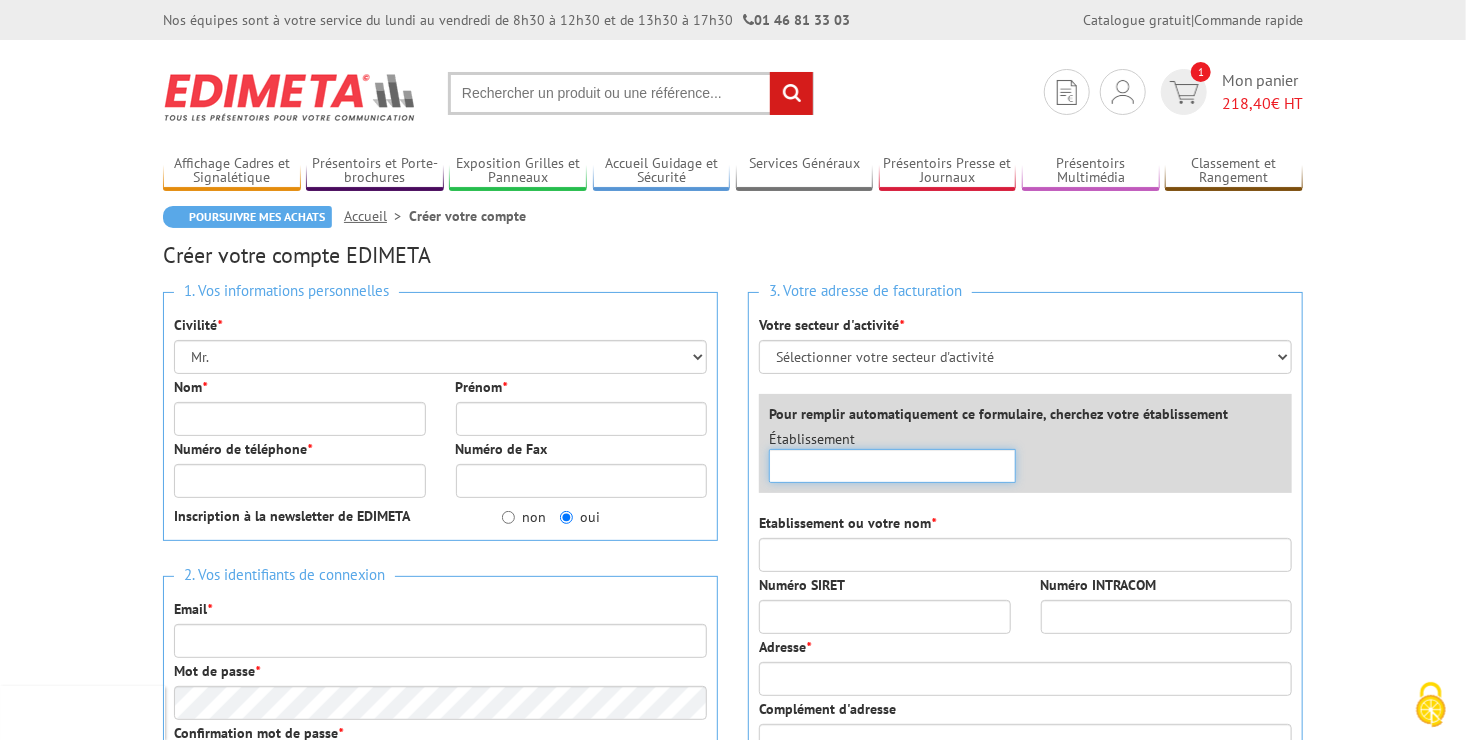 click at bounding box center (892, 466) 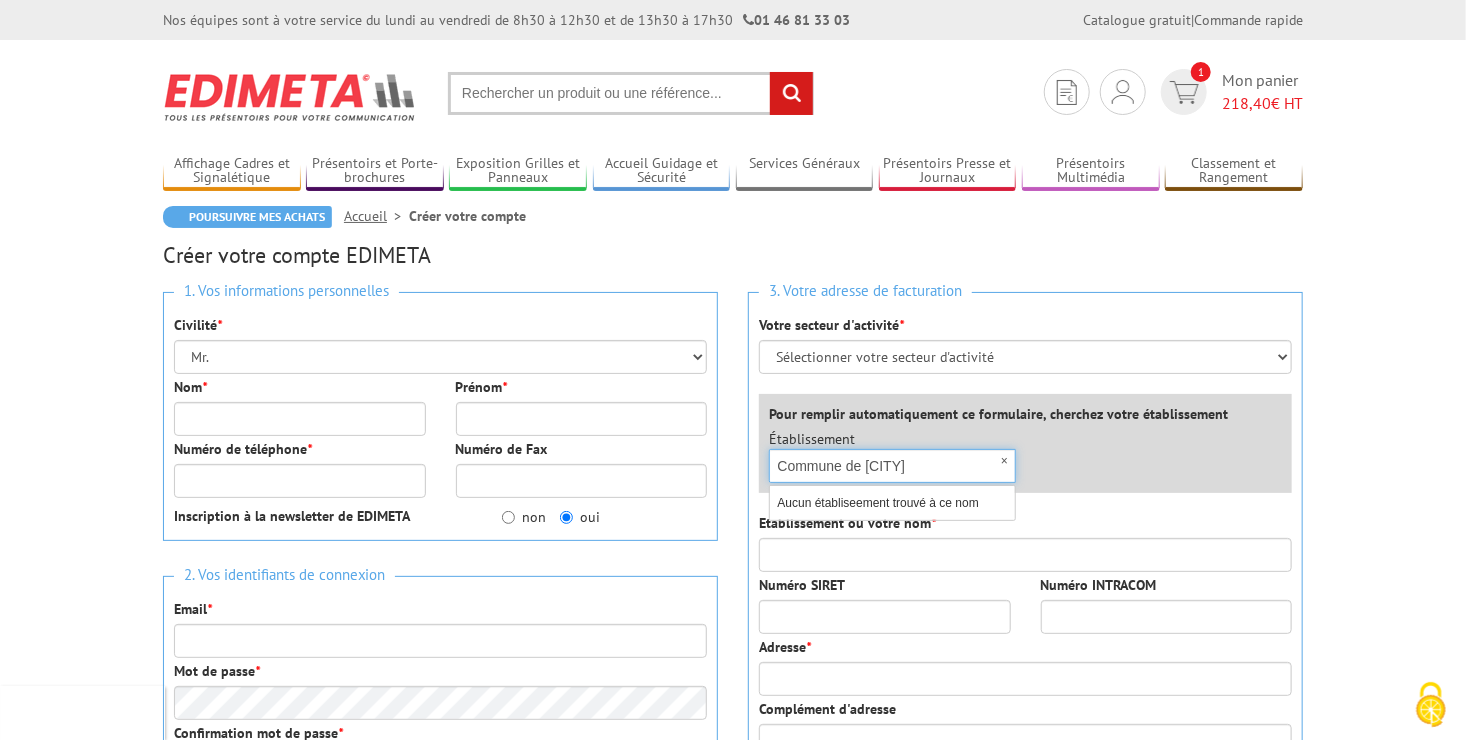 scroll, scrollTop: 0, scrollLeft: 9, axis: horizontal 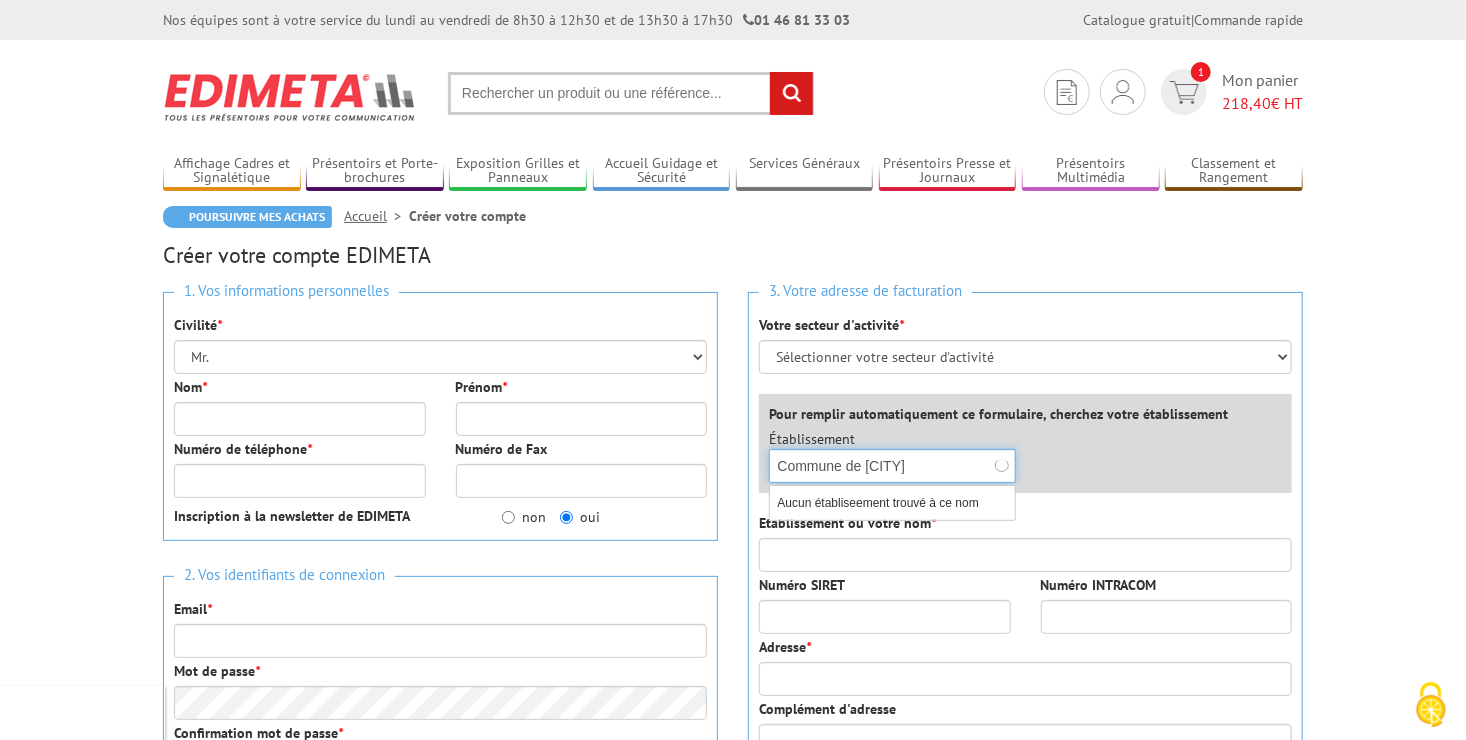 type on "Commune de saint alban auriolles" 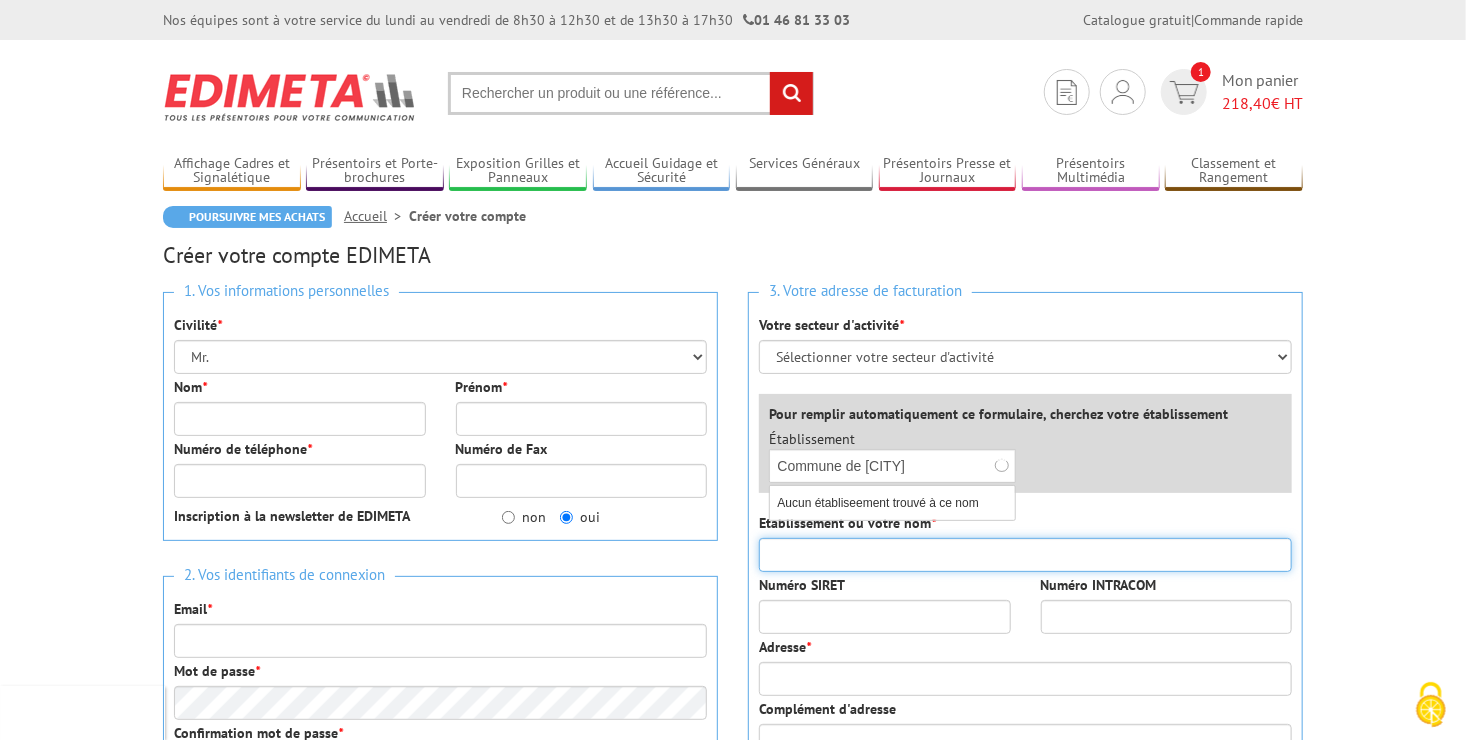 click on "Etablissement ou votre nom  *" at bounding box center (1025, 555) 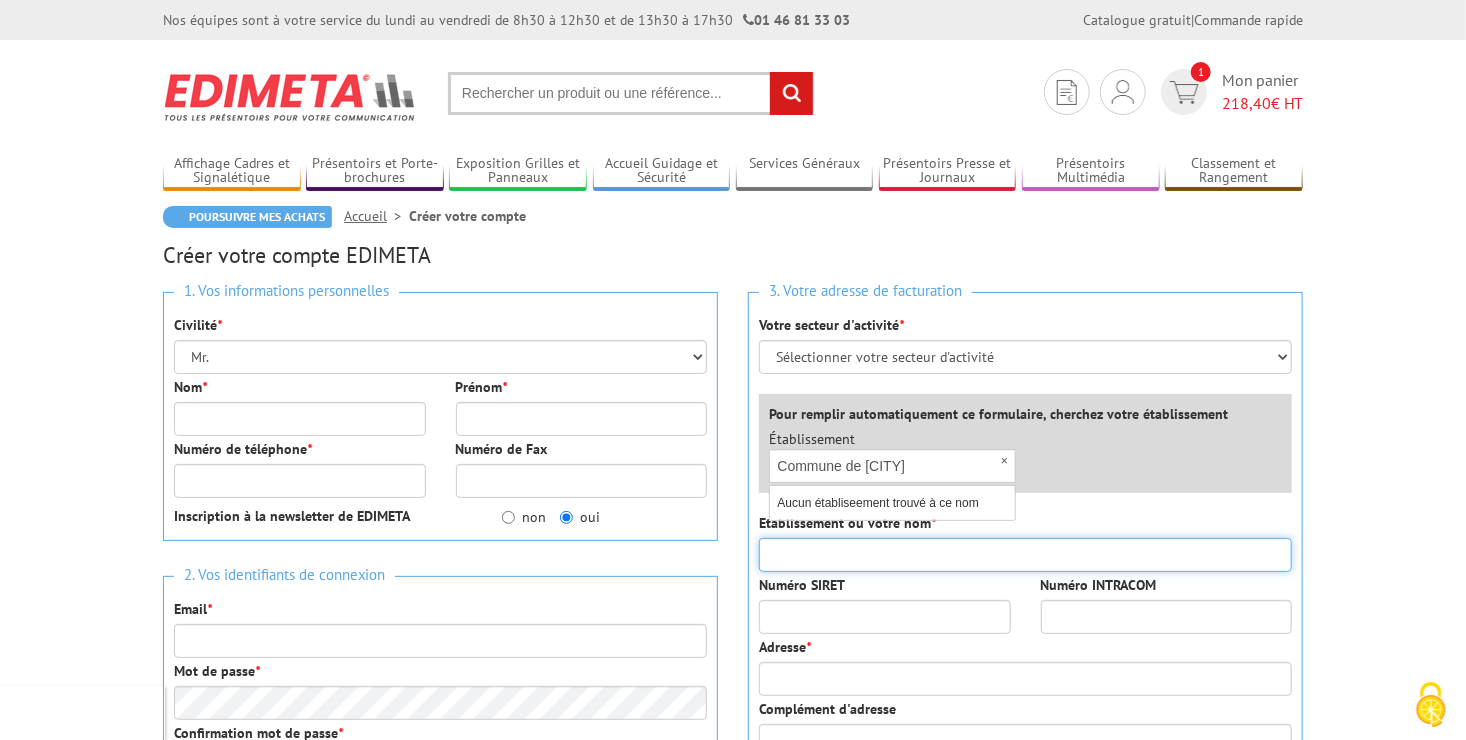 type on "COMMUNE DE SAINT ALBAN AURIOLLES" 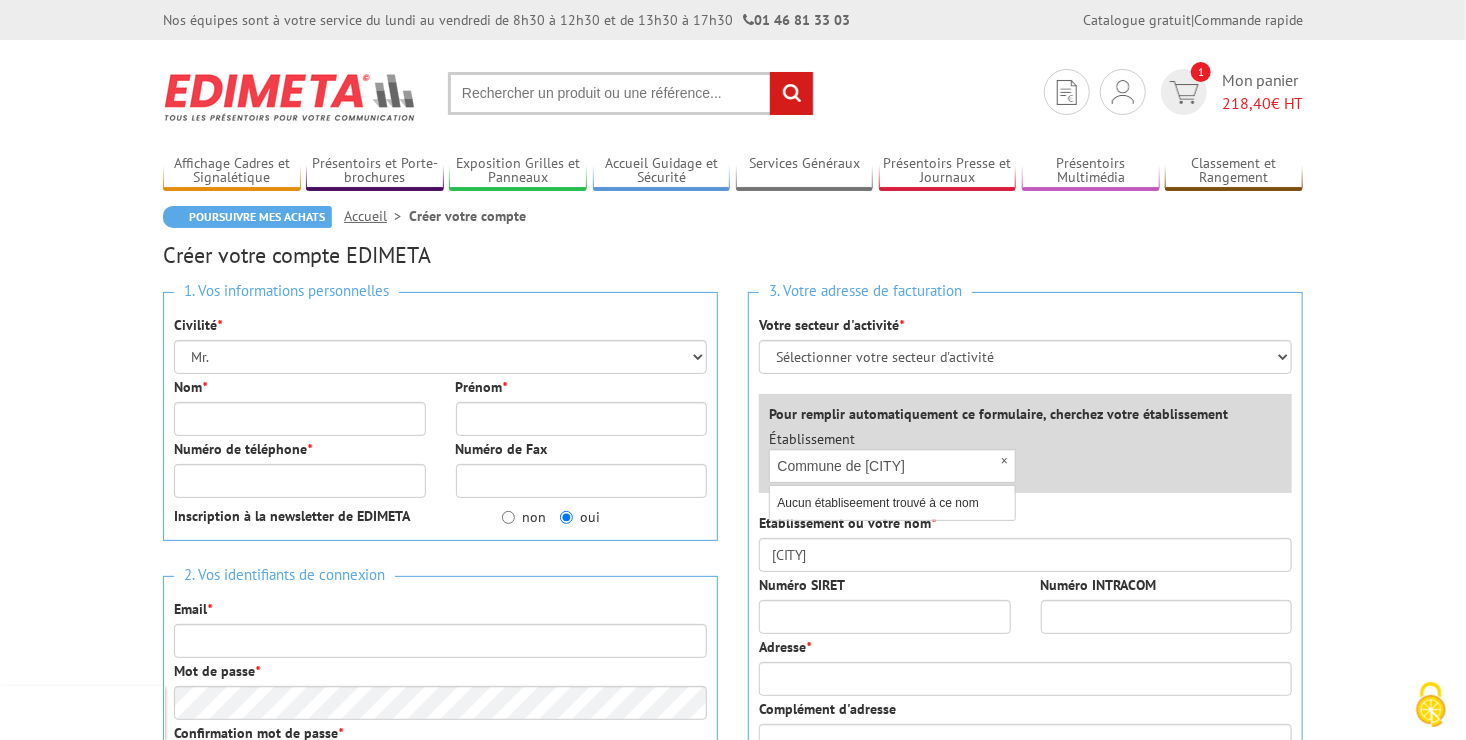 type on "[LAST]" 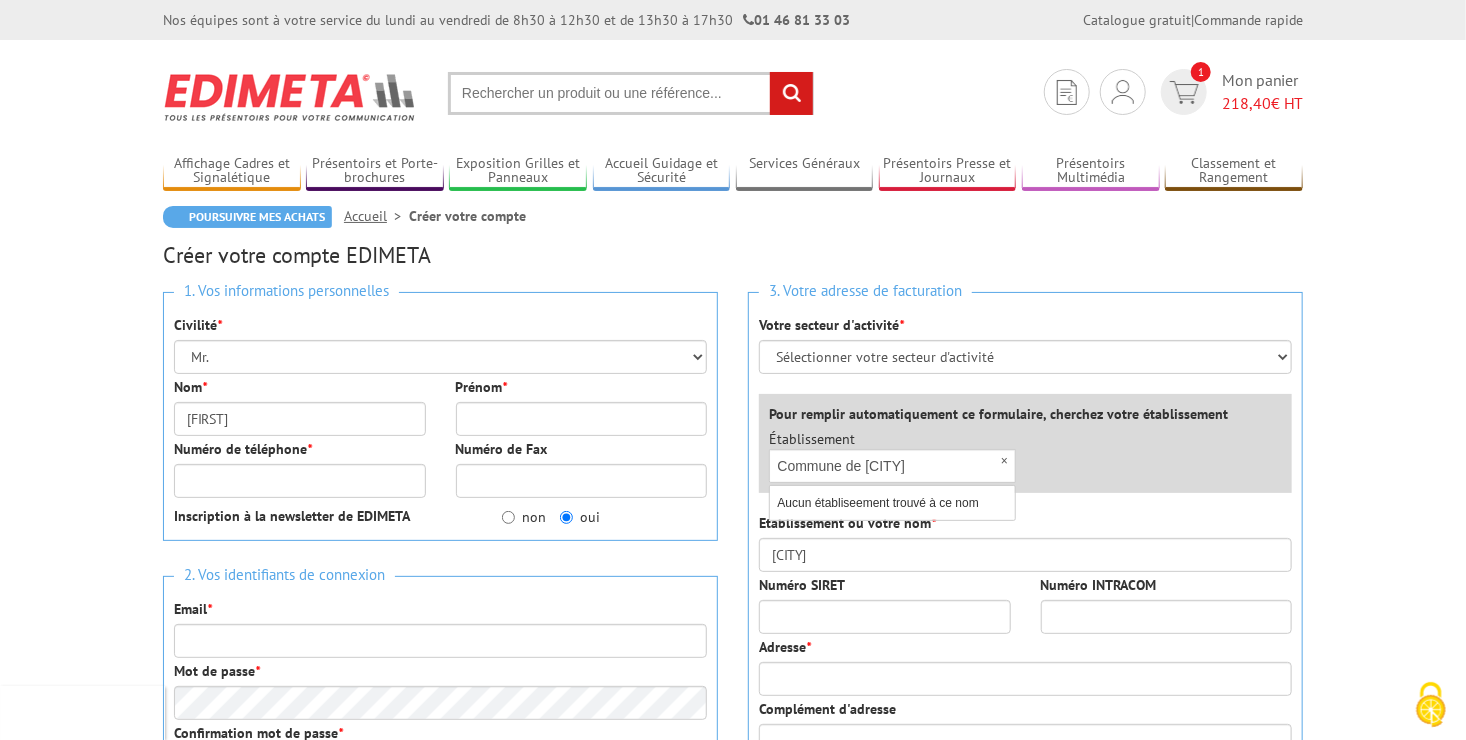 type on "[FIRST]" 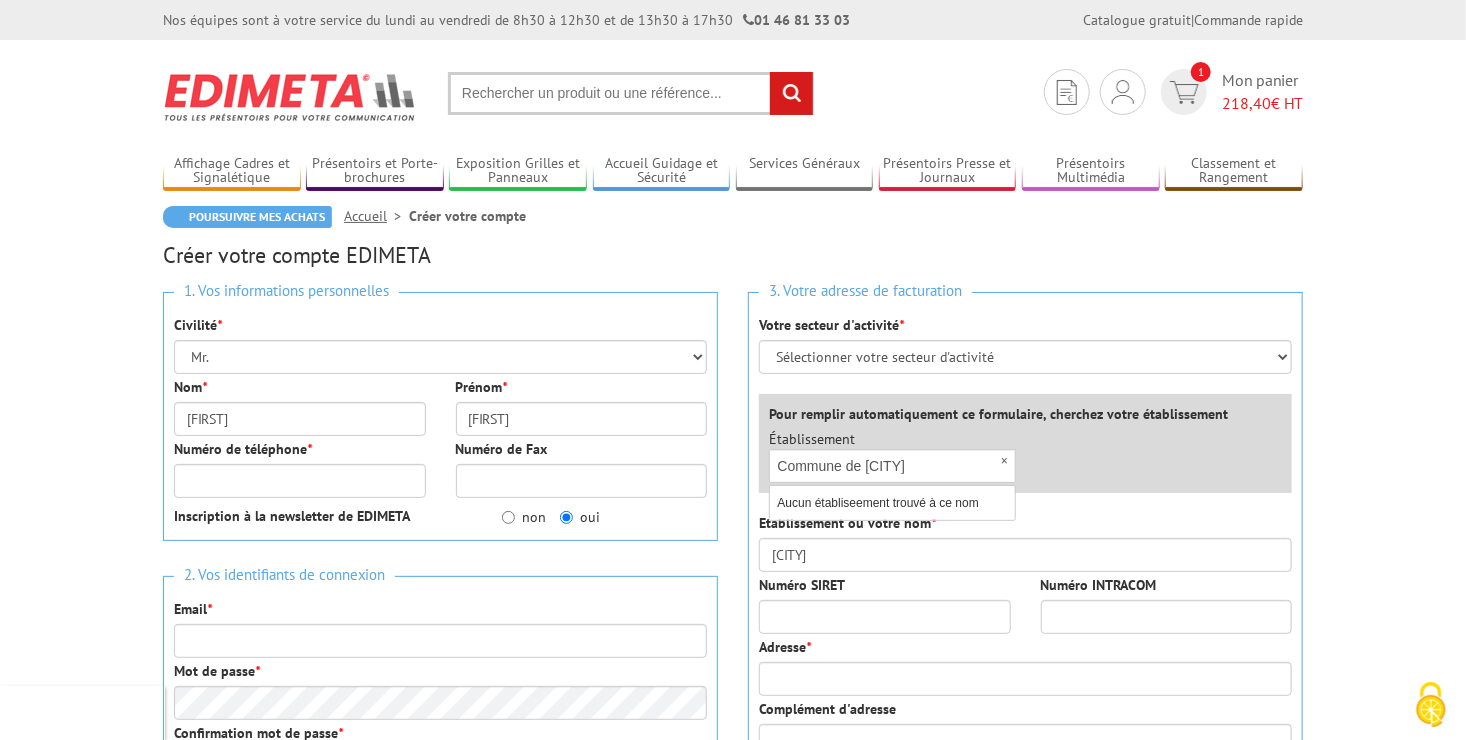 type on "0672156223" 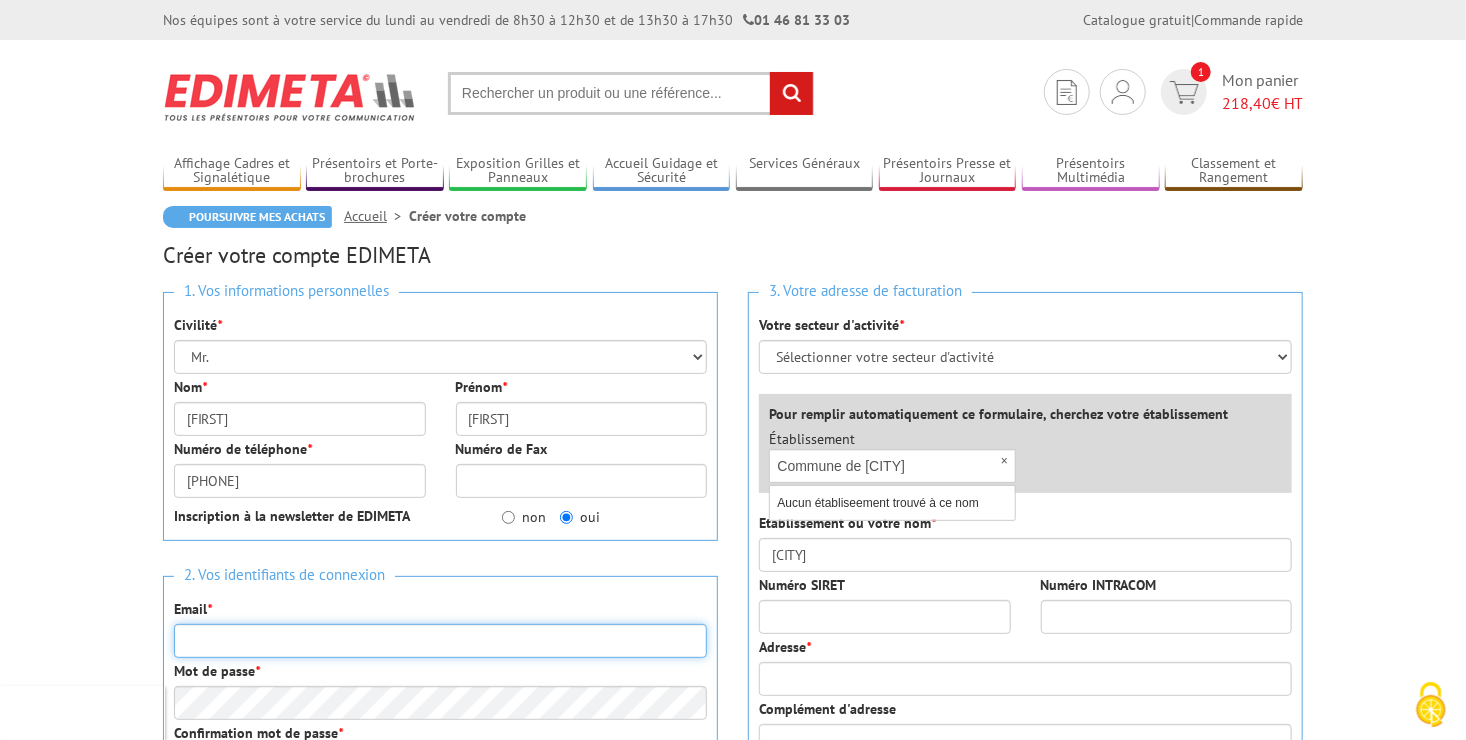type on "adamoliyoann@saintalbanauriolles.com" 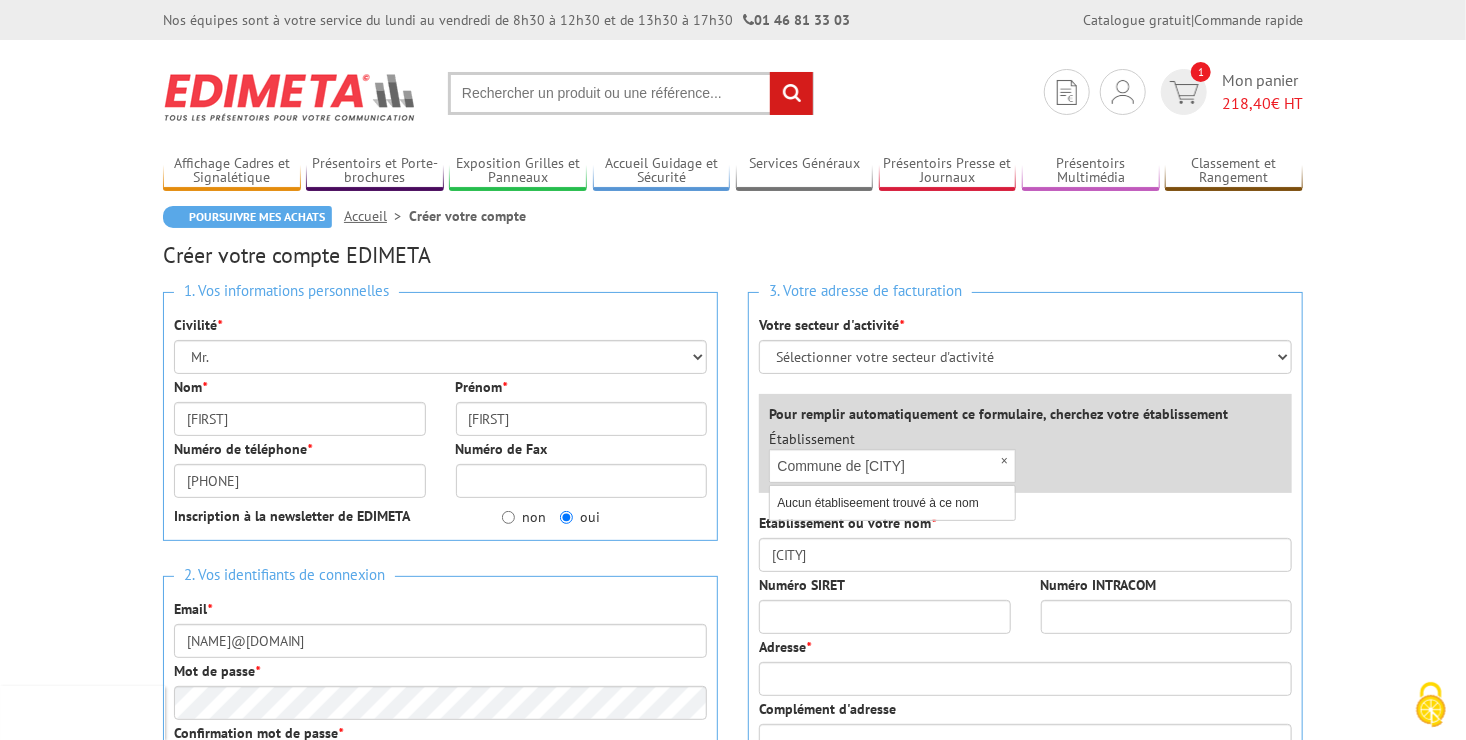 type on "[NUMBER] [STREET]" 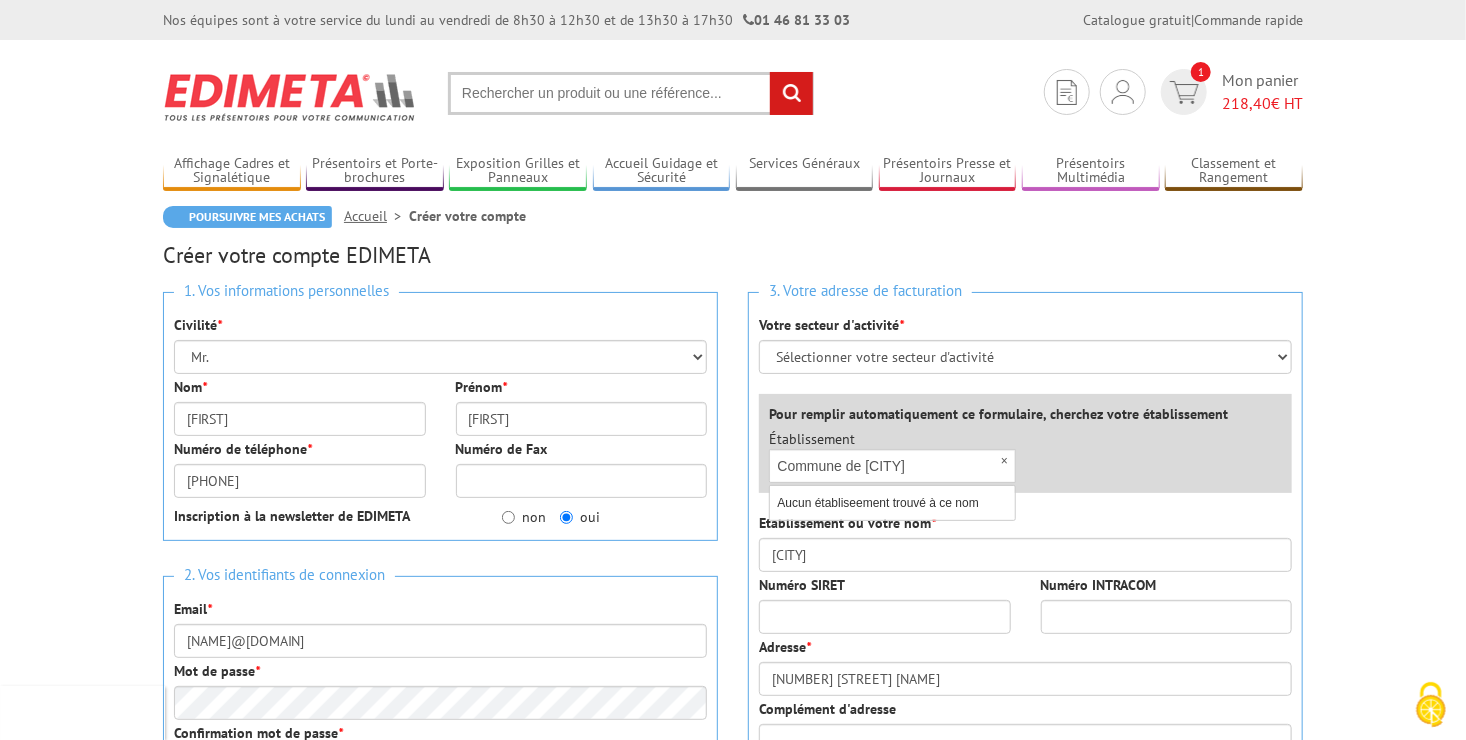 type on "[POSTAL_CODE]" 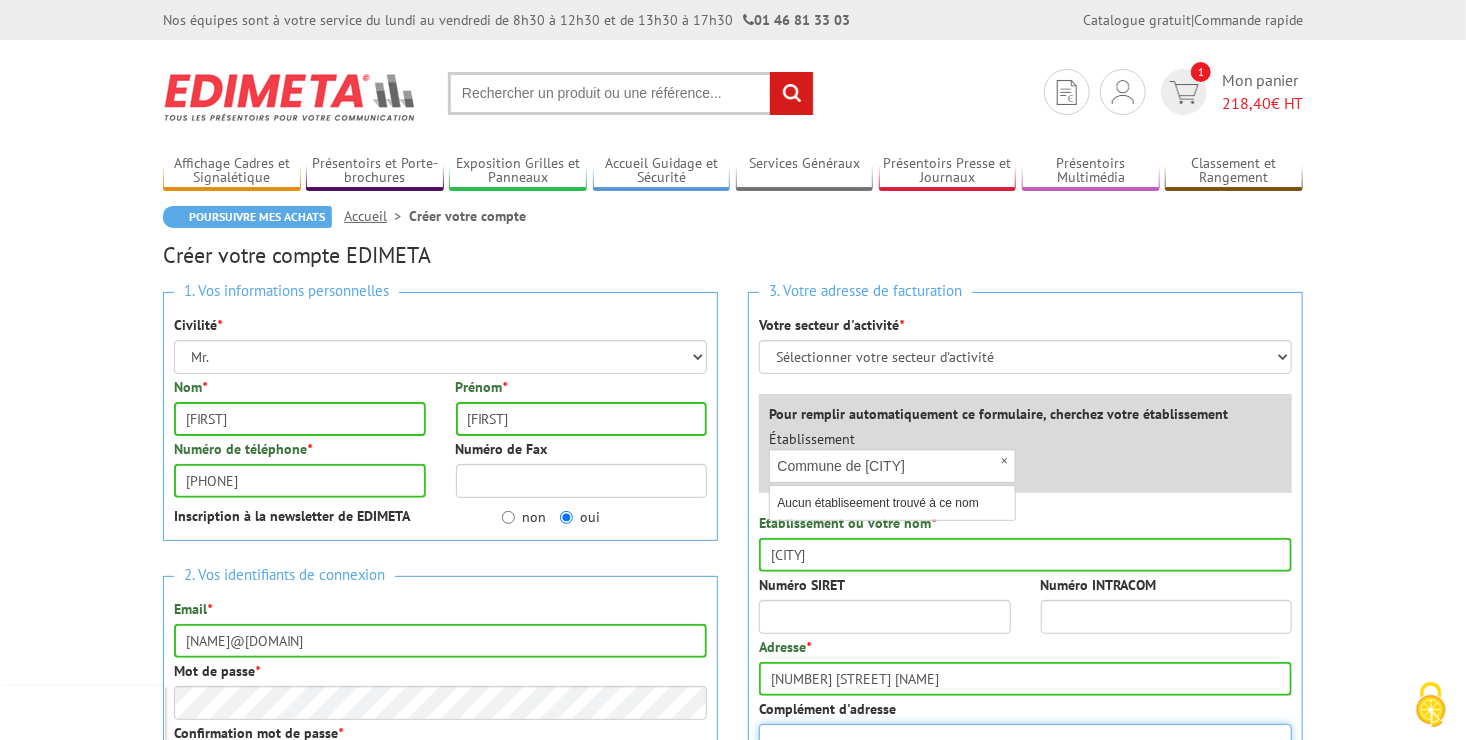 type on "Mairie de [CITY] [NUMBER] [STREET]" 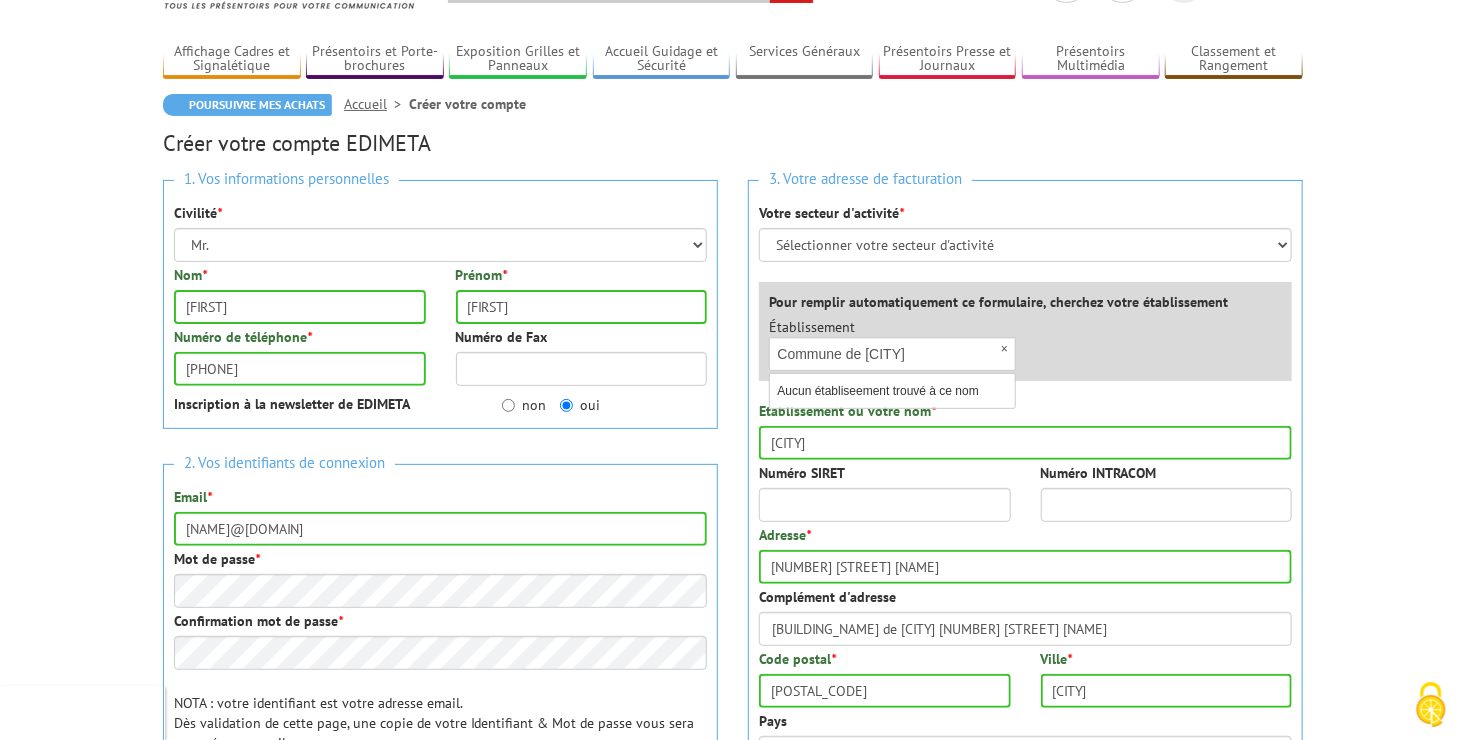 scroll, scrollTop: 200, scrollLeft: 0, axis: vertical 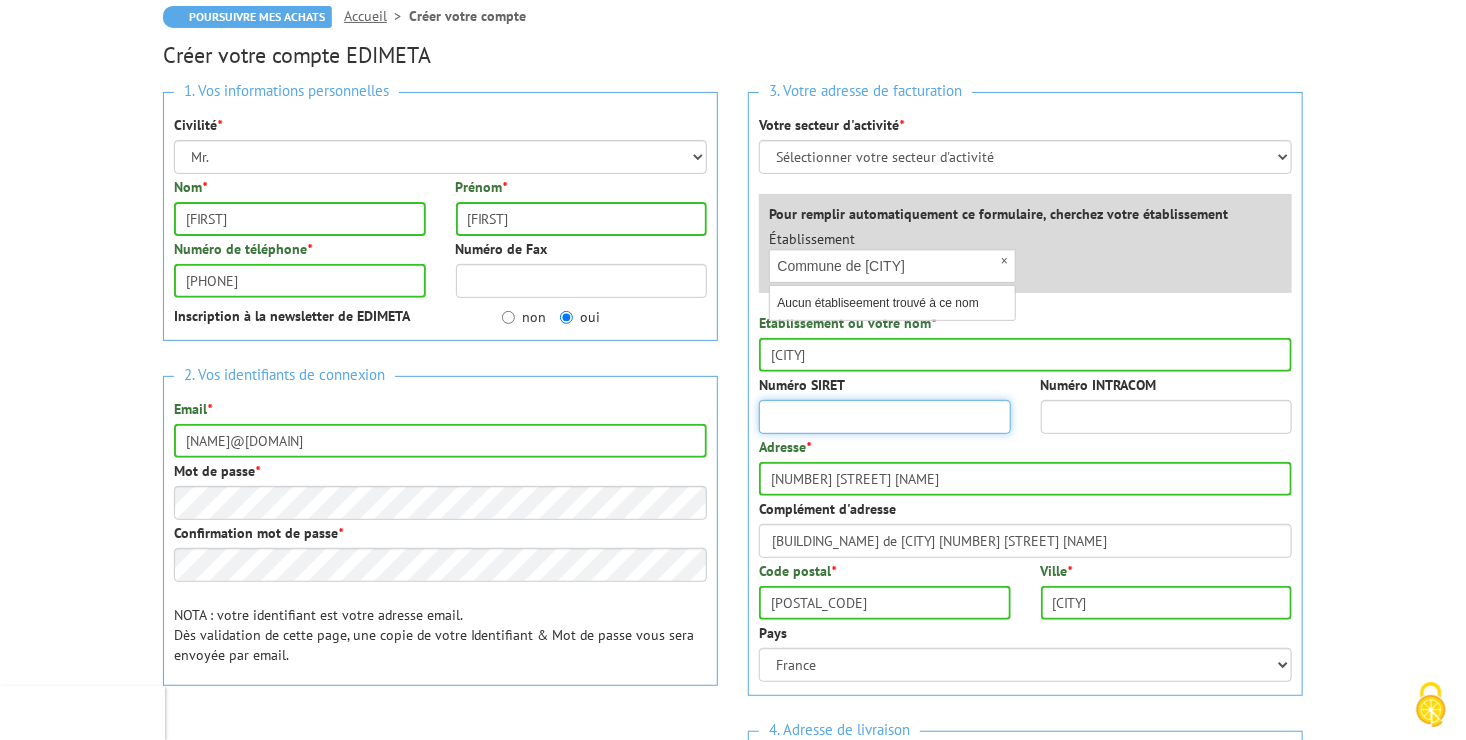 click on "Numéro SIRET" at bounding box center [885, 417] 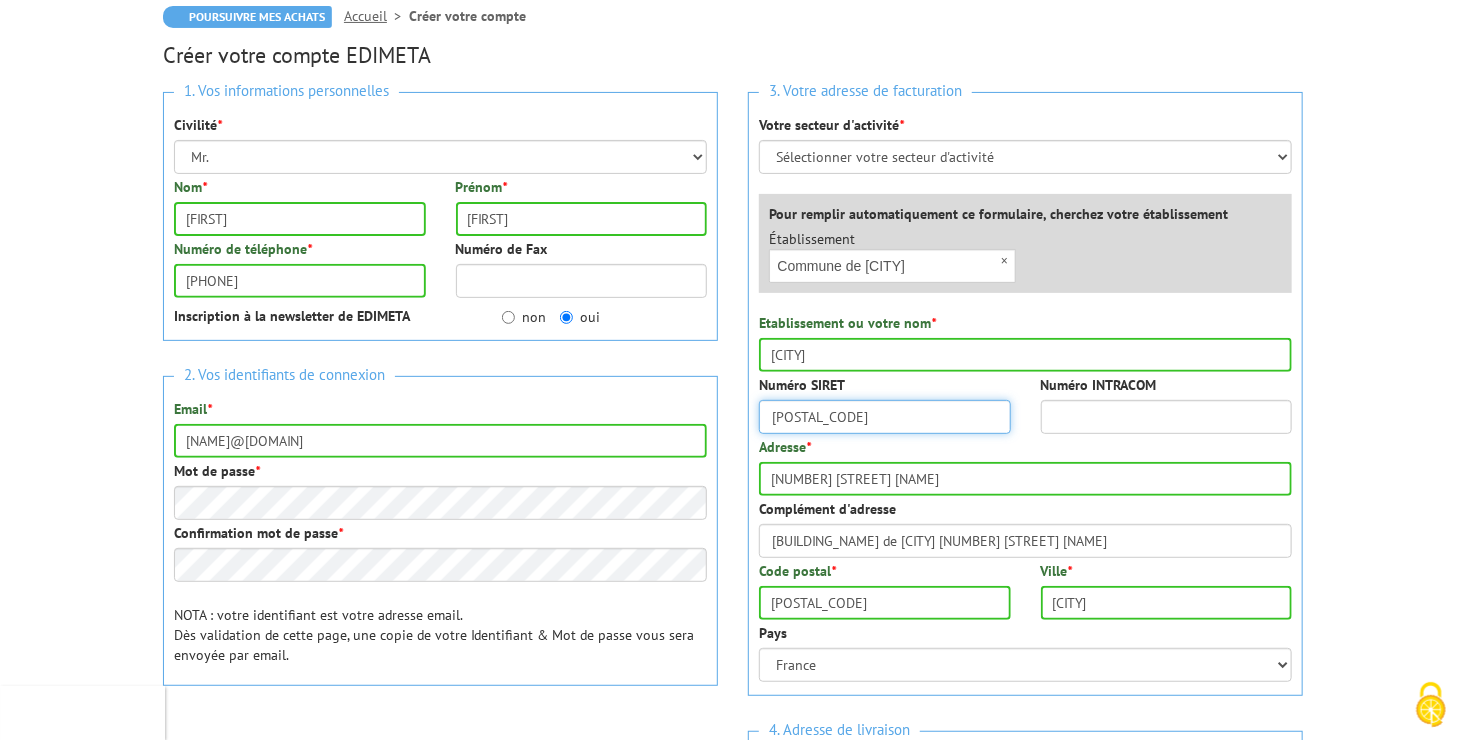scroll, scrollTop: 300, scrollLeft: 0, axis: vertical 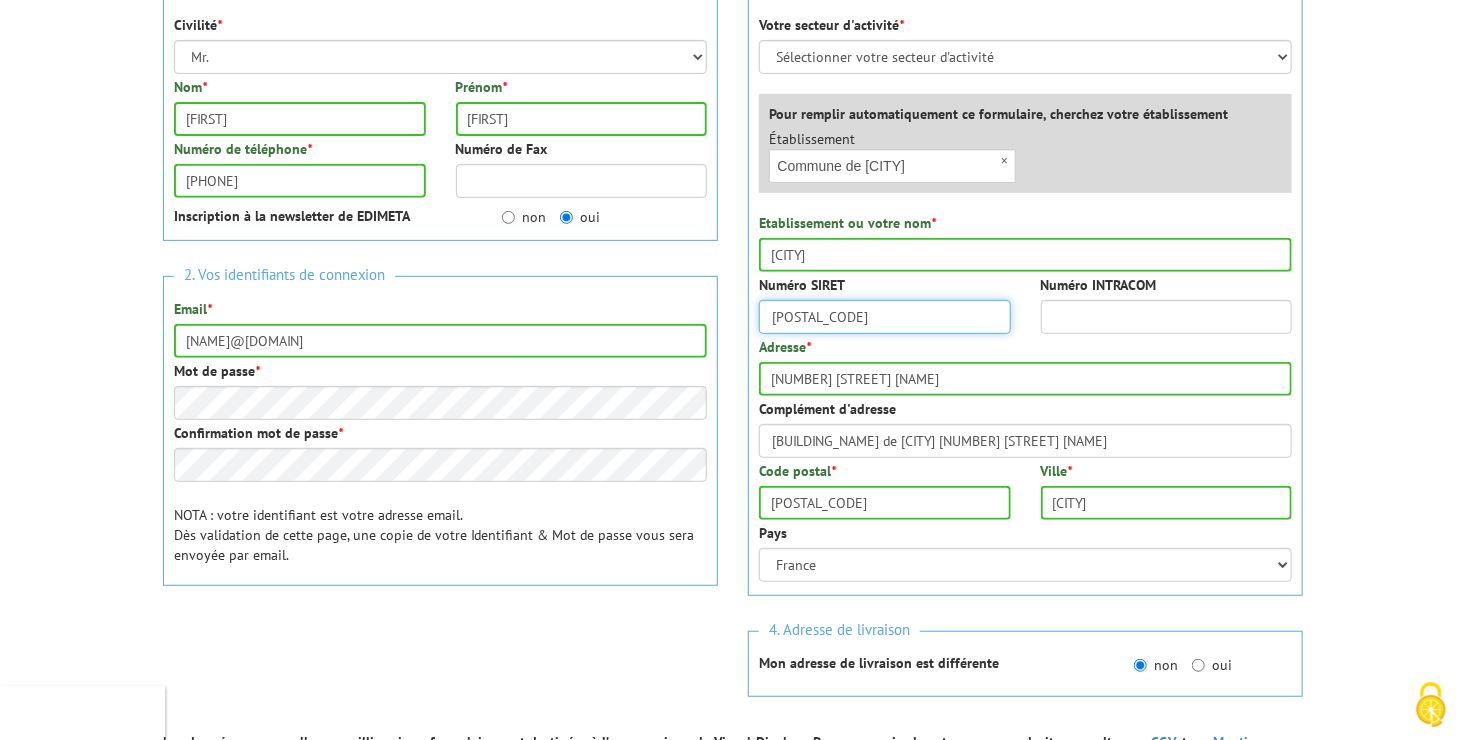 type on "[NUMBER]" 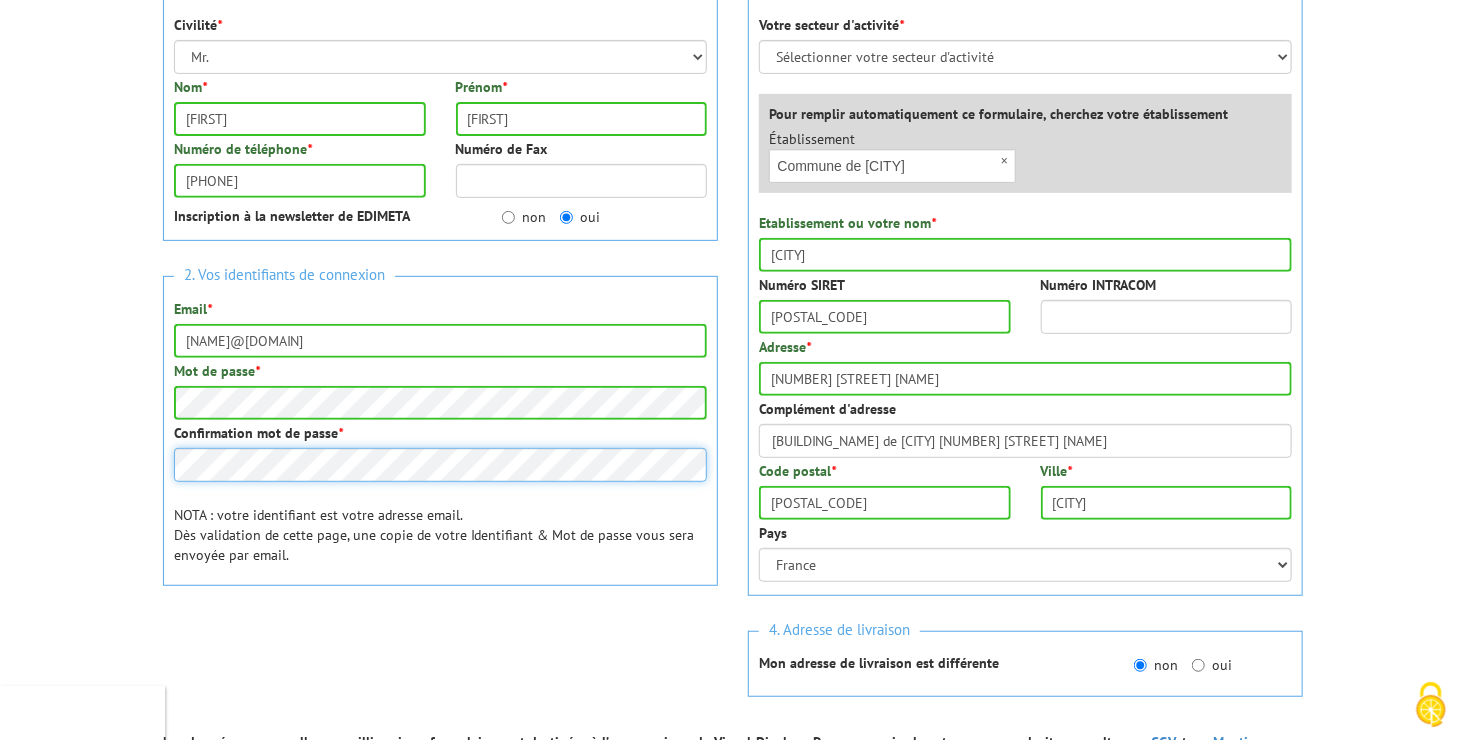 scroll, scrollTop: 500, scrollLeft: 0, axis: vertical 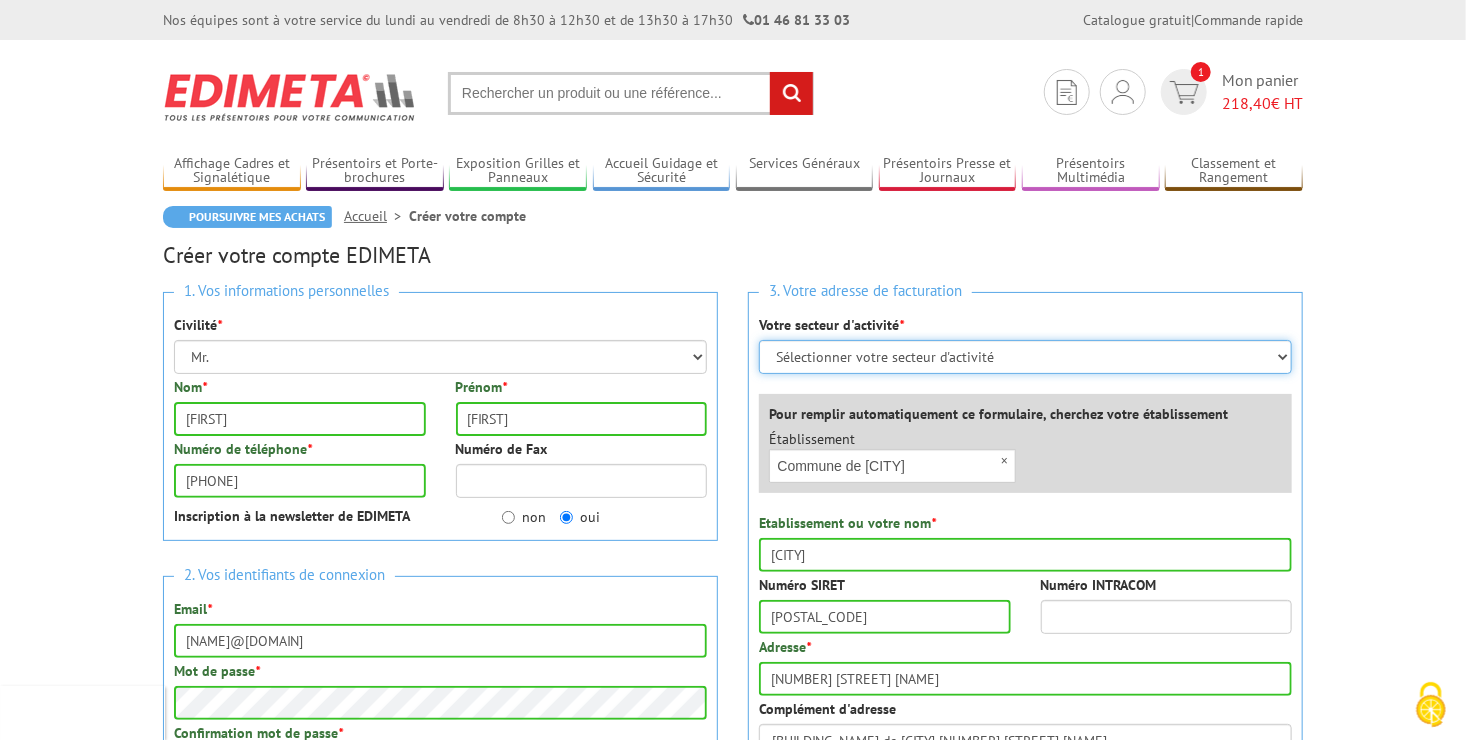 click on "Sélectionner votre secteur d'activité
Administrations et collectivités
Magasins et commerces
Entreprises du secteur privé
Comités d'entreprises" at bounding box center (1025, 357) 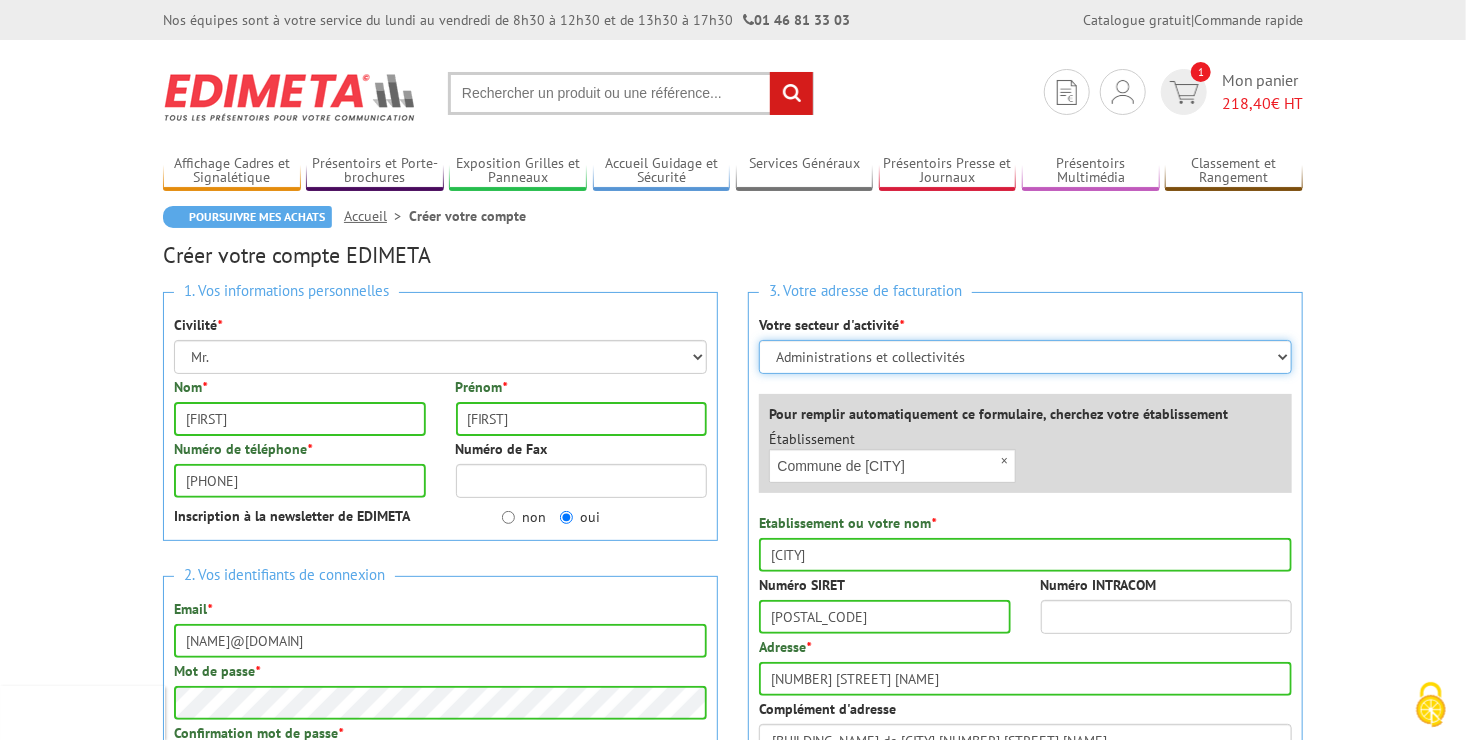 click on "Sélectionner votre secteur d'activité
Administrations et collectivités
Magasins et commerces
Entreprises du secteur privé
Comités d'entreprises" at bounding box center (1025, 357) 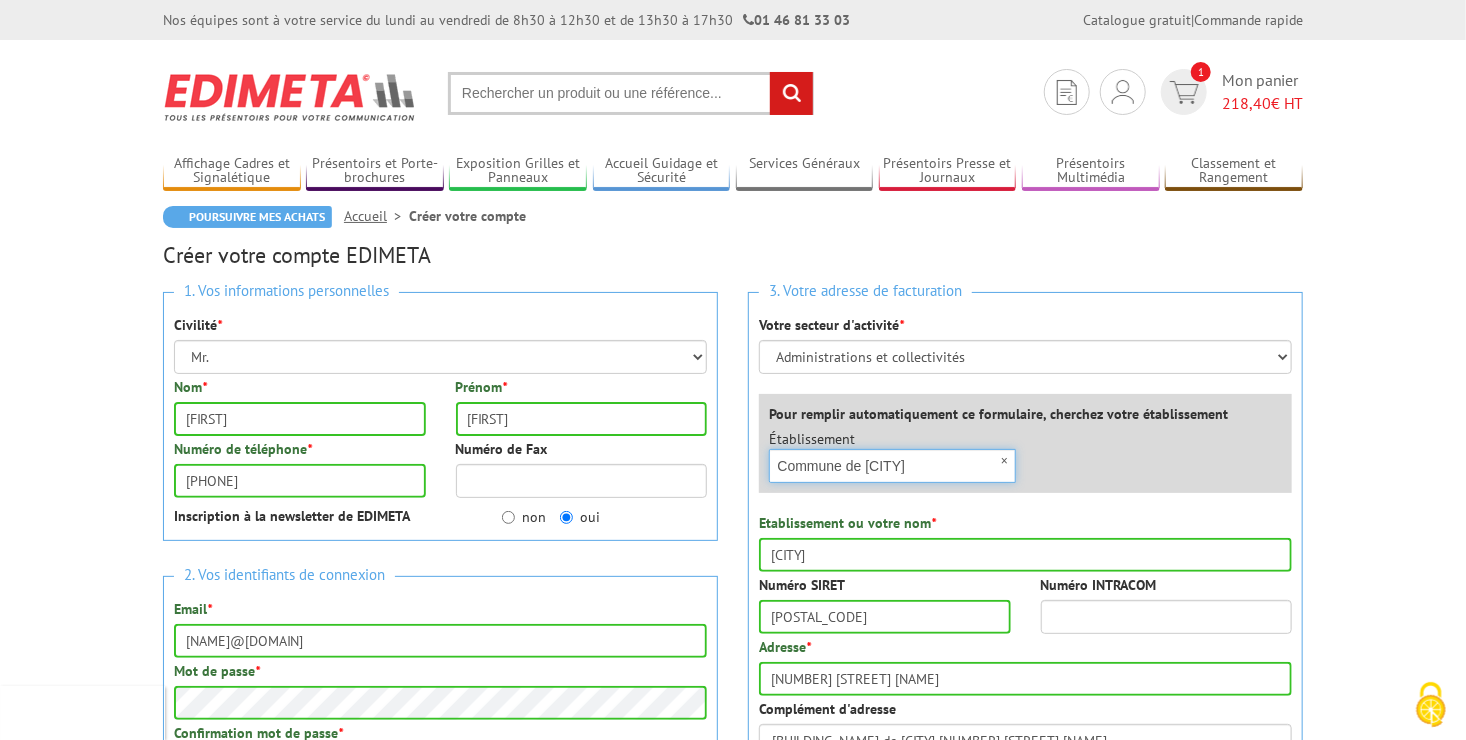 click on "Commune de saint alban auriolles" at bounding box center [892, 466] 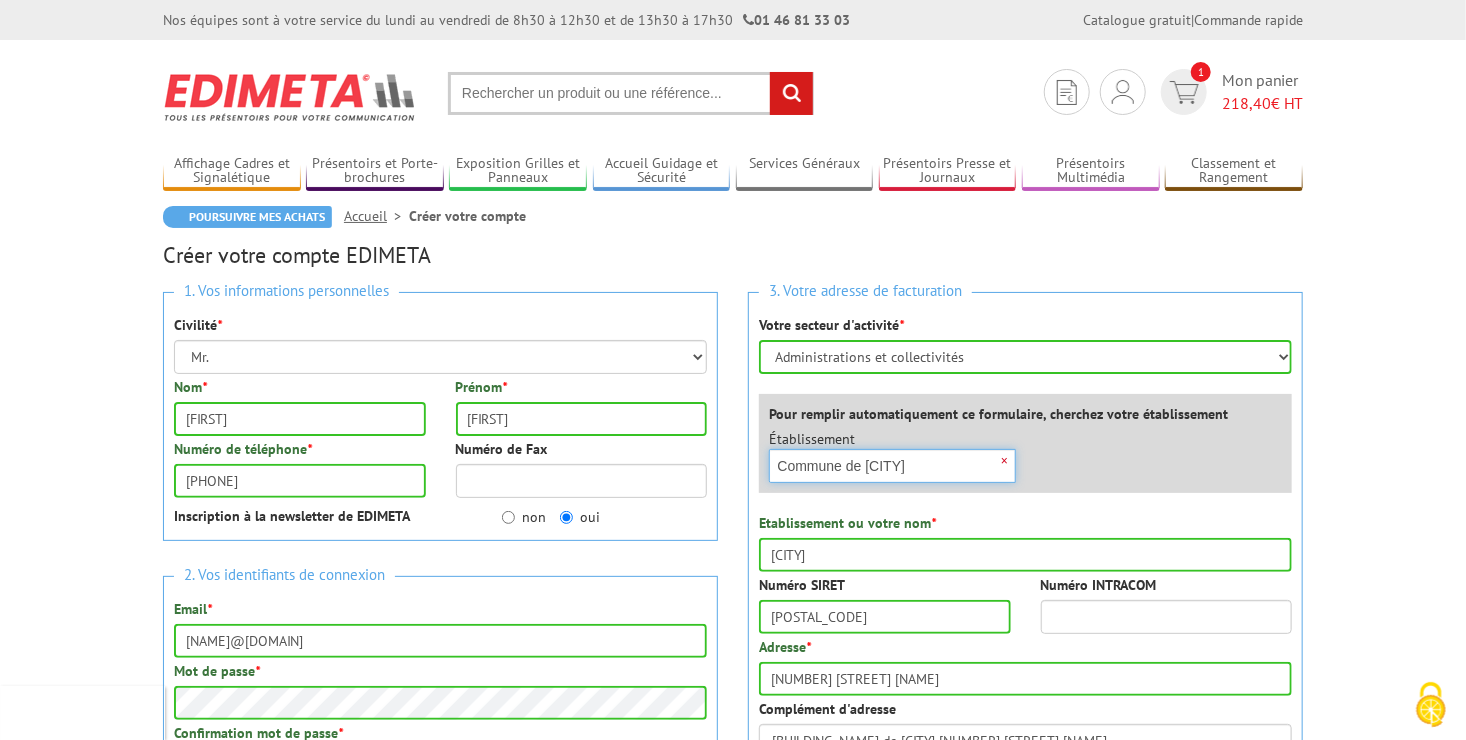 type 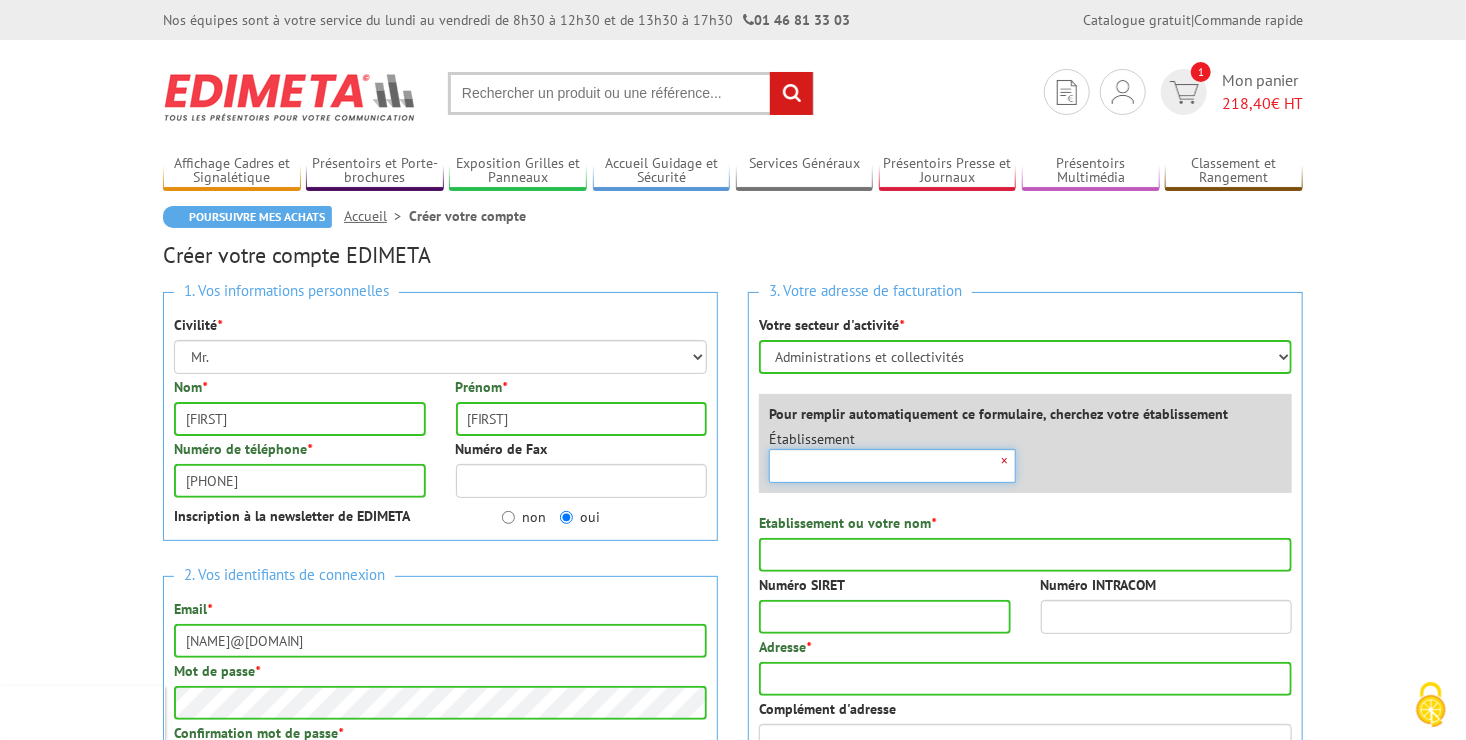 click on "×" at bounding box center (892, 466) 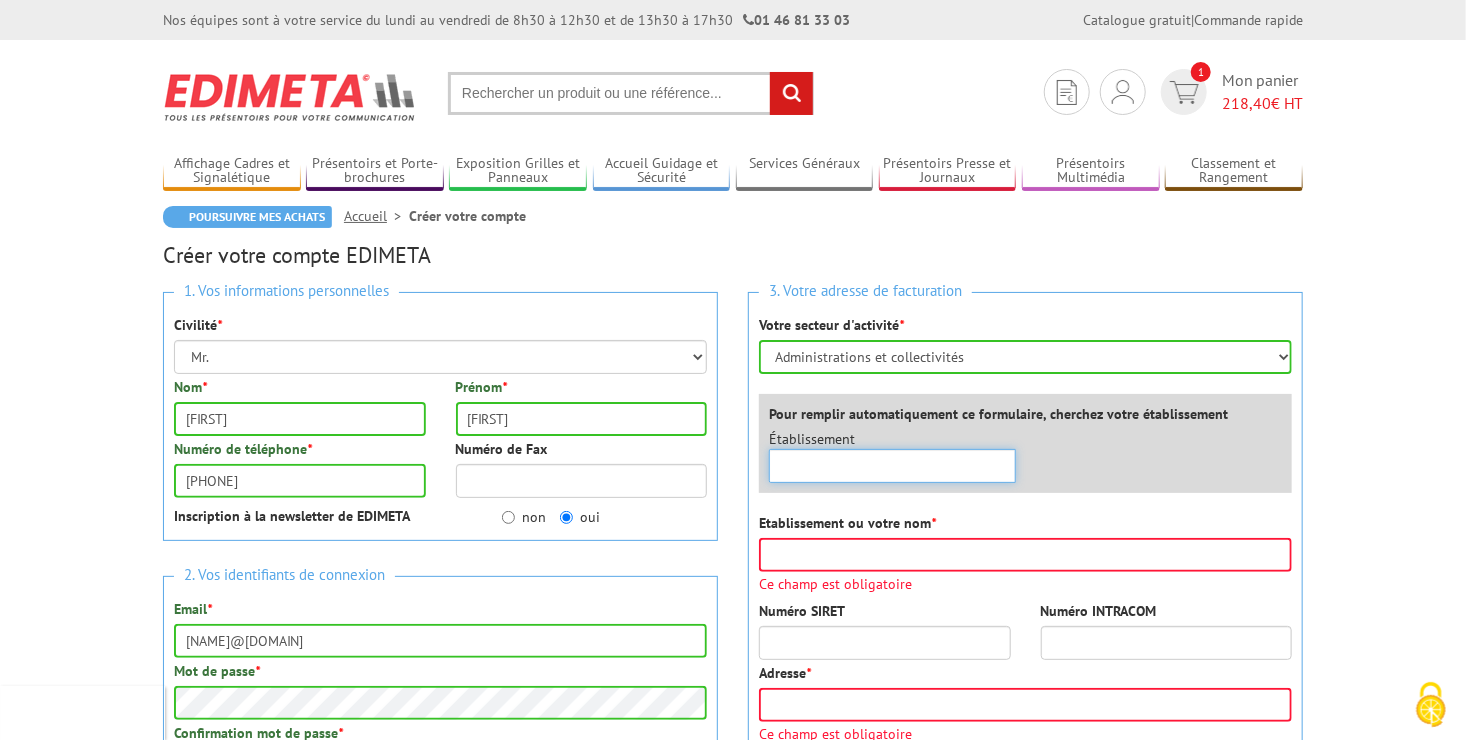 click at bounding box center [892, 466] 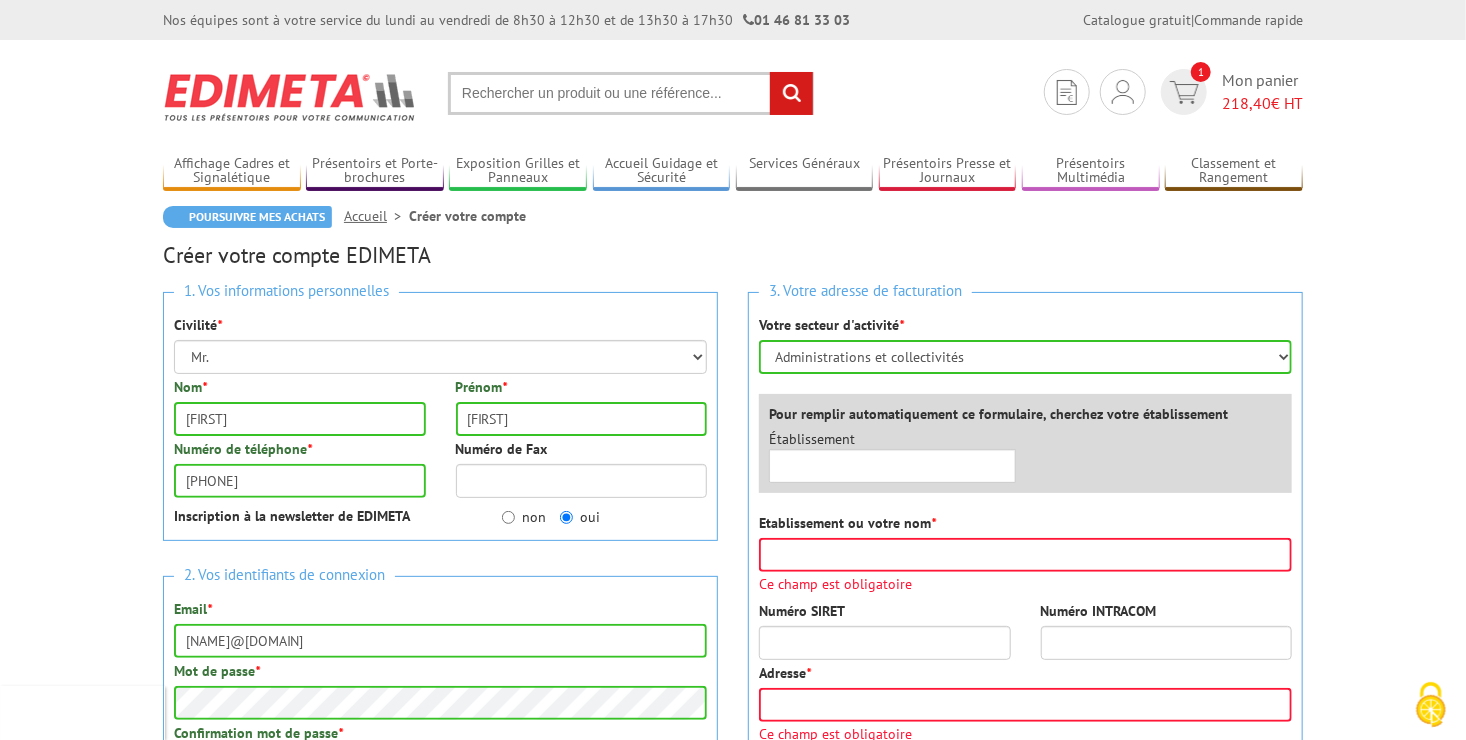 drag, startPoint x: 800, startPoint y: 433, endPoint x: 813, endPoint y: 443, distance: 16.40122 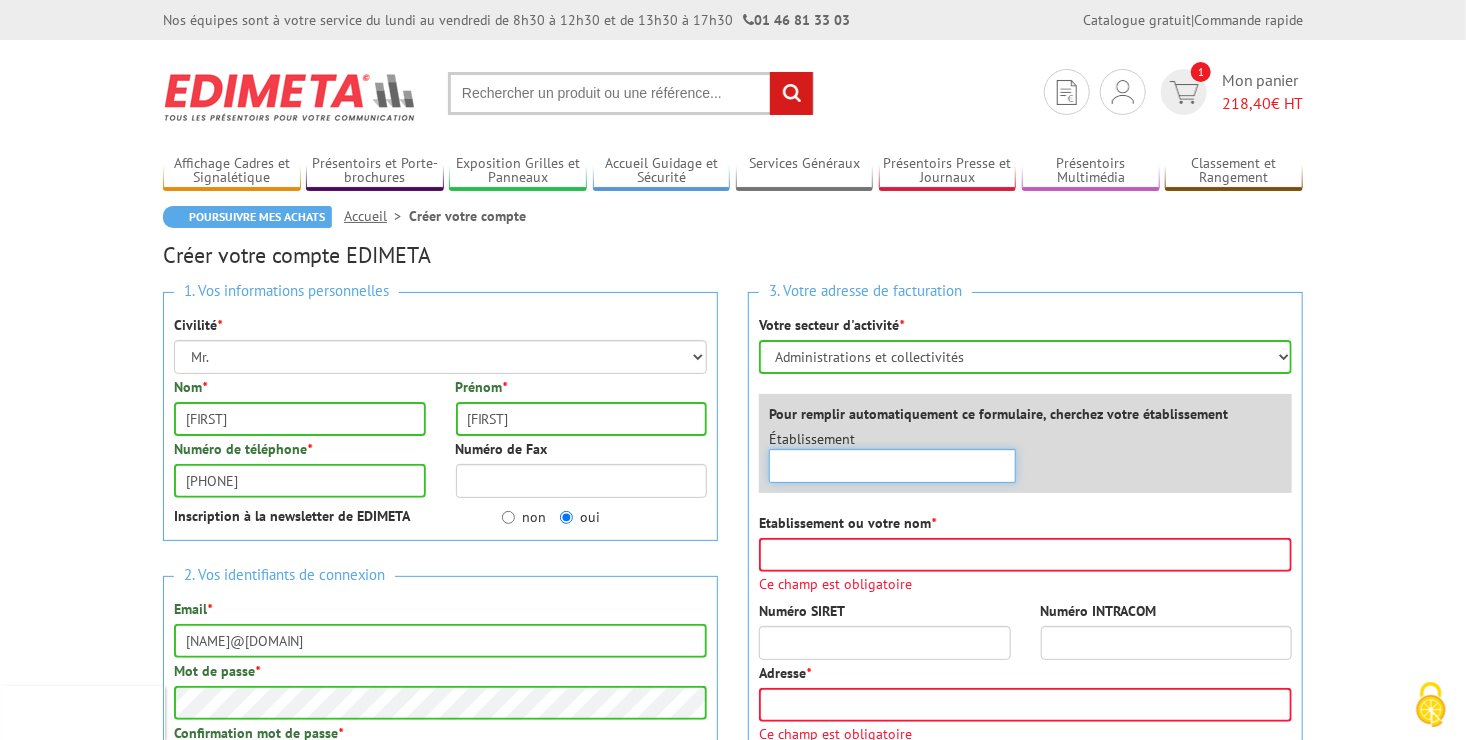 click at bounding box center (892, 466) 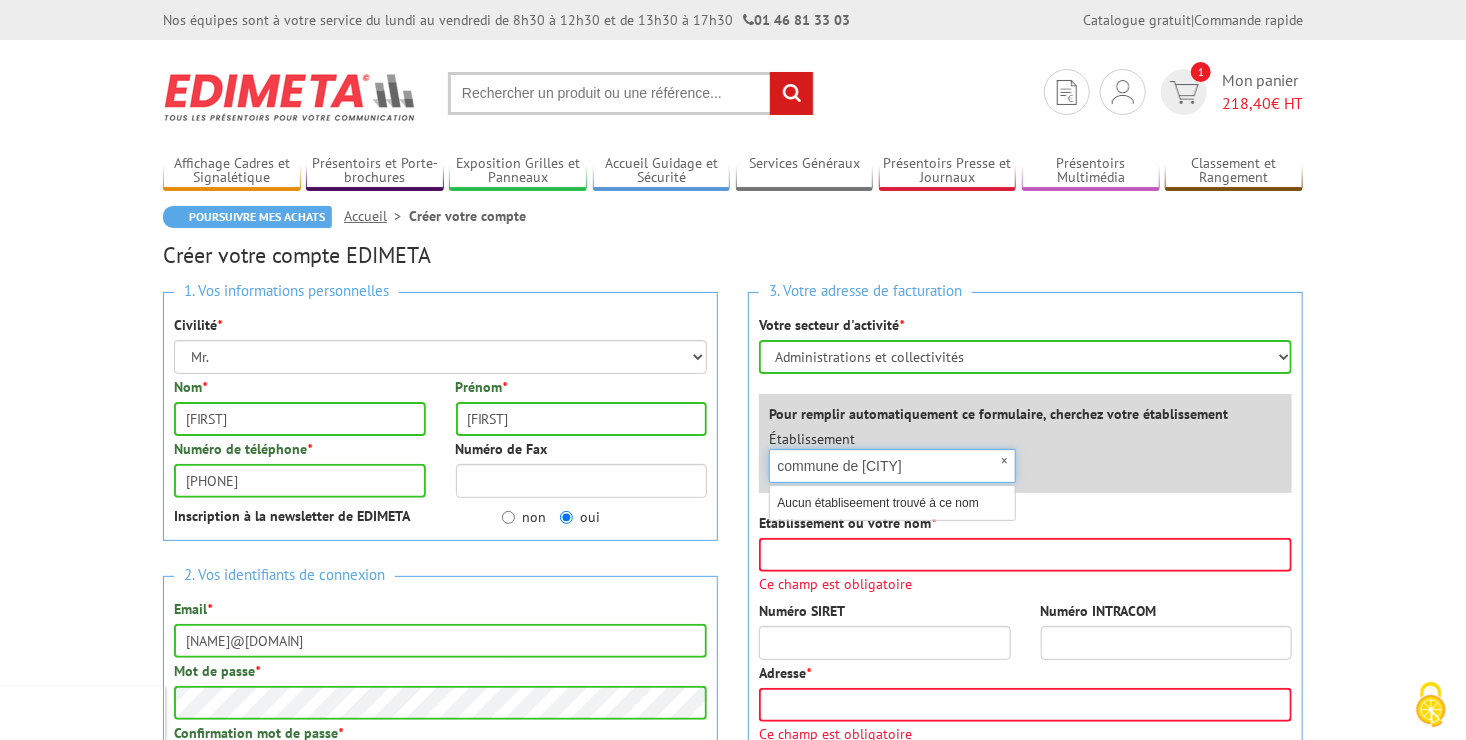 scroll, scrollTop: 0, scrollLeft: 6, axis: horizontal 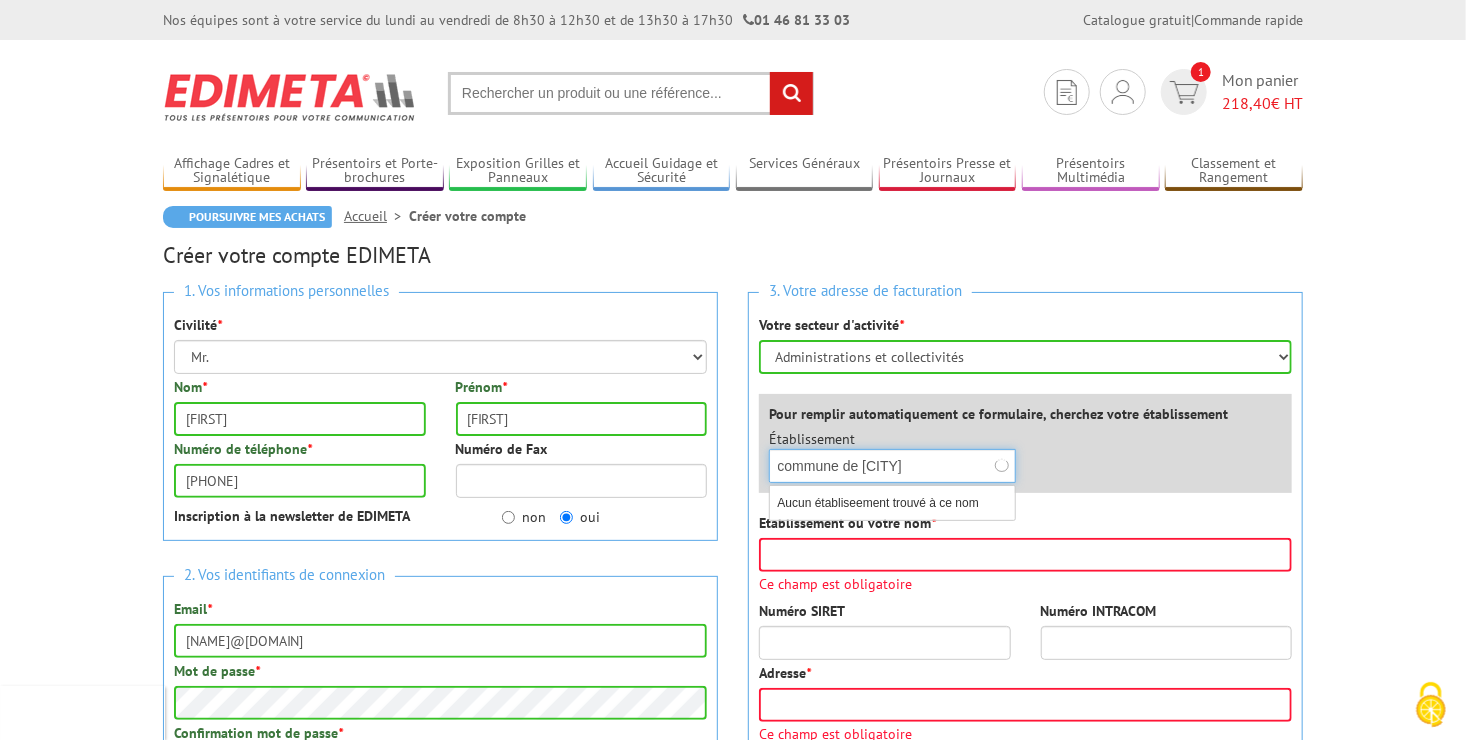 click on "Créer mon compte" at bounding box center (1217, 1435) 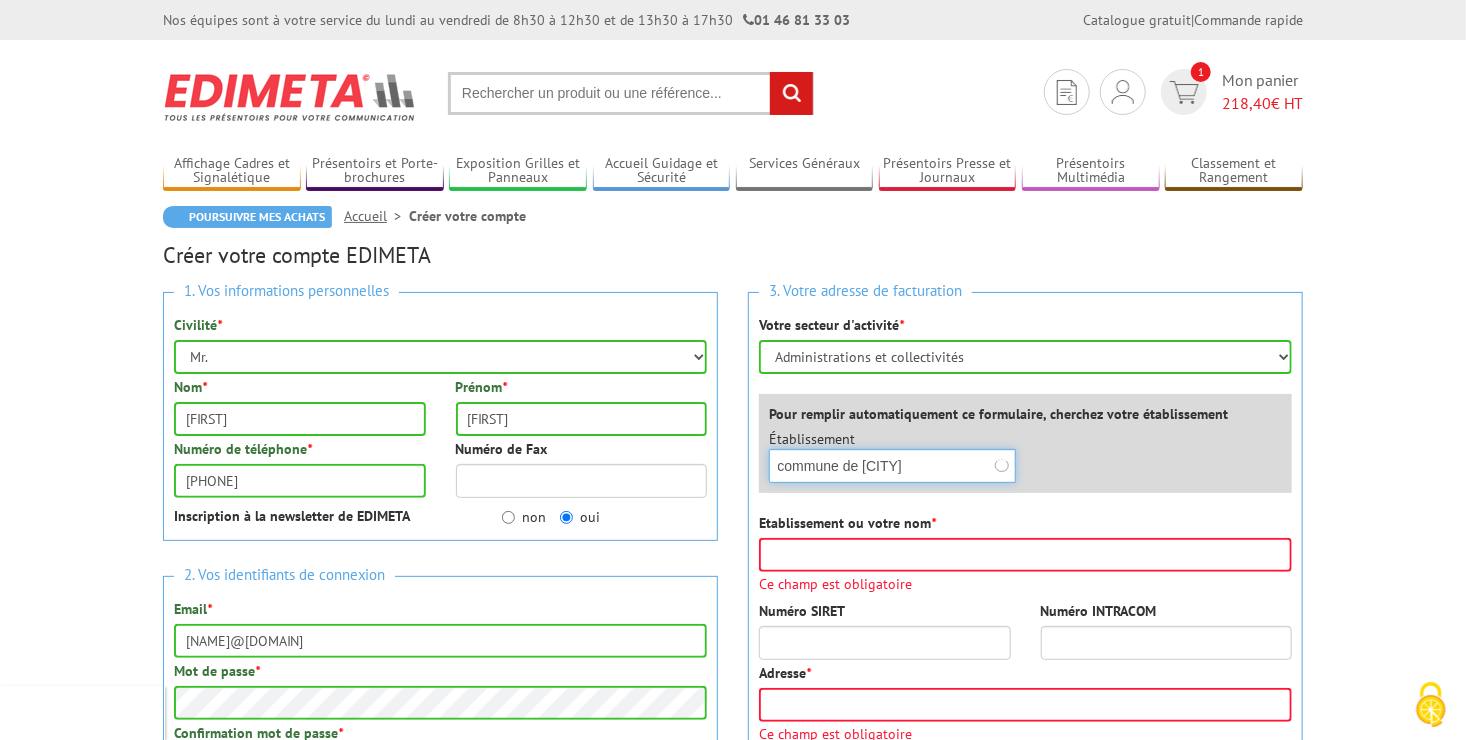 scroll, scrollTop: 257, scrollLeft: 0, axis: vertical 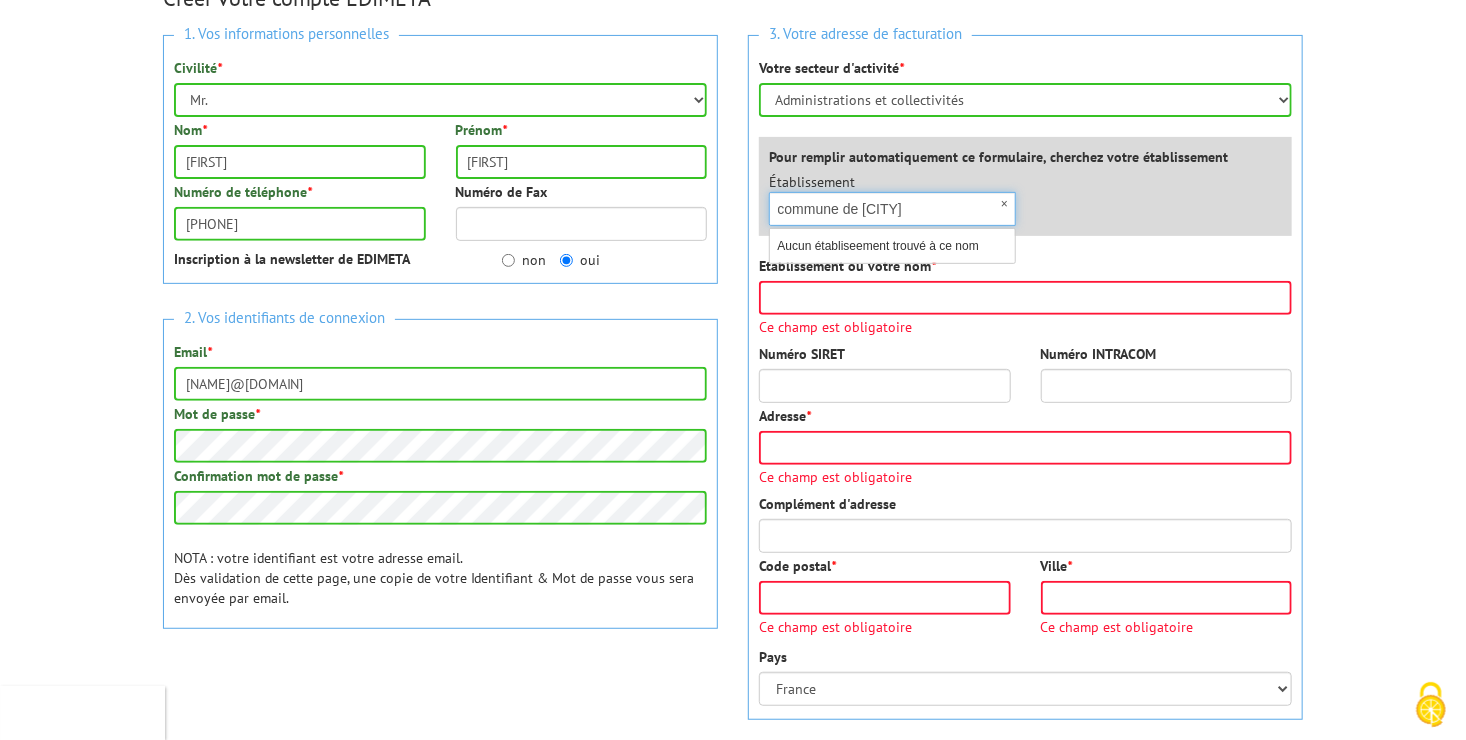 click on "commune de saint alban auriolles" at bounding box center [892, 209] 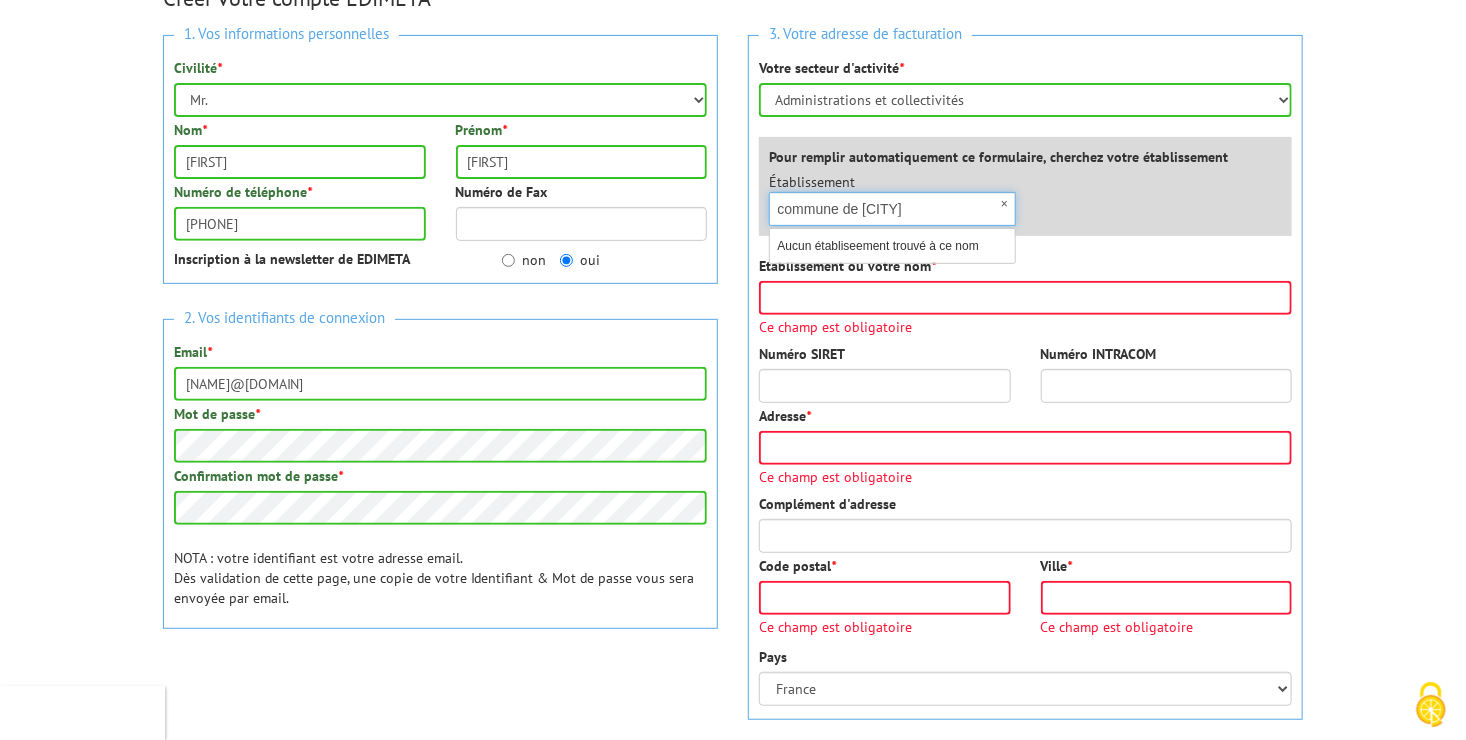 click on "commune de saint alban auriolles" at bounding box center [892, 209] 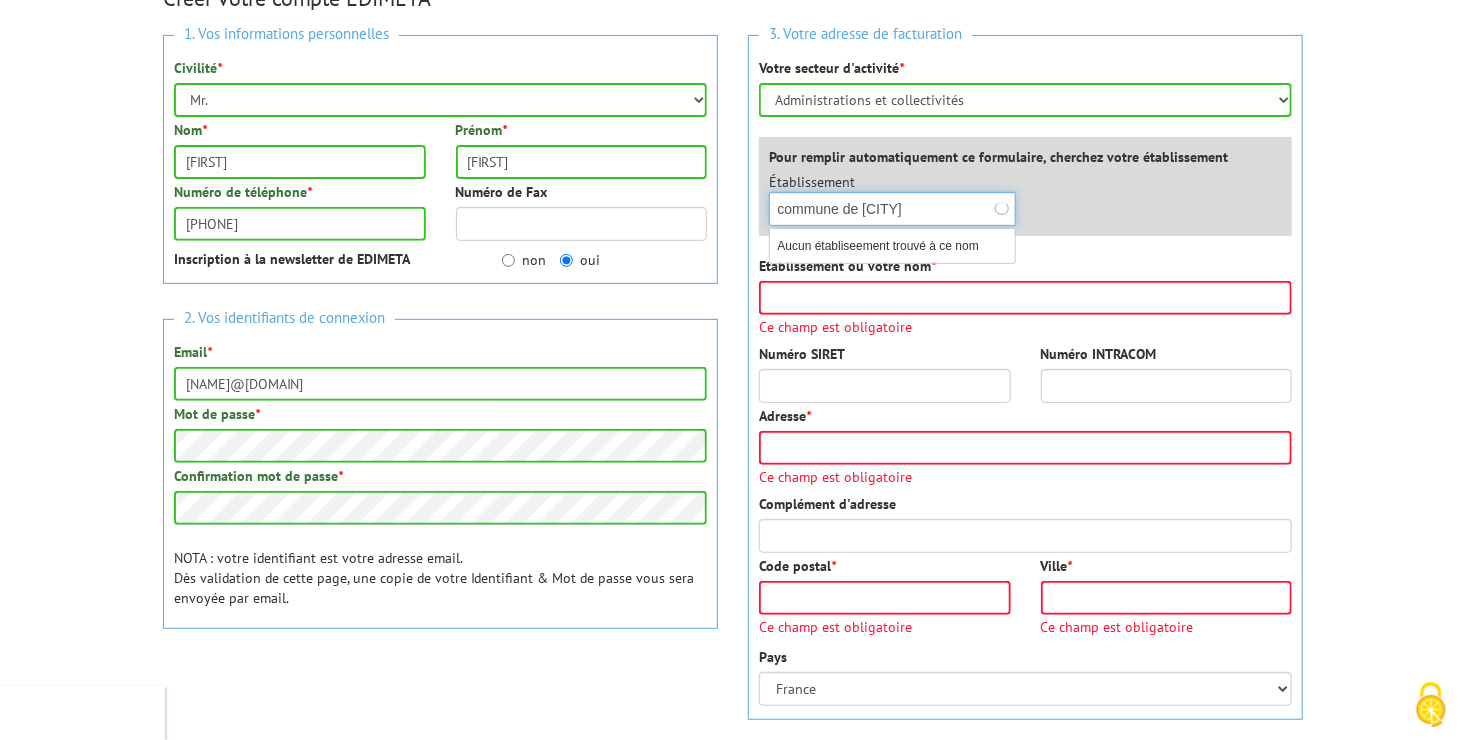 click on "commune de Saint alban auriolles" at bounding box center (892, 209) 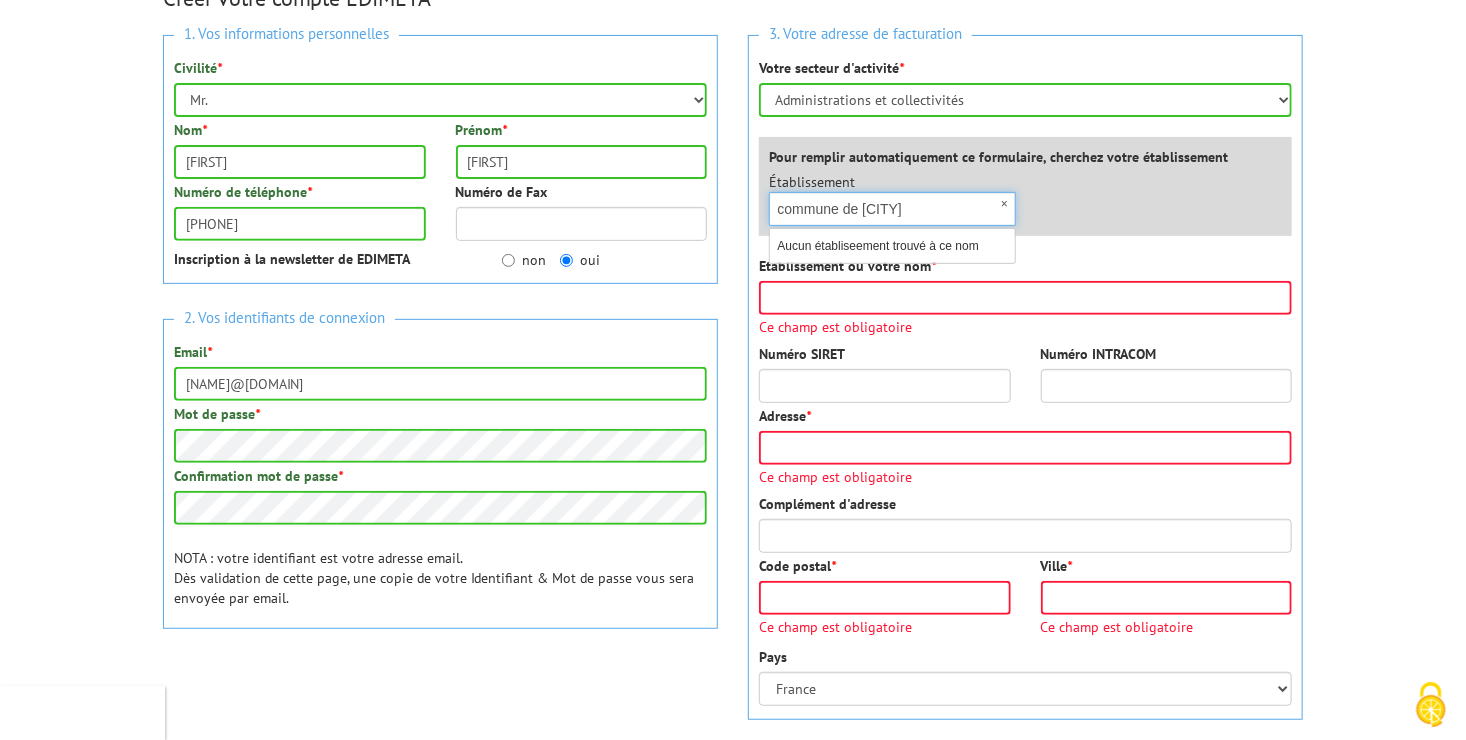 click on "commune de Saint Alban auriolles" at bounding box center (892, 209) 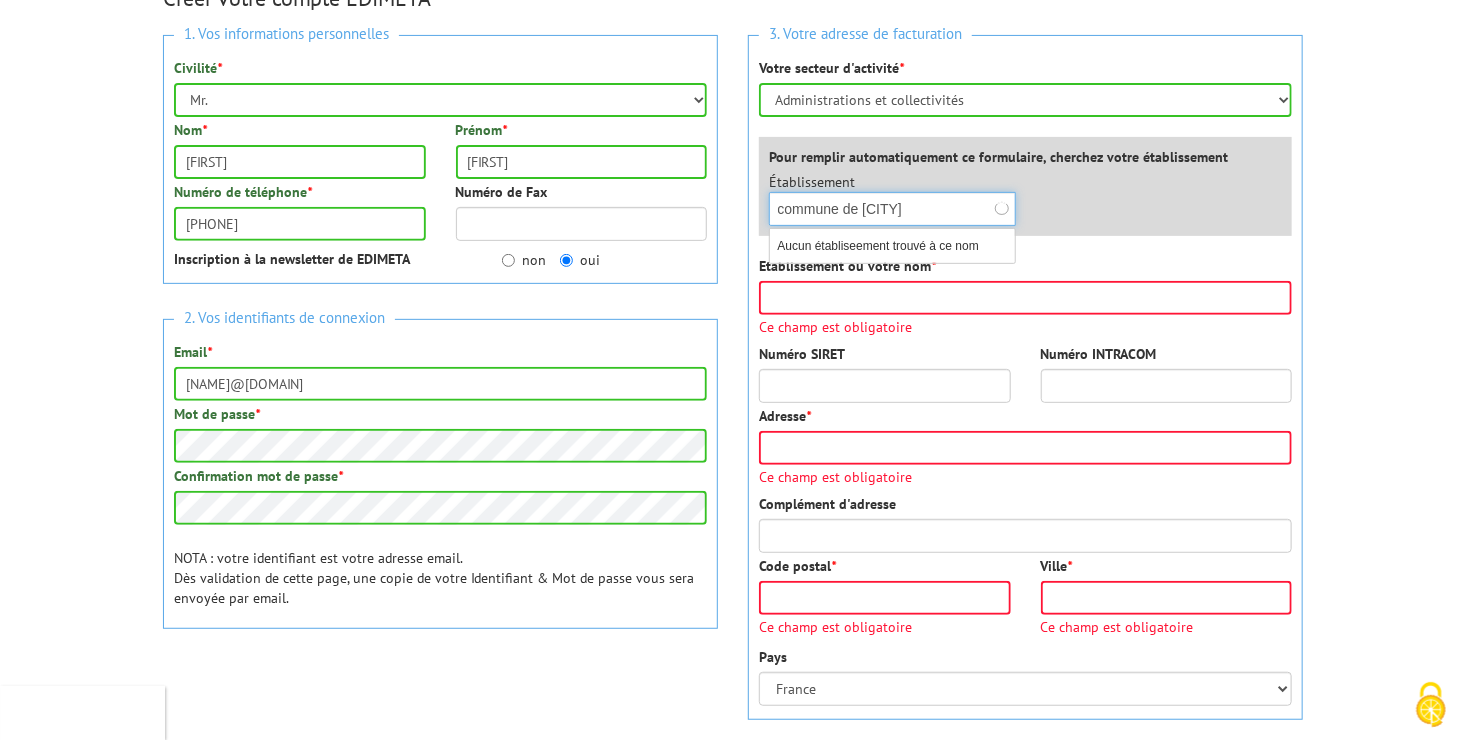 click on "commune de Saint Alban Auriolles" at bounding box center (892, 209) 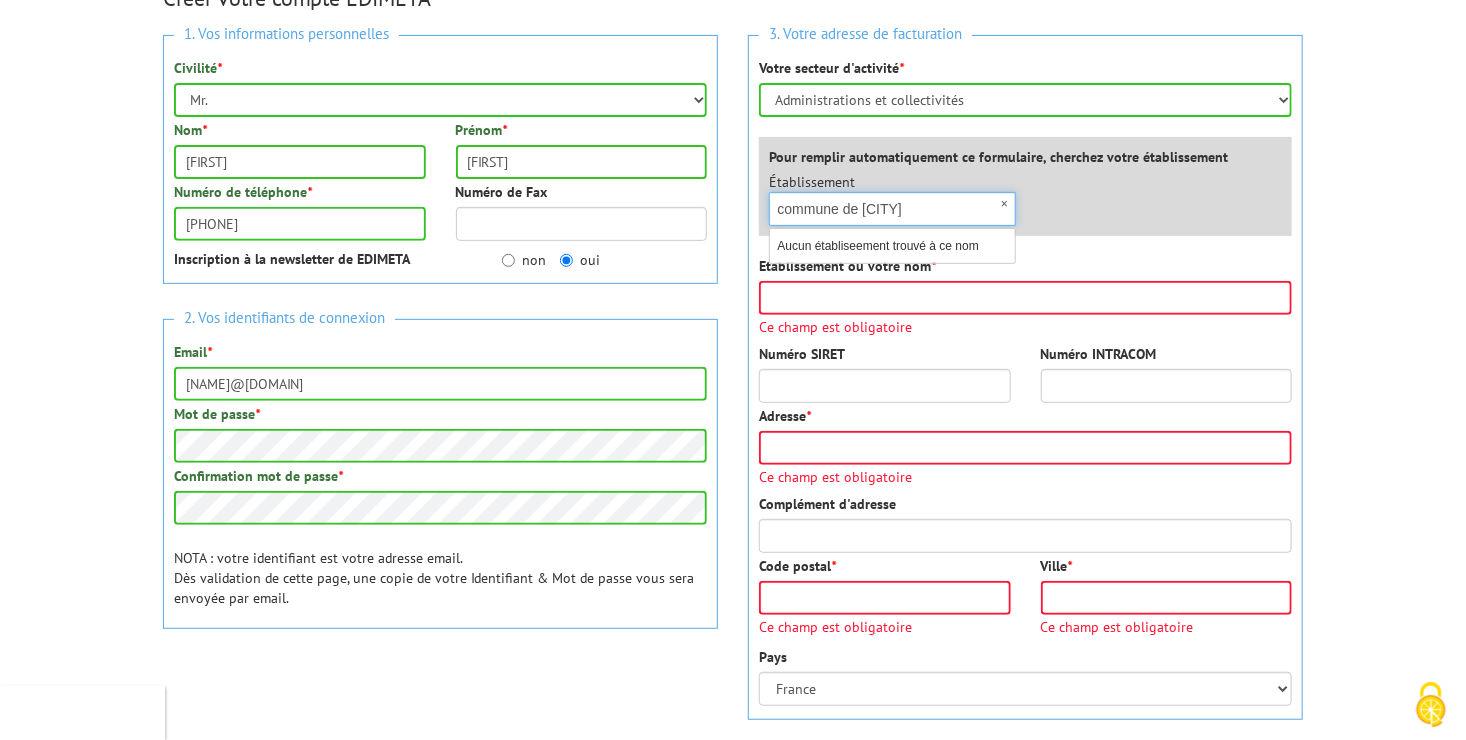 click on "commune de Saint Alban Auriolles" at bounding box center (892, 209) 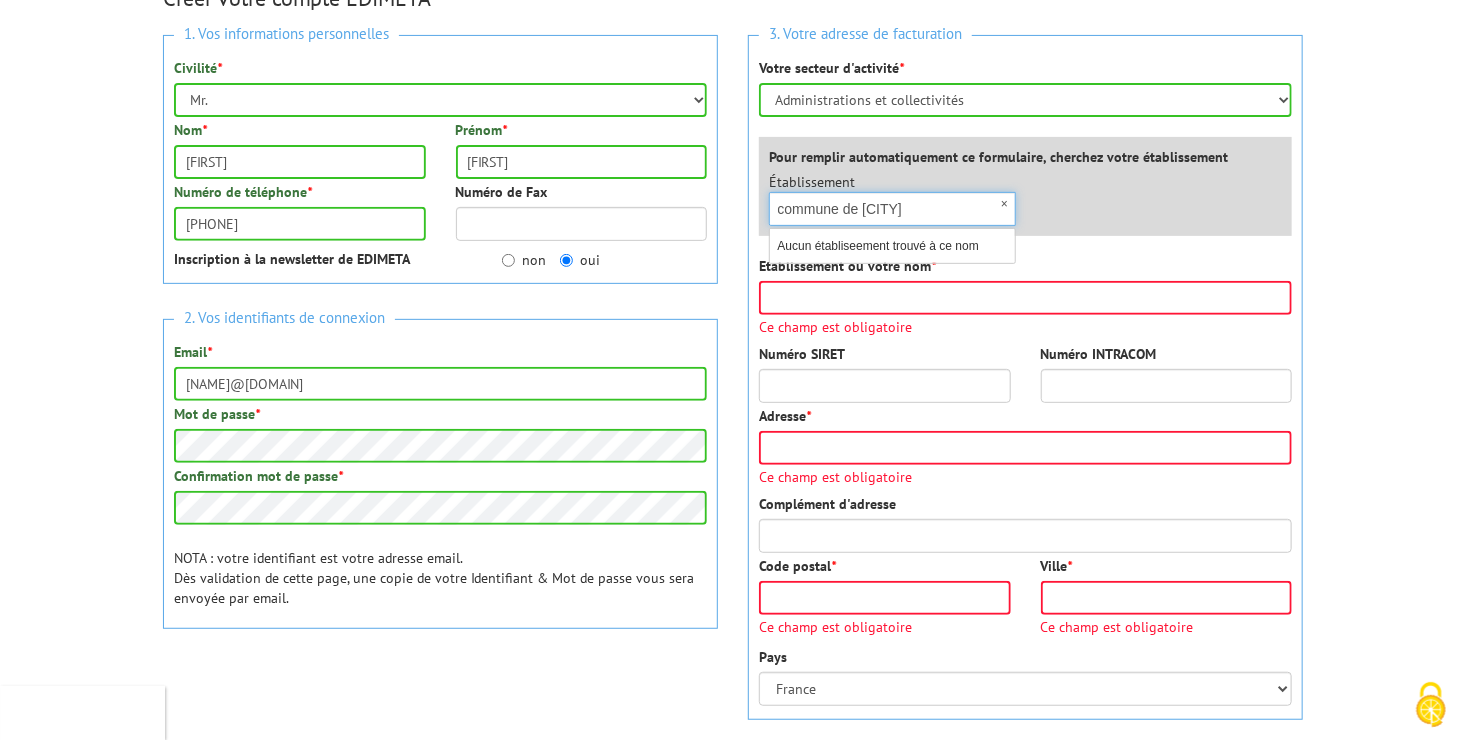 click on "Créer mon compte" at bounding box center (1217, 1202) 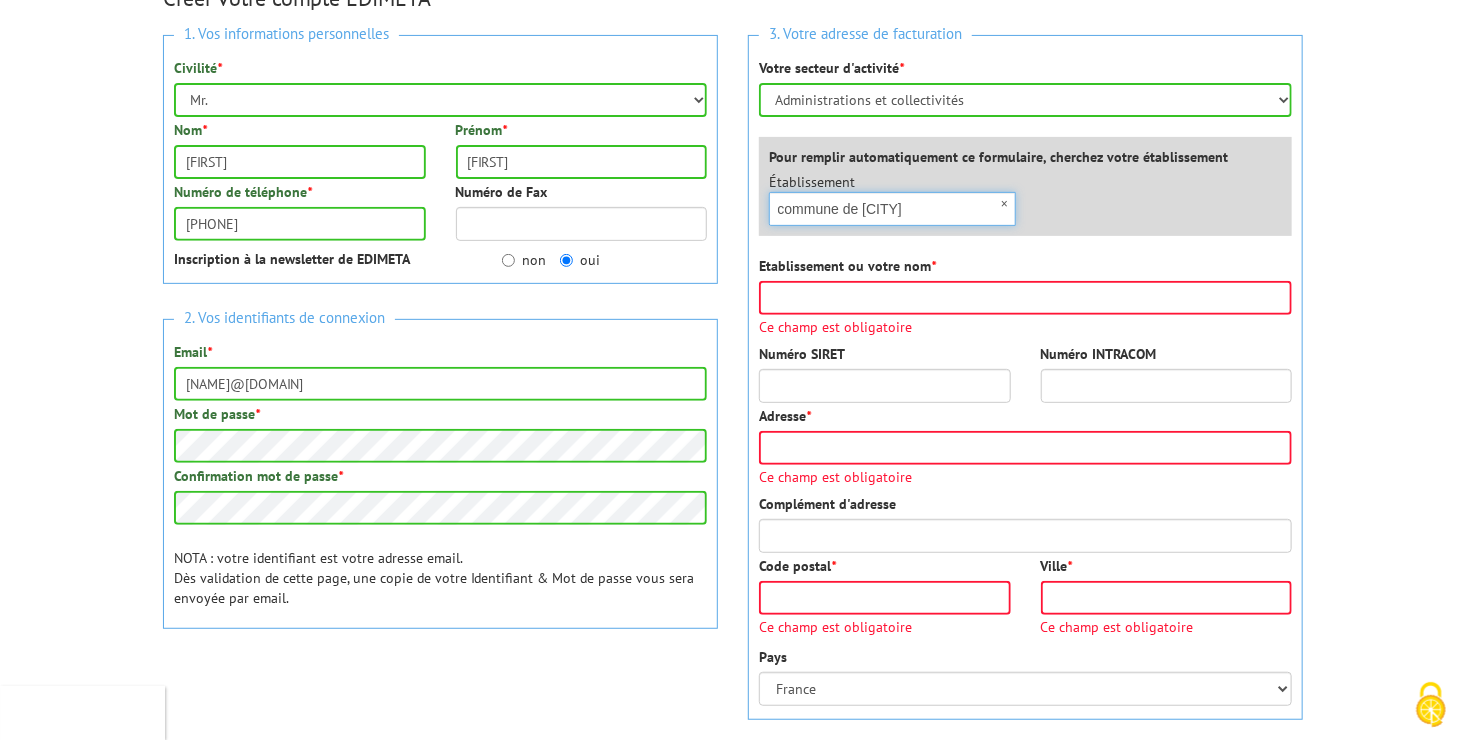 scroll, scrollTop: 0, scrollLeft: 0, axis: both 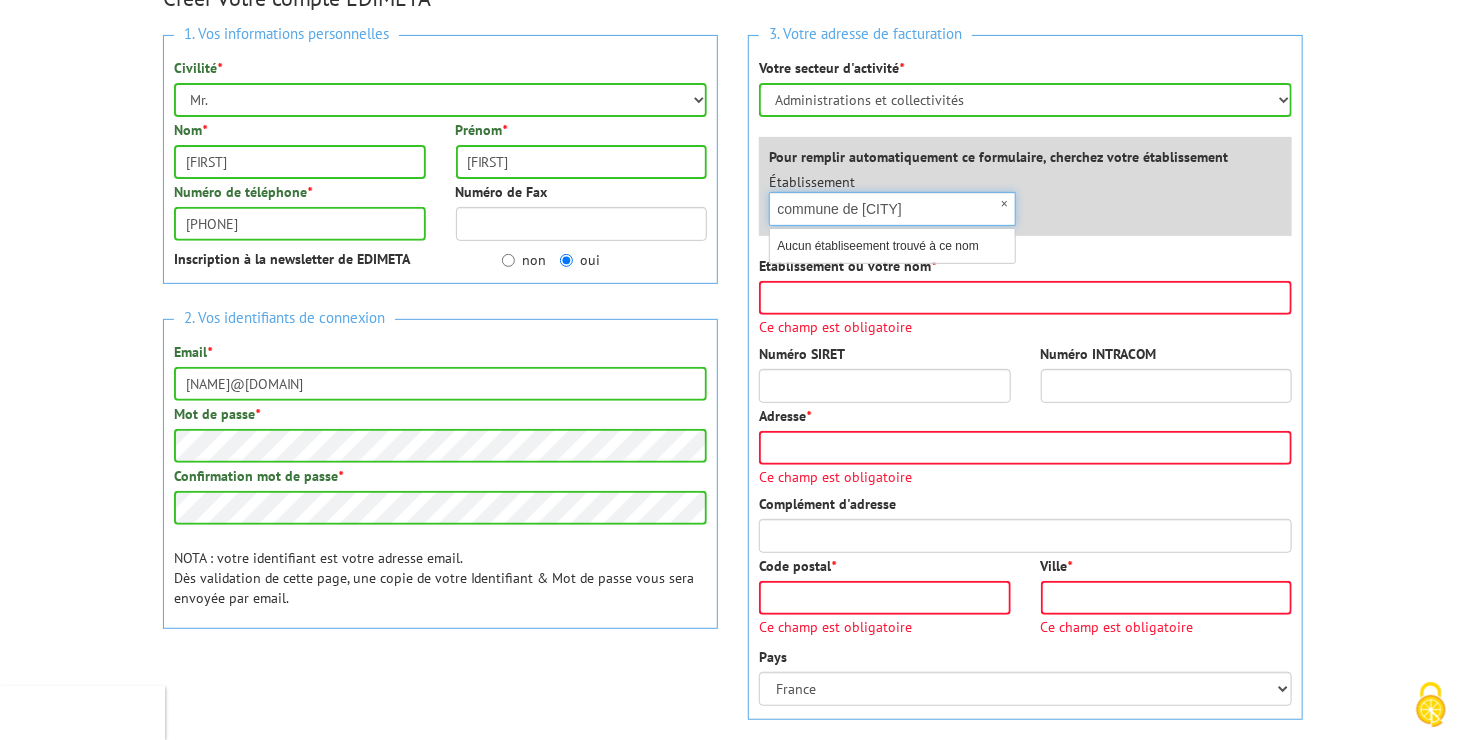 click on "commune de Saint Alban AuriolleSs" at bounding box center (892, 209) 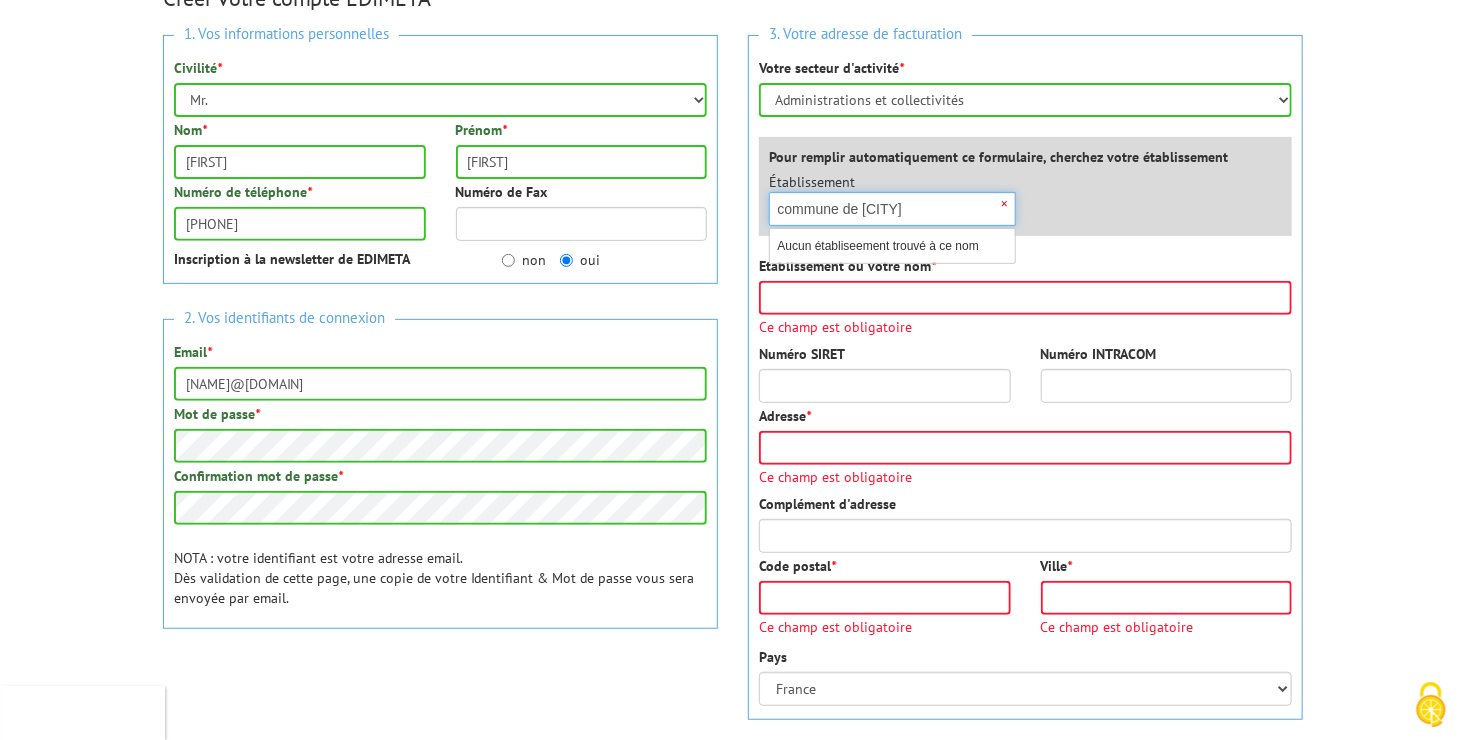 scroll, scrollTop: 0, scrollLeft: 7, axis: horizontal 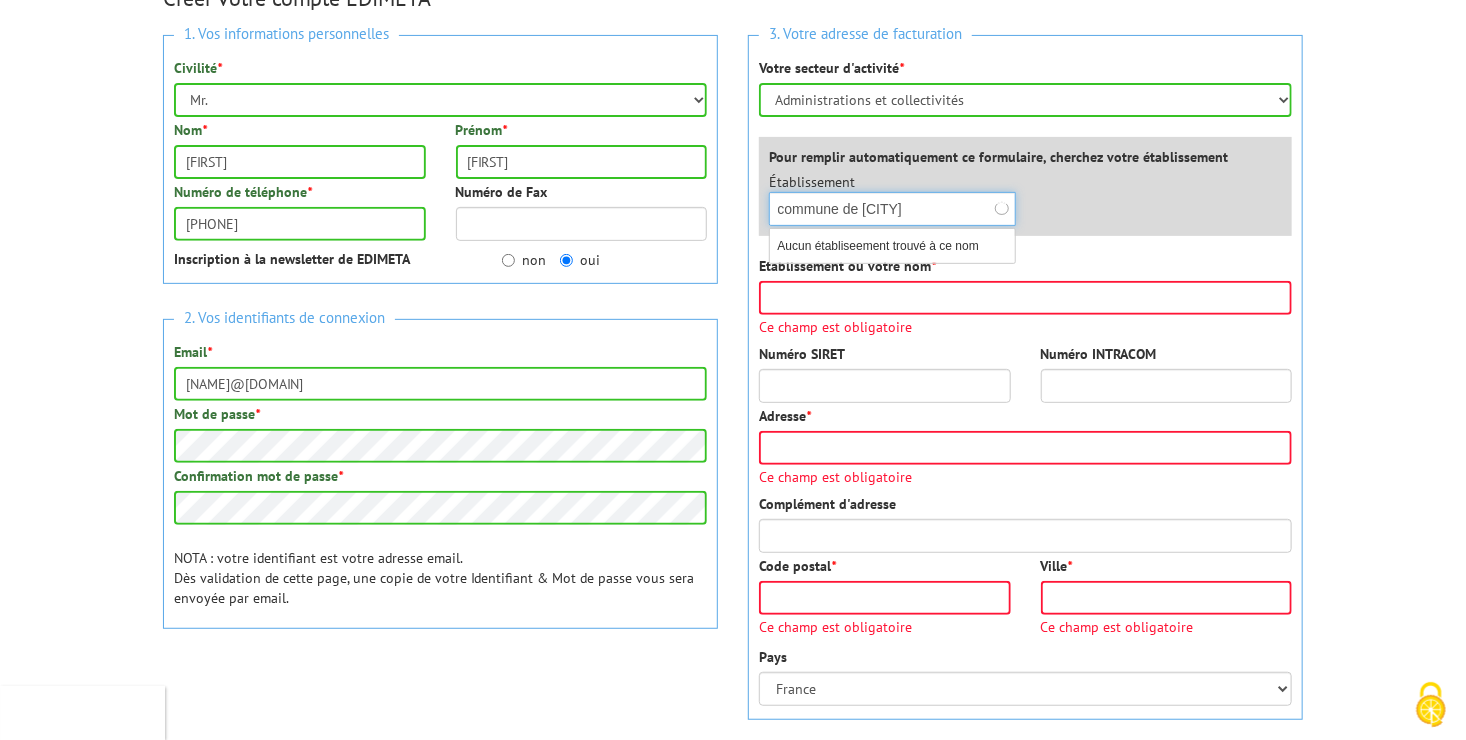 type on "commune de Saint Alban AuriollesSs" 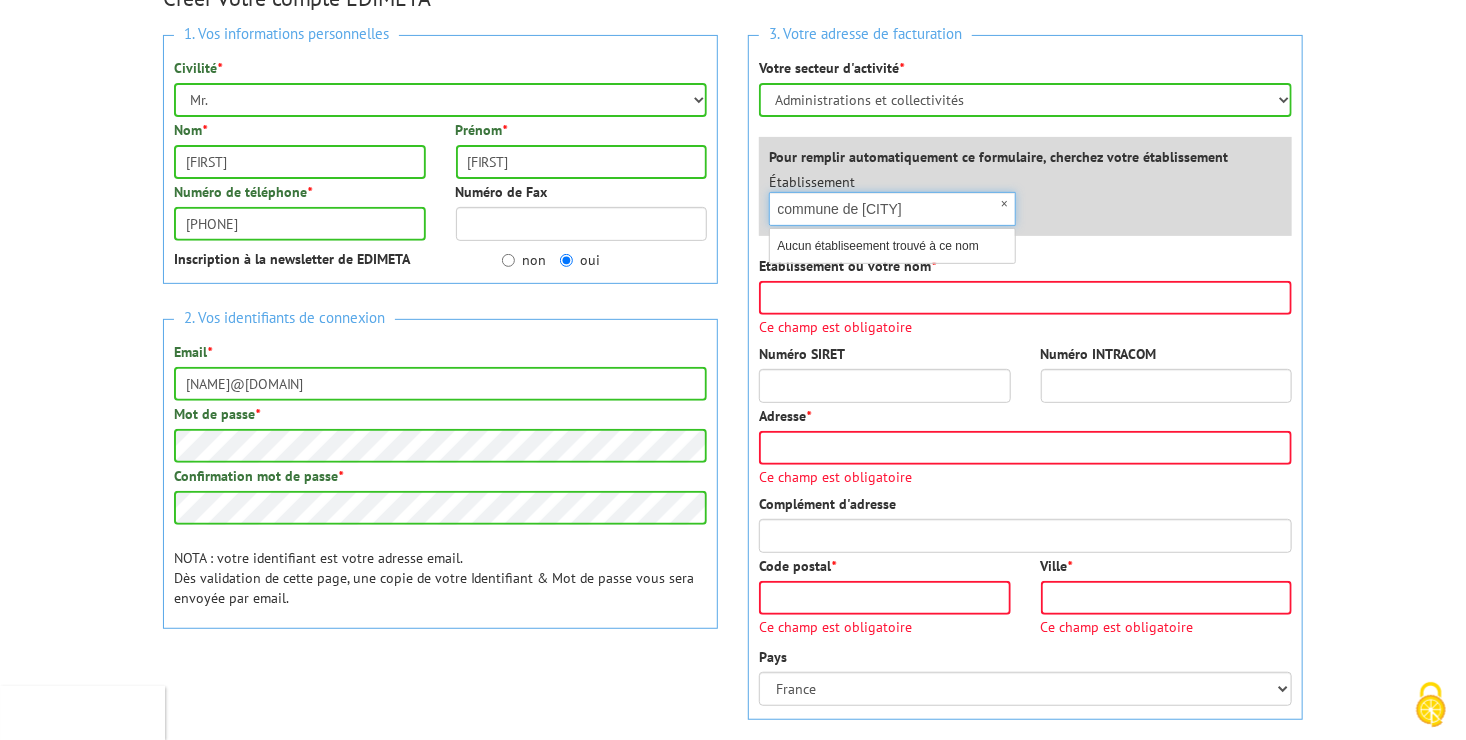 scroll, scrollTop: 0, scrollLeft: 0, axis: both 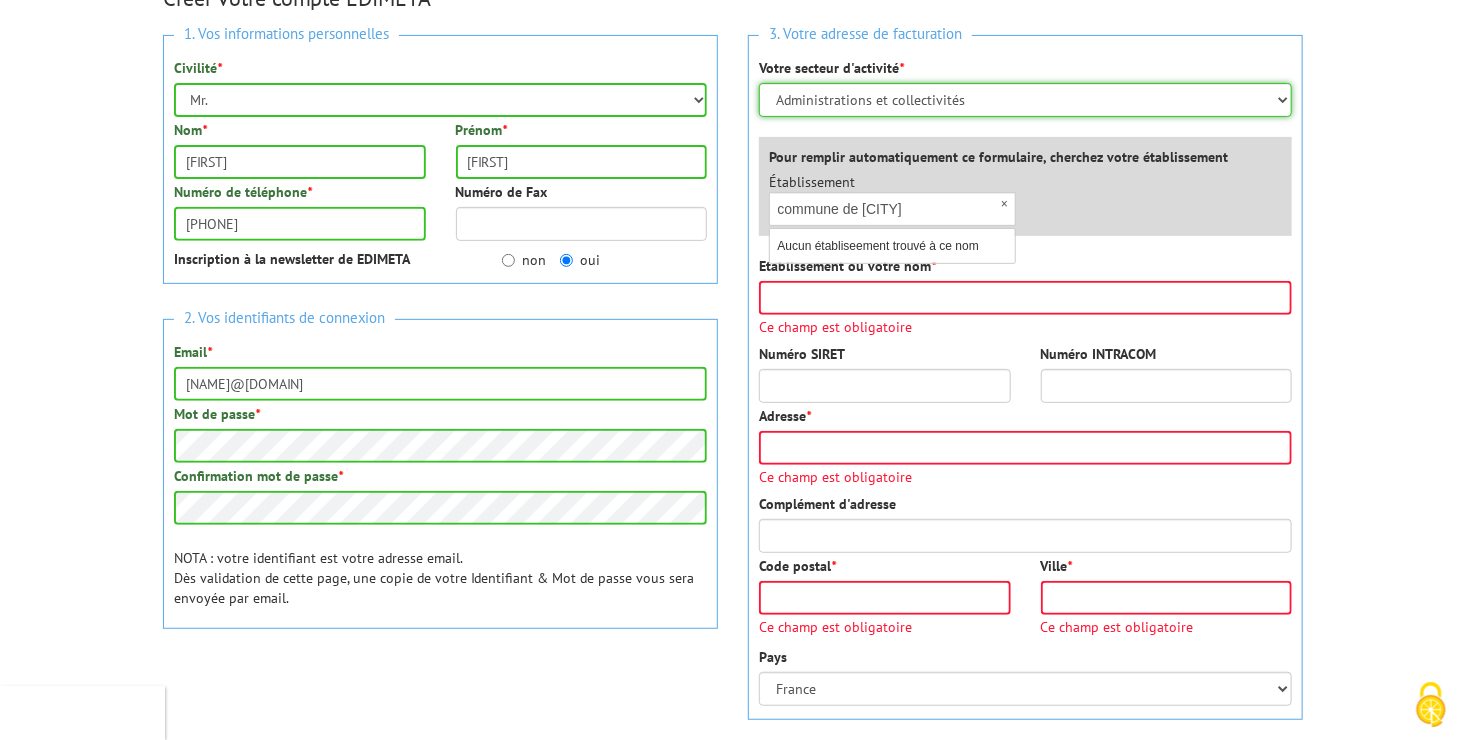 click on "Sélectionner votre secteur d'activité
Administrations et collectivités
Magasins et commerces
Entreprises du secteur privé
Comités d'entreprises" at bounding box center (1025, 100) 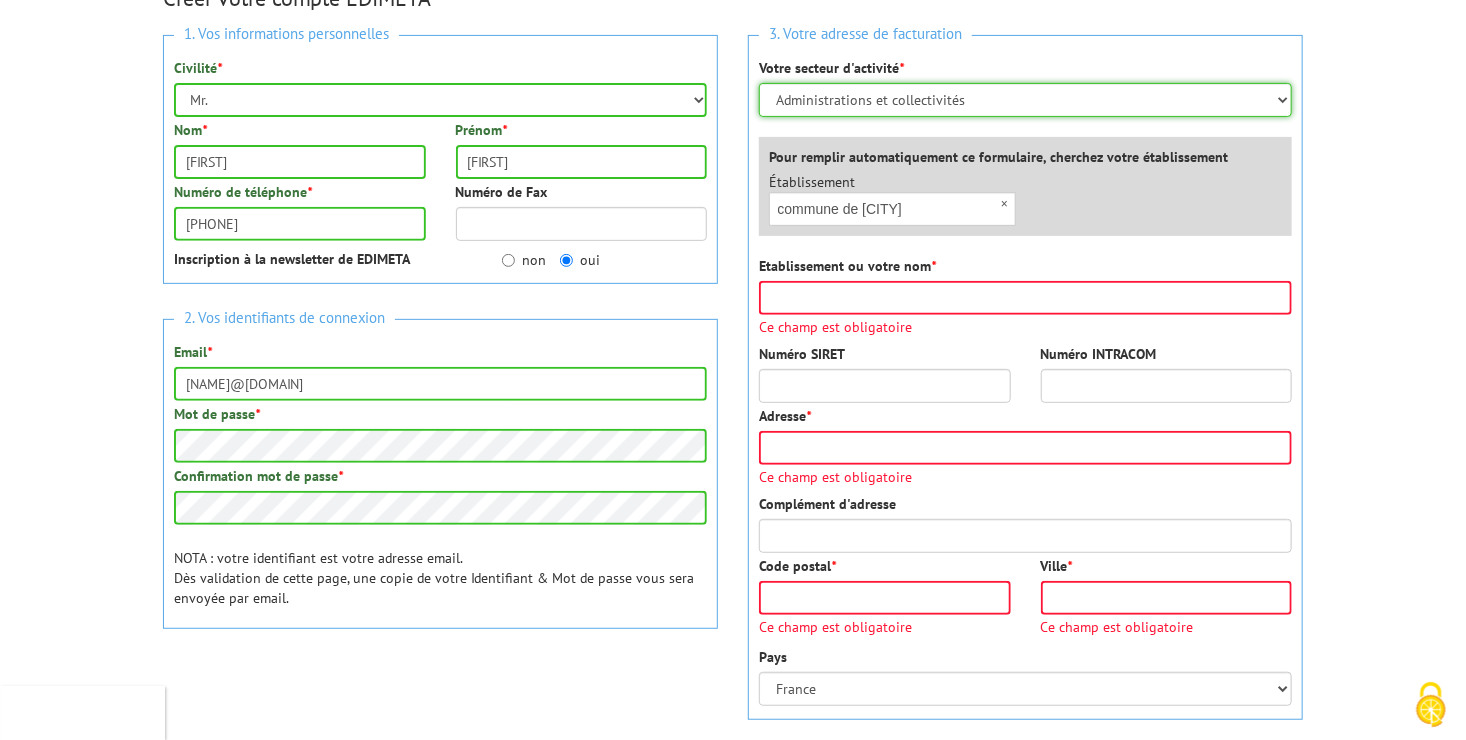 select 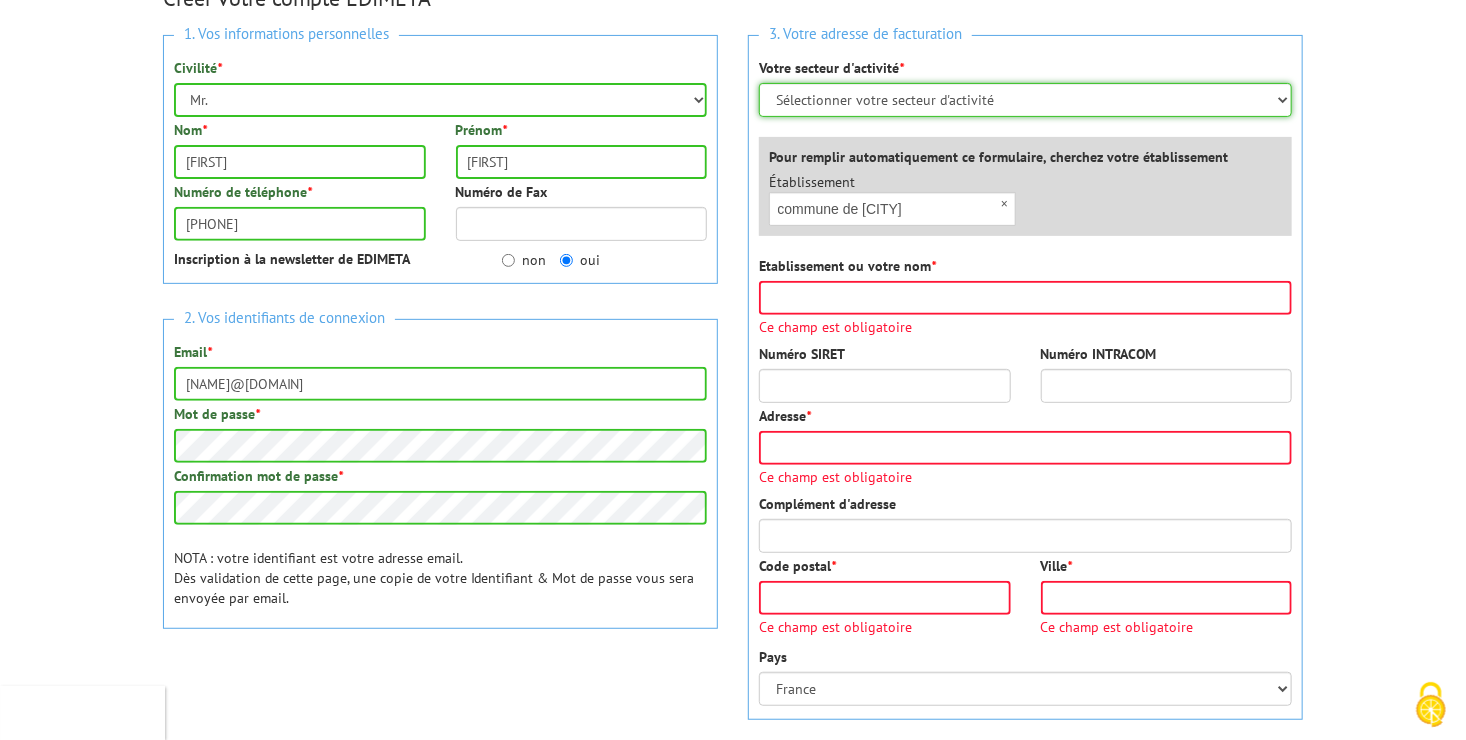 click on "Sélectionner votre secteur d'activité
Administrations et collectivités
Magasins et commerces
Entreprises du secteur privé
Comités d'entreprises" at bounding box center (1025, 100) 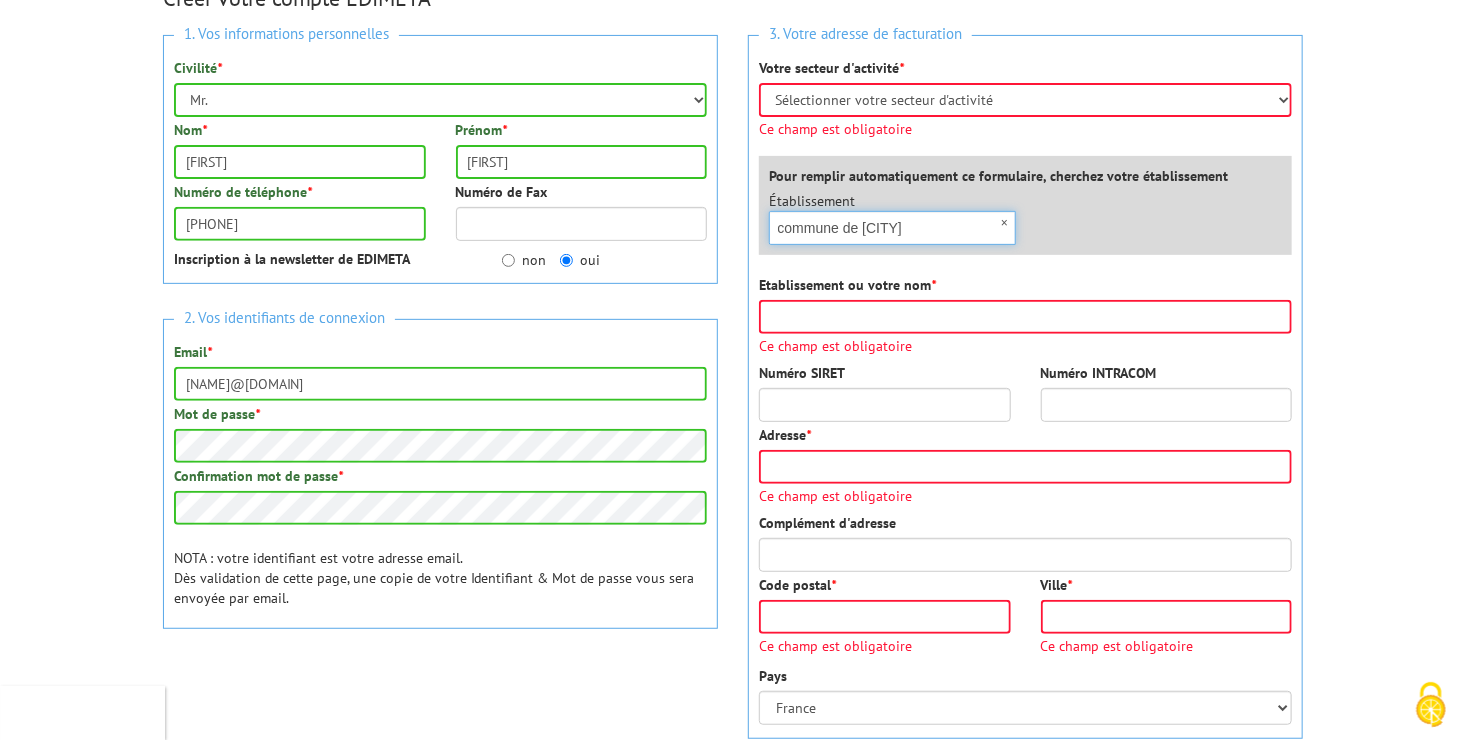 click on "commune de Saint Alban AuriollesSs" at bounding box center [892, 228] 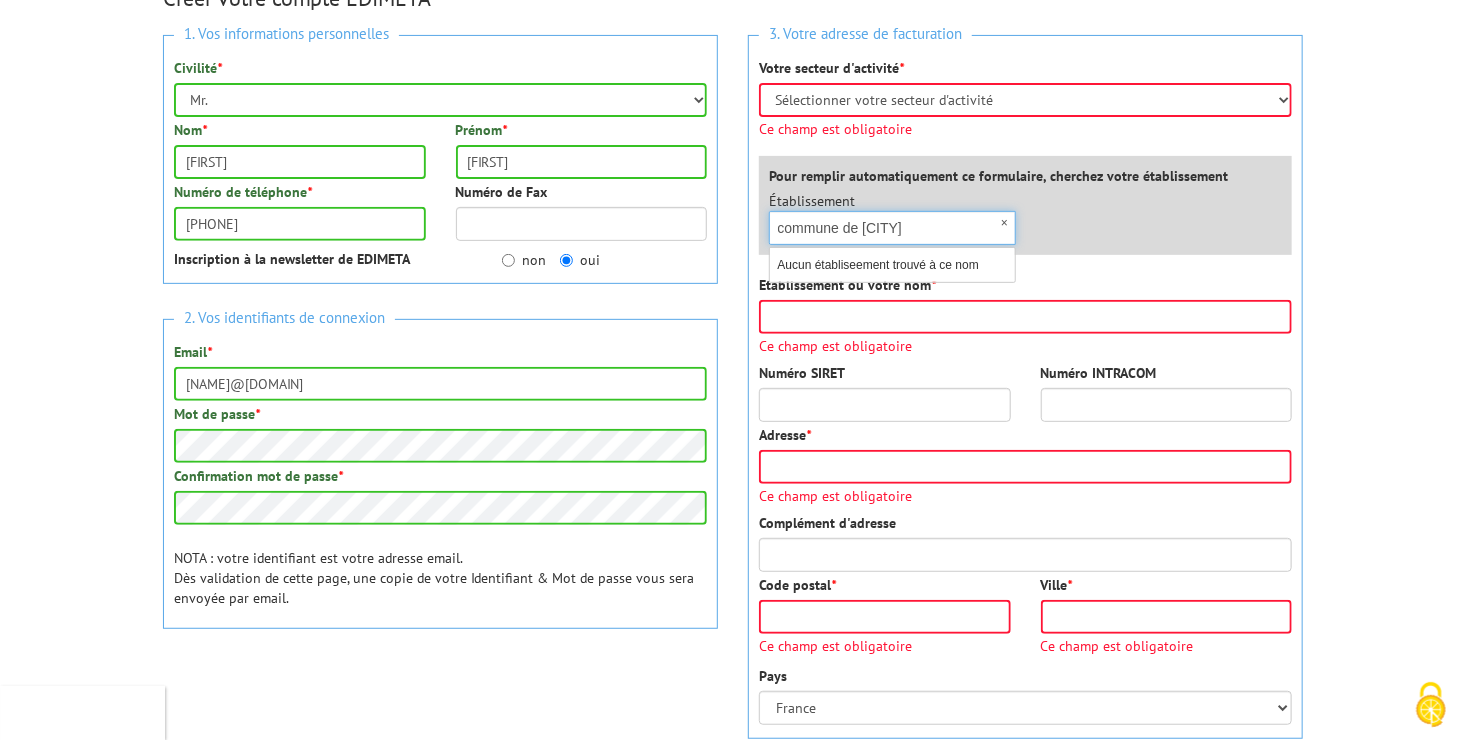 scroll, scrollTop: 0, scrollLeft: 6, axis: horizontal 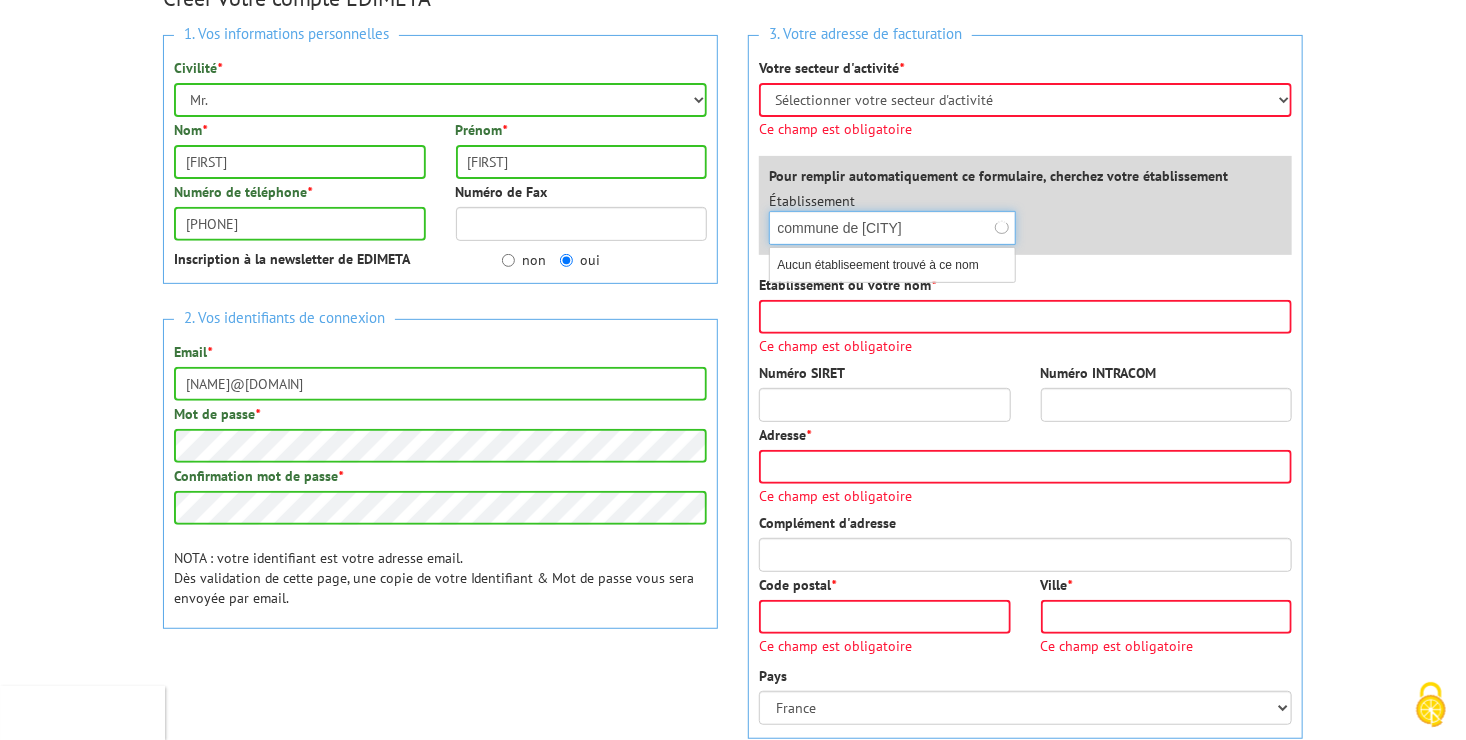 type on "commune de Saint Alban Auriolles" 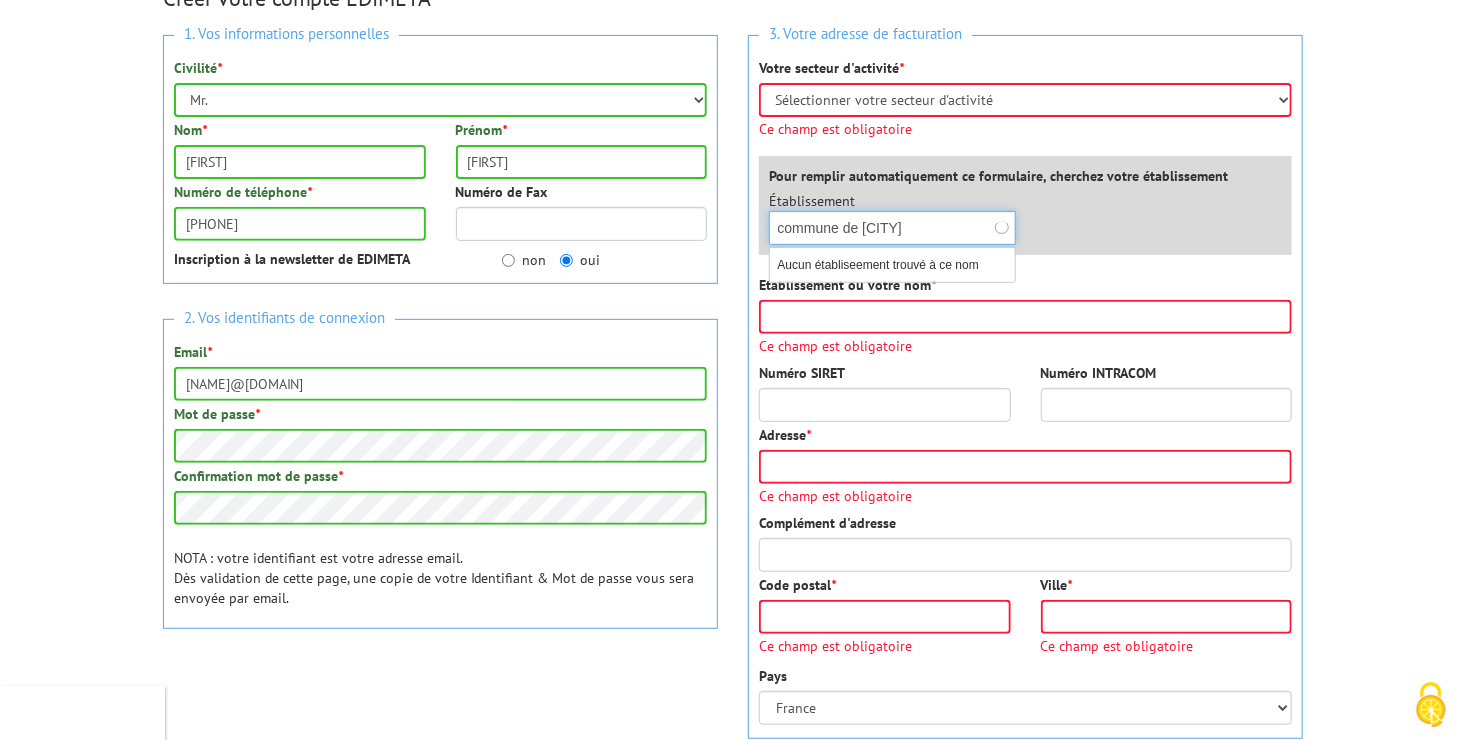 click on "Créer mon compte" at bounding box center (1217, 1008) 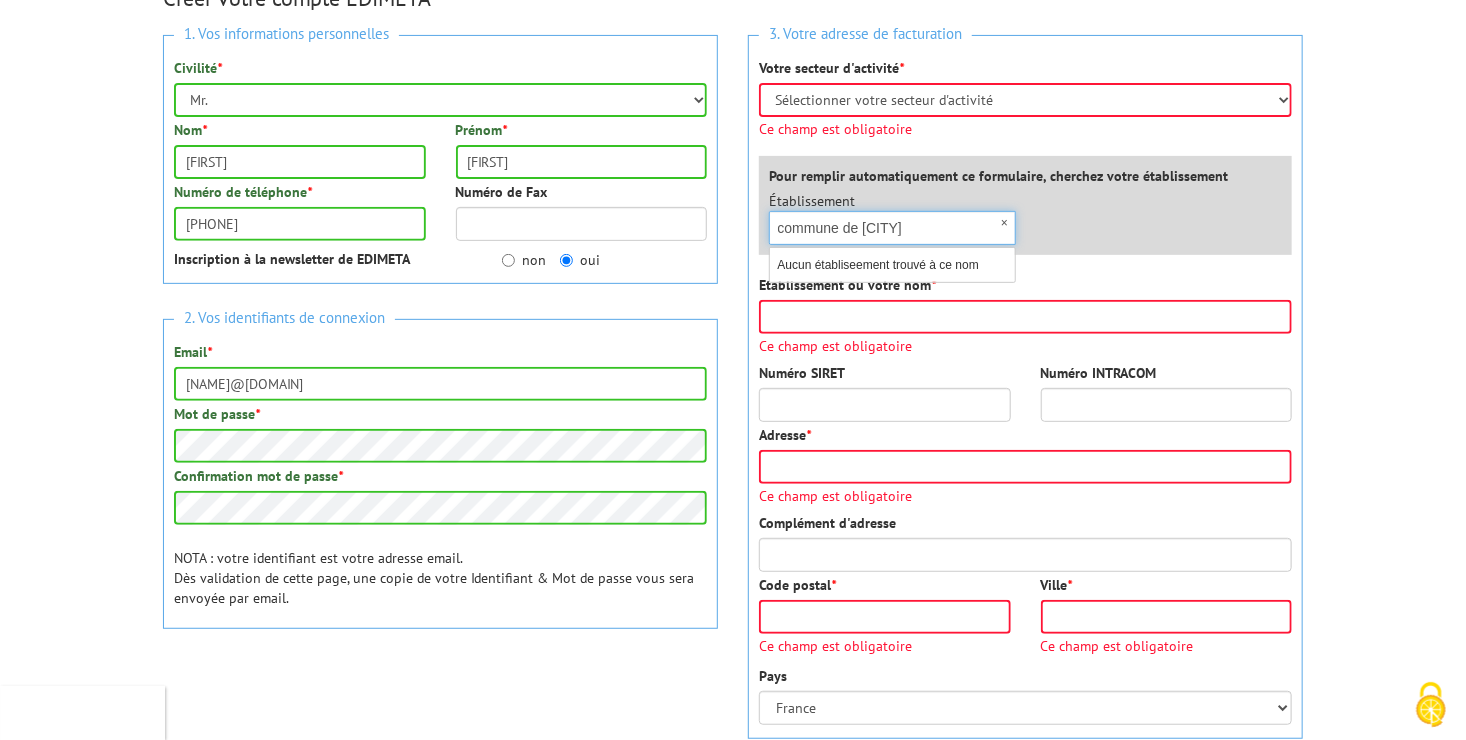 scroll, scrollTop: 0, scrollLeft: 0, axis: both 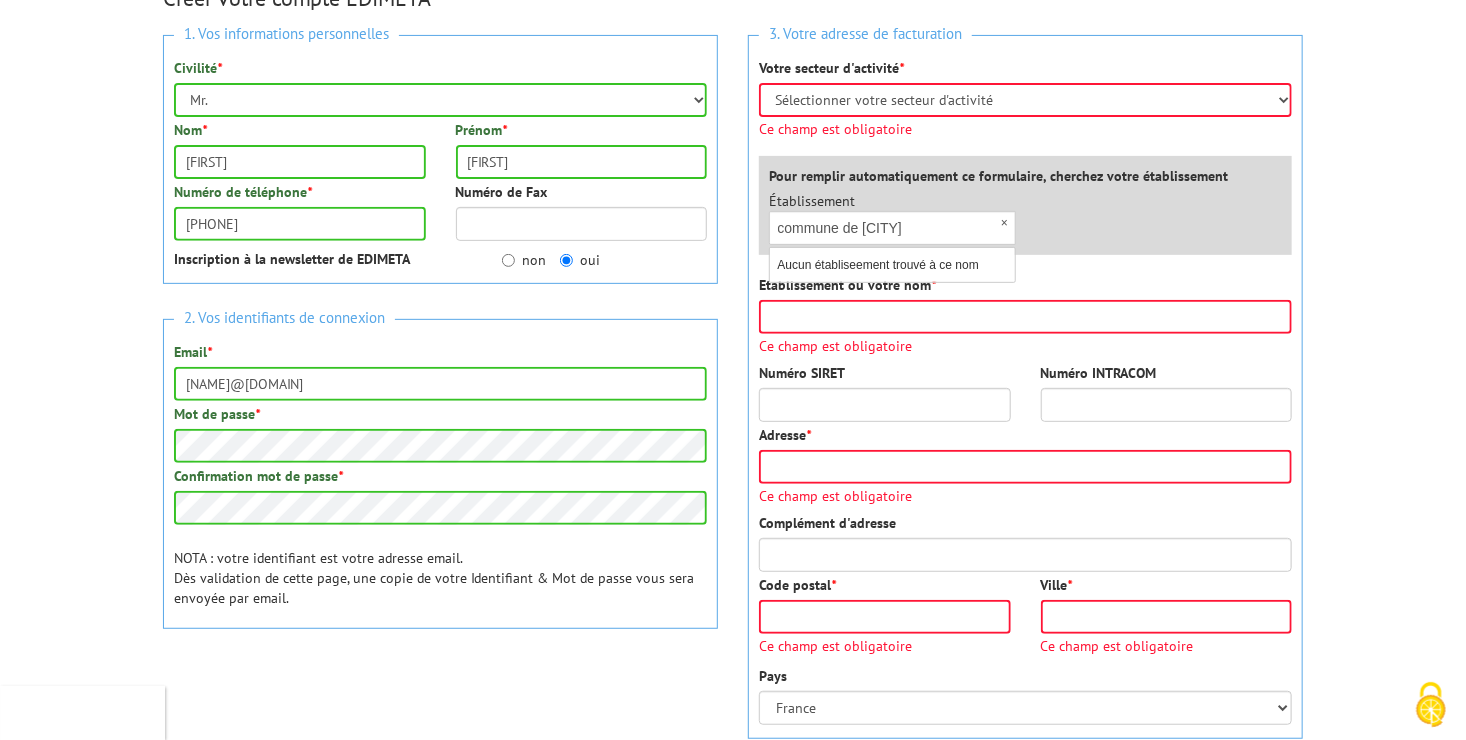 click on "Pour remplir automatiquement ce
formulaire, cherchez votre établissement" at bounding box center [998, 176] 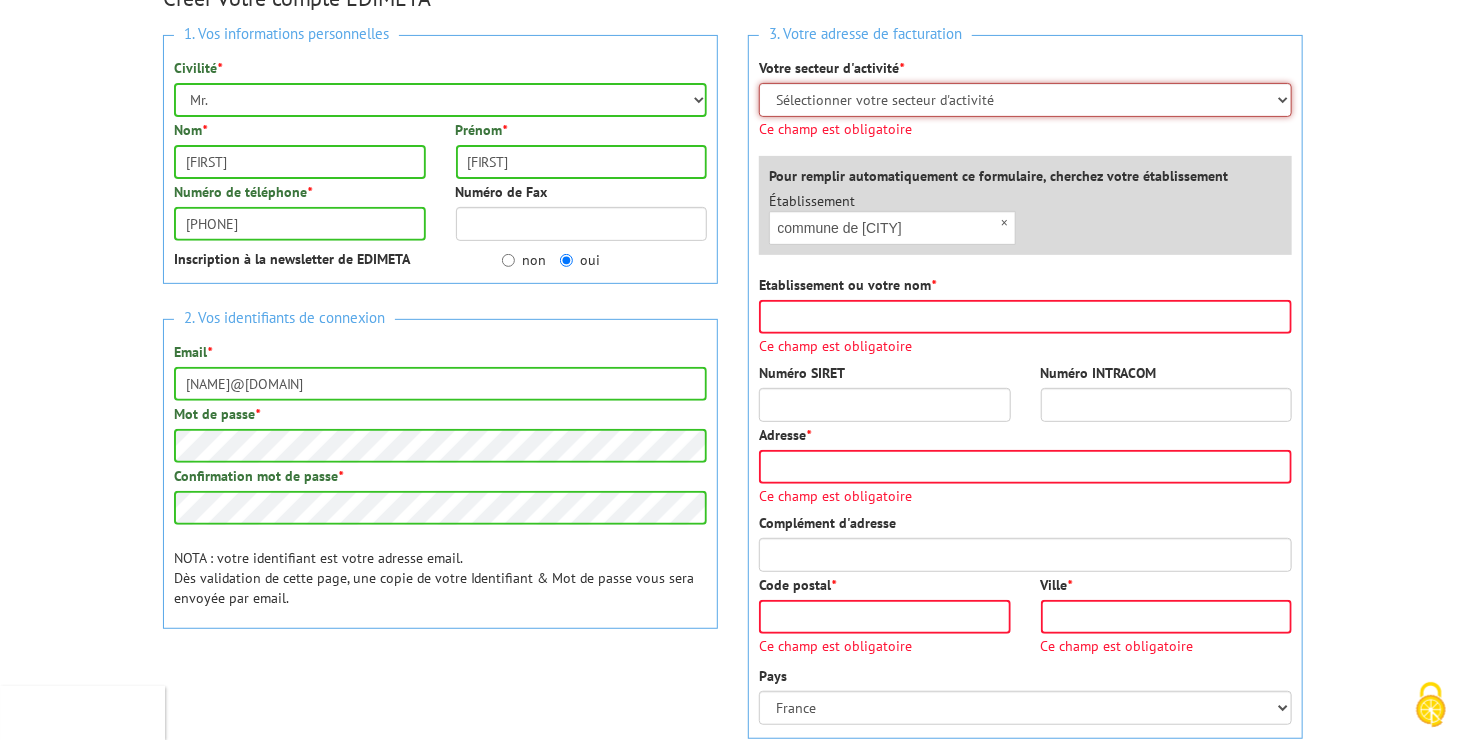 drag, startPoint x: 1249, startPoint y: 91, endPoint x: 1196, endPoint y: 104, distance: 54.571056 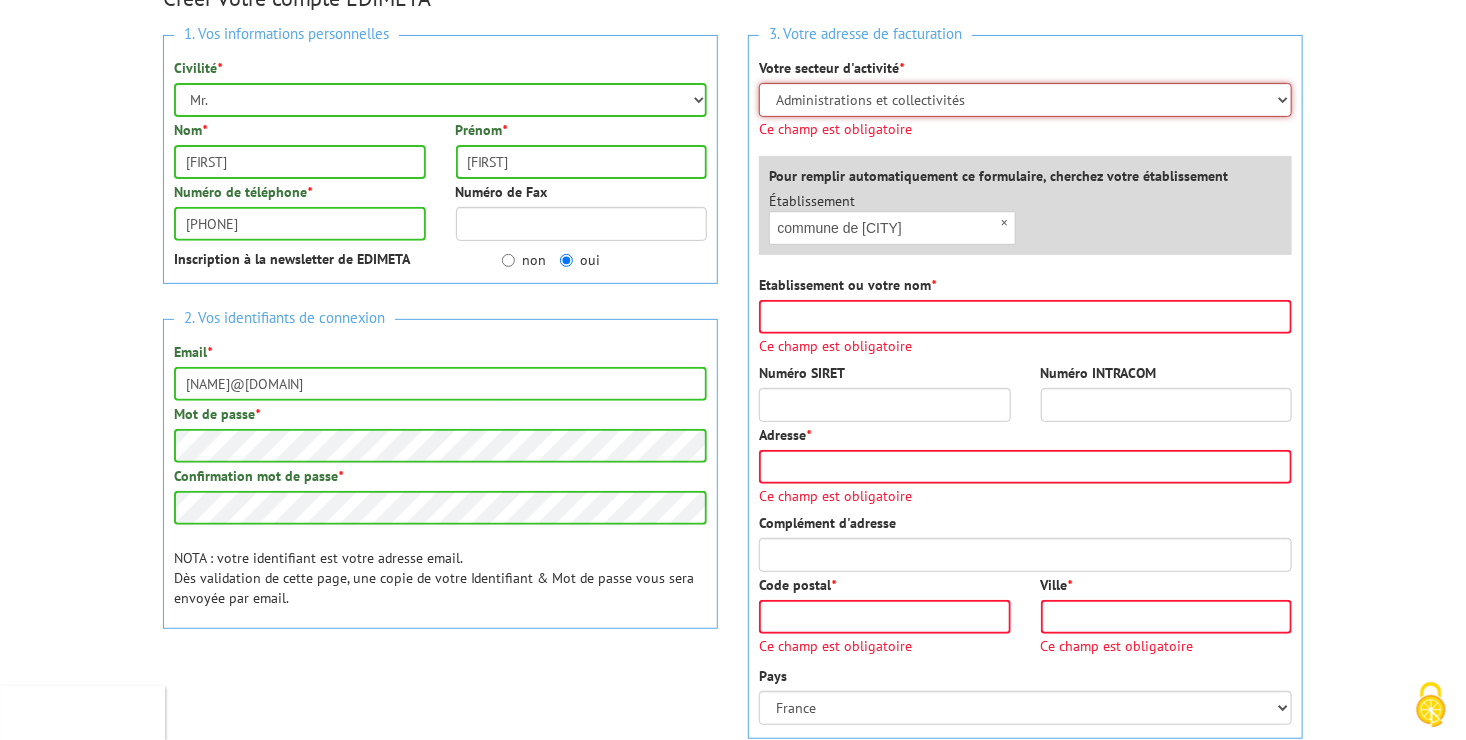 click on "Sélectionner votre secteur d'activité
Administrations et collectivités
Magasins et commerces
Entreprises du secteur privé
Comités d'entreprises" at bounding box center [1025, 100] 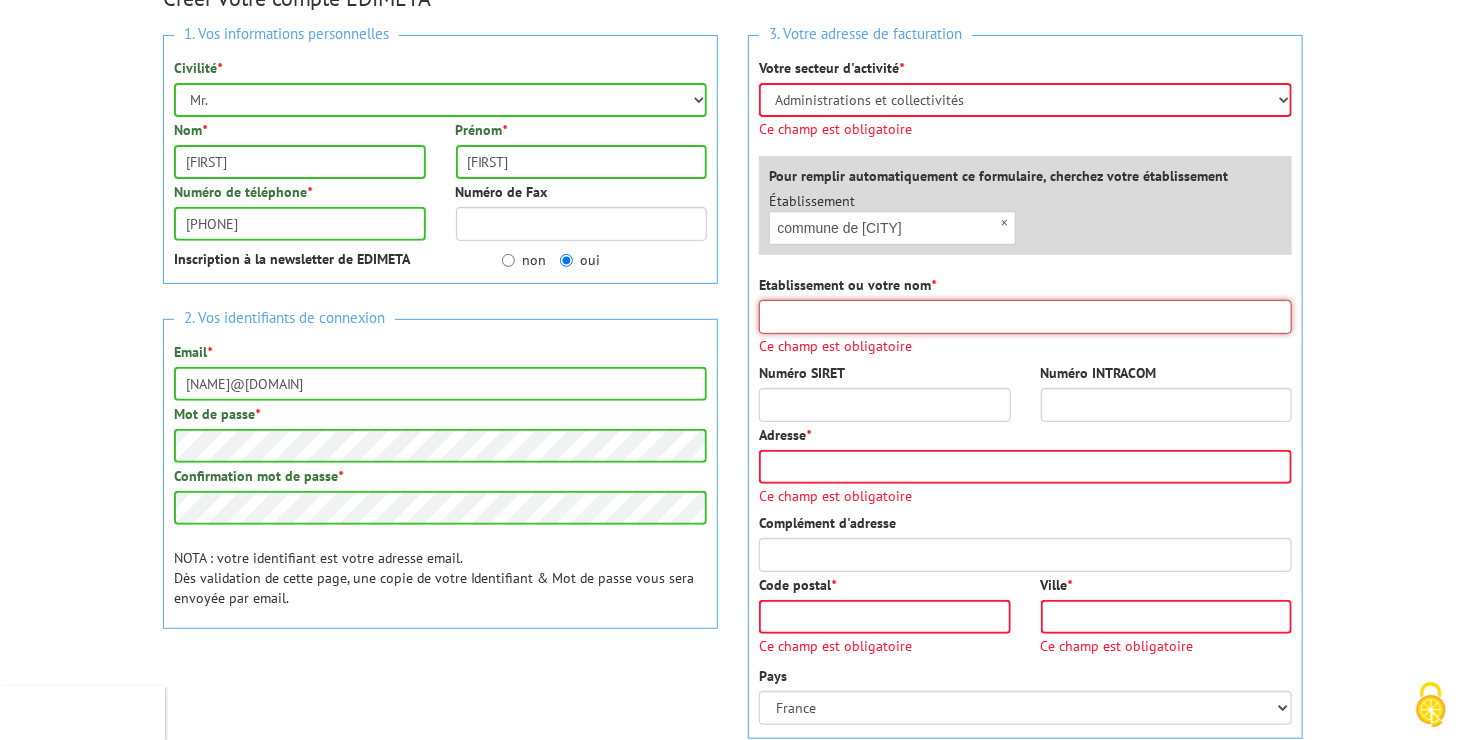 click on "Etablissement ou votre nom  *" at bounding box center (1025, 317) 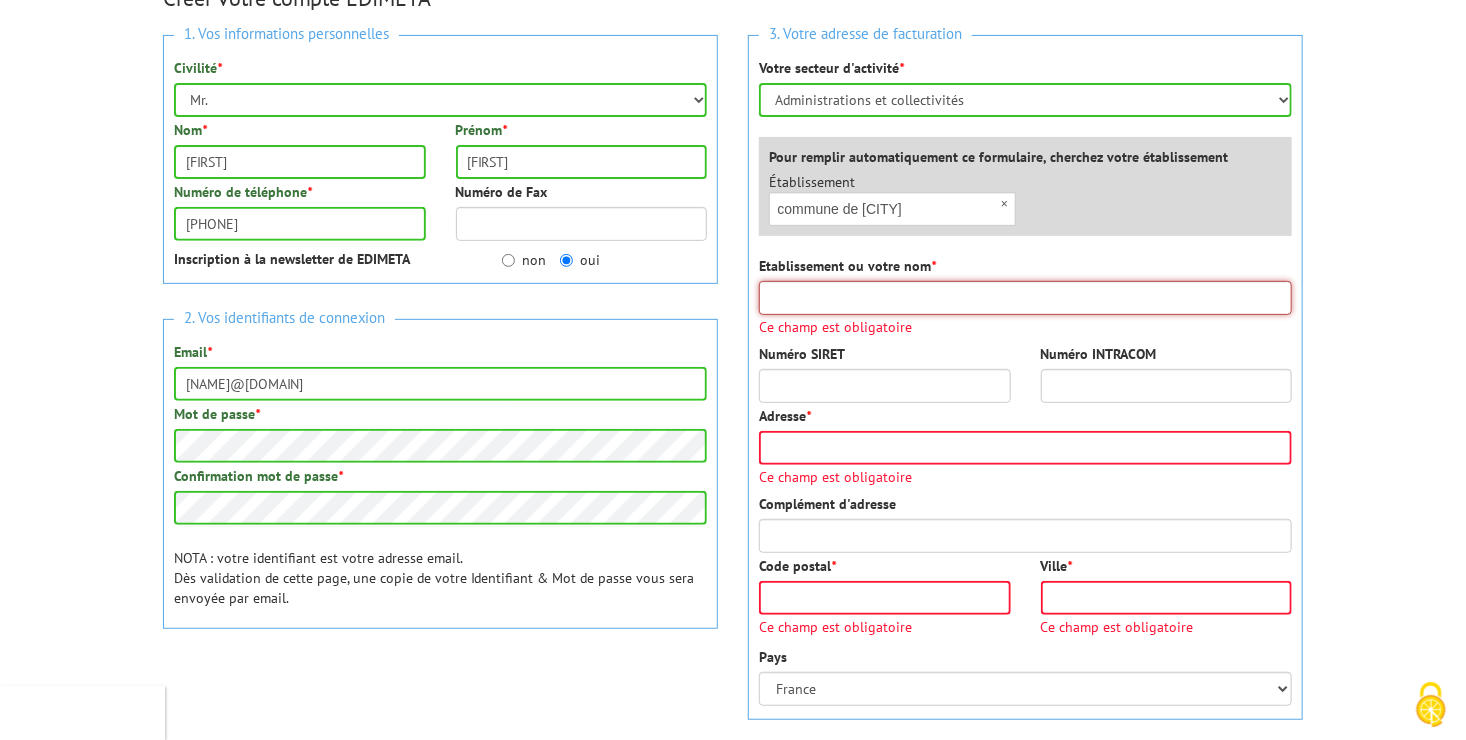 type on "COMMUNE DE SAINT ALBAN AURIOLLES" 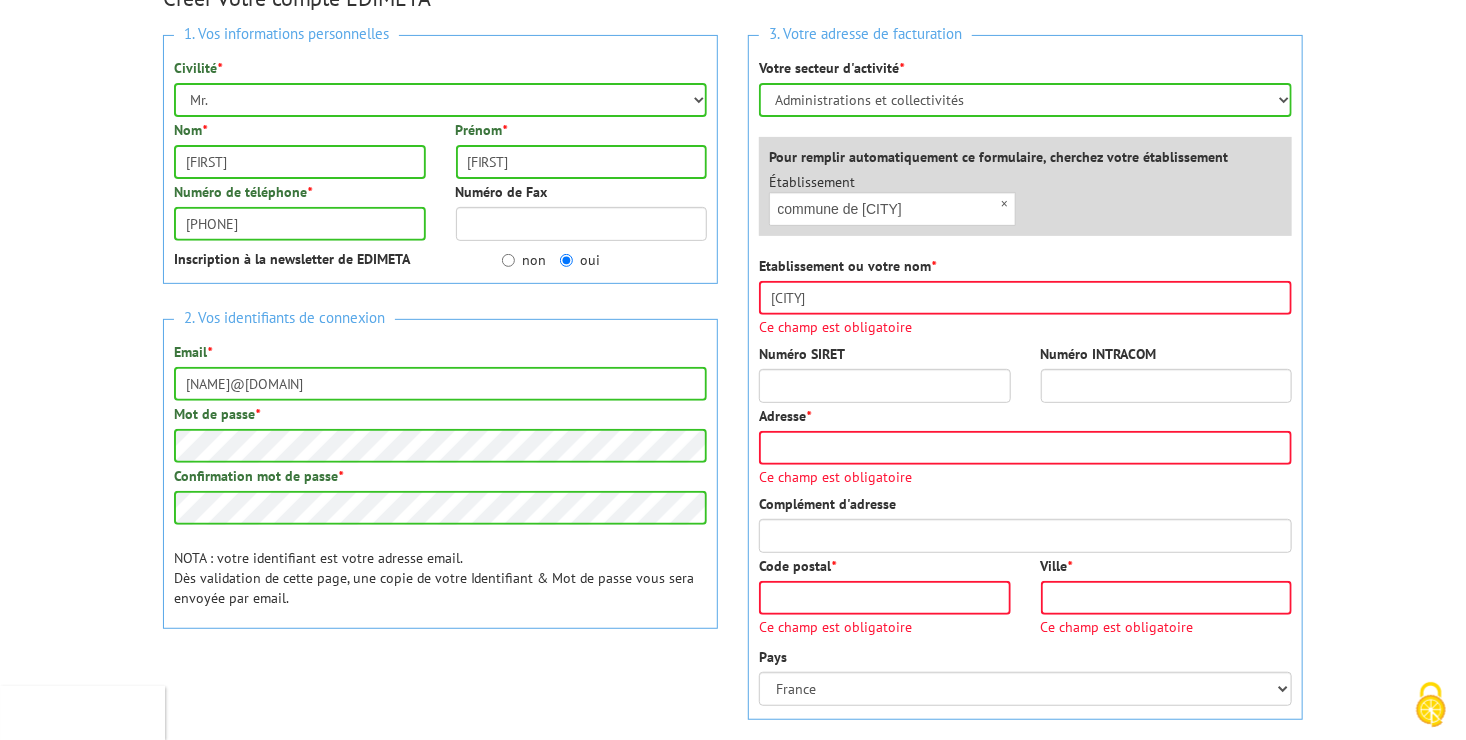 type on "30 PLACE ARISTIDE BRIAND" 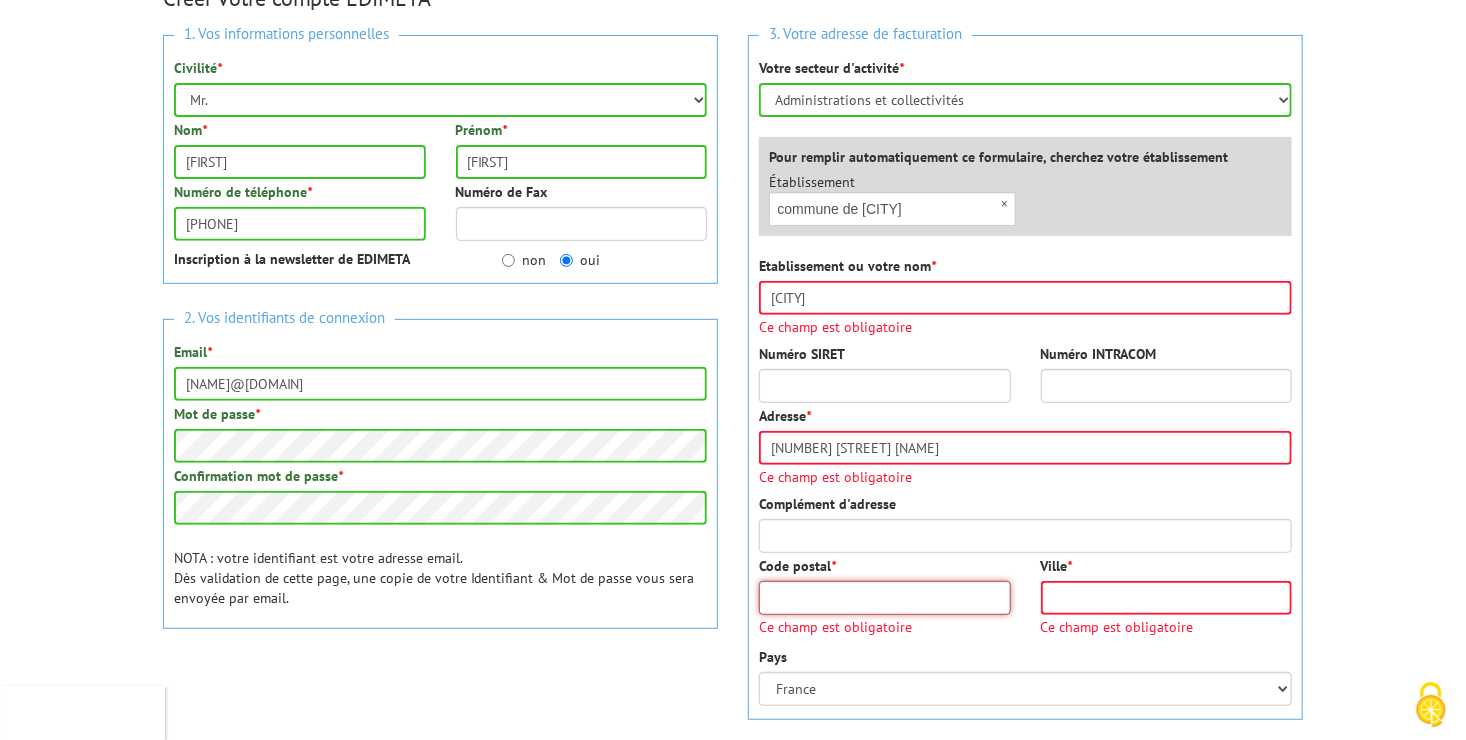 type on "07120" 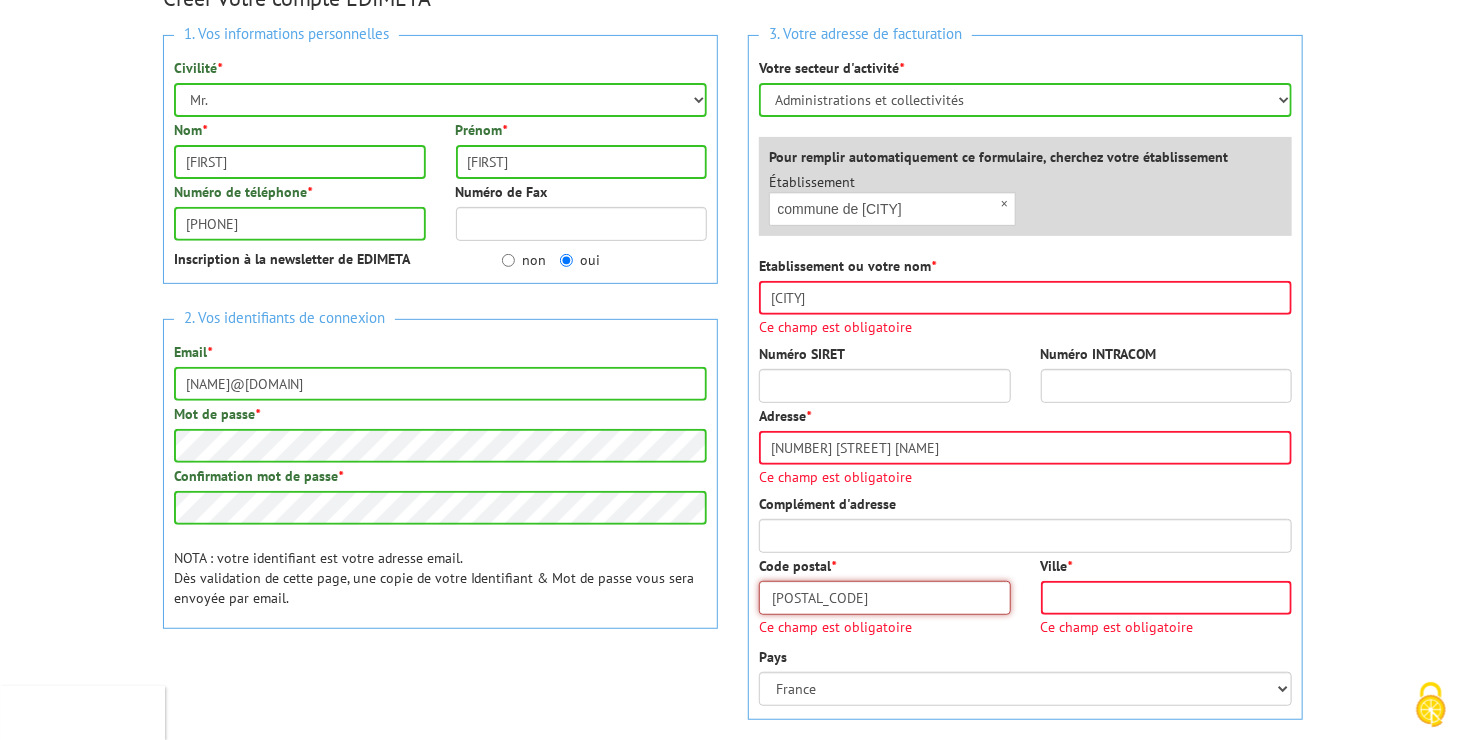 type on "ST ALBAN AURIOLLES" 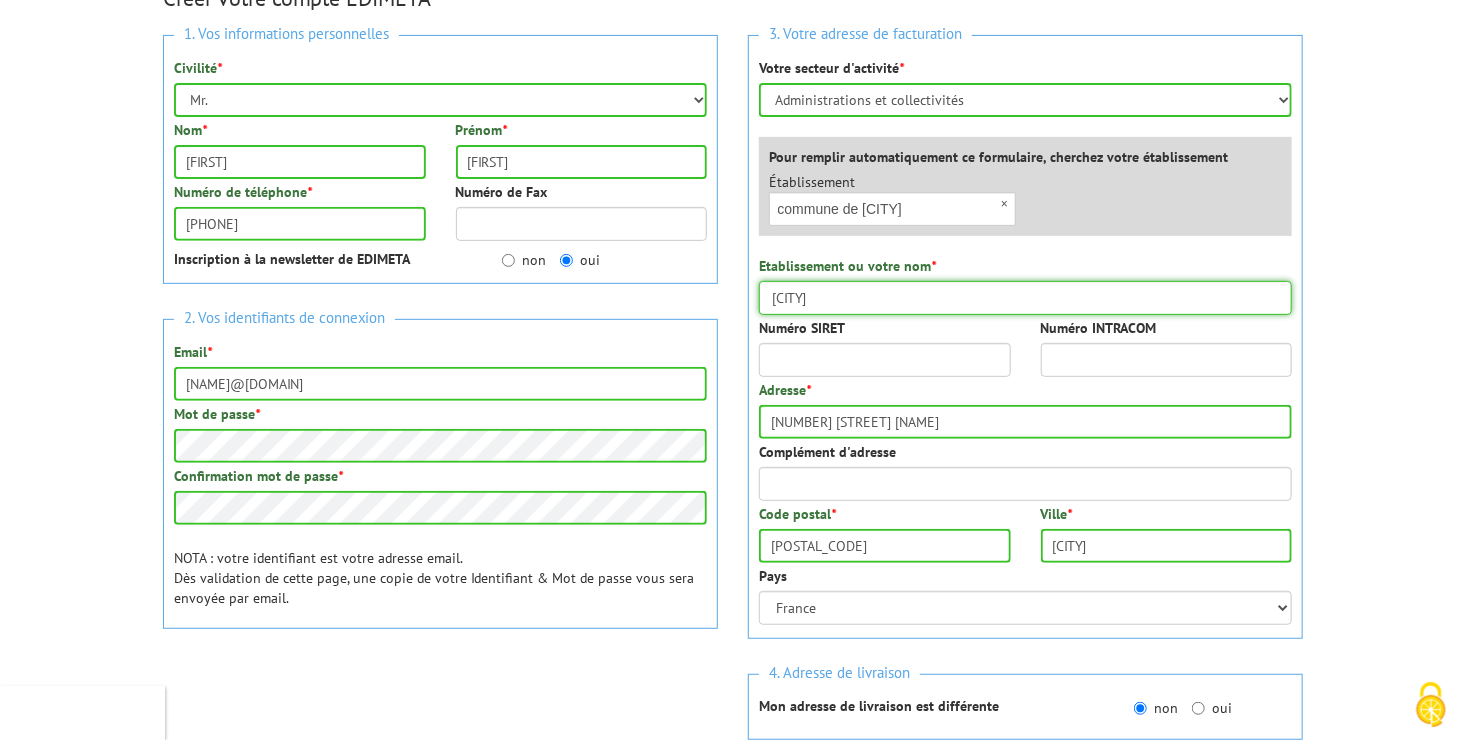 type on "Mairie de Saint Alban Auriolles 30 Place Aristide Briand" 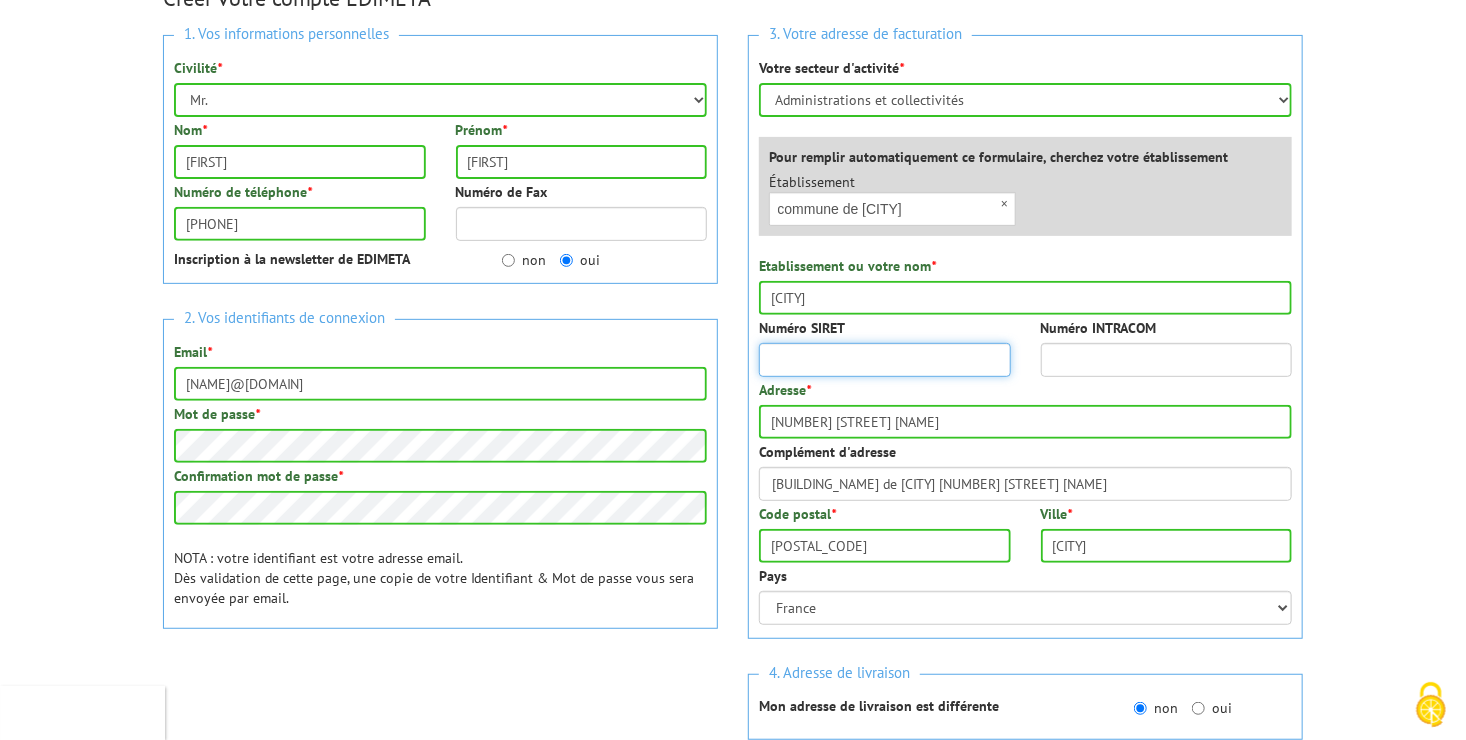 click on "Numéro SIRET" at bounding box center [885, 360] 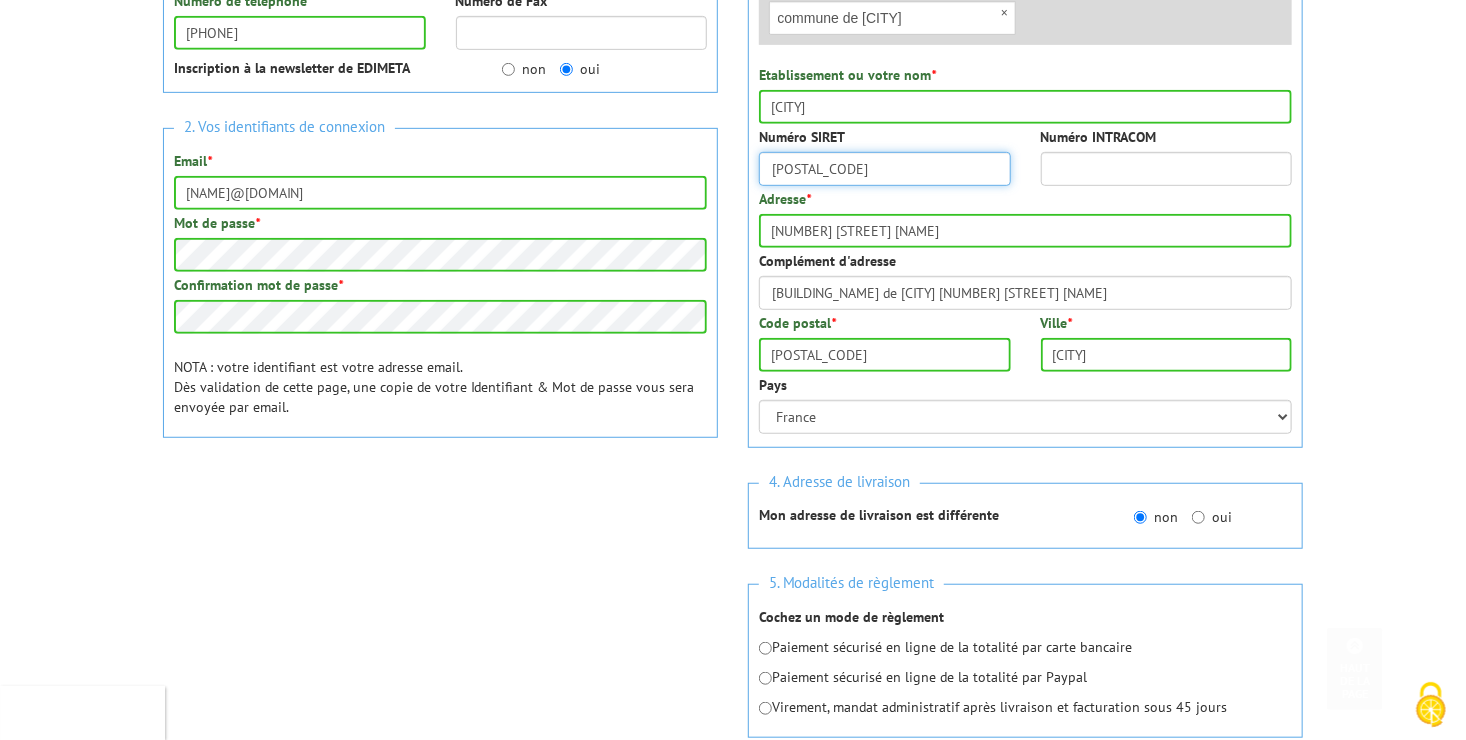 scroll, scrollTop: 457, scrollLeft: 0, axis: vertical 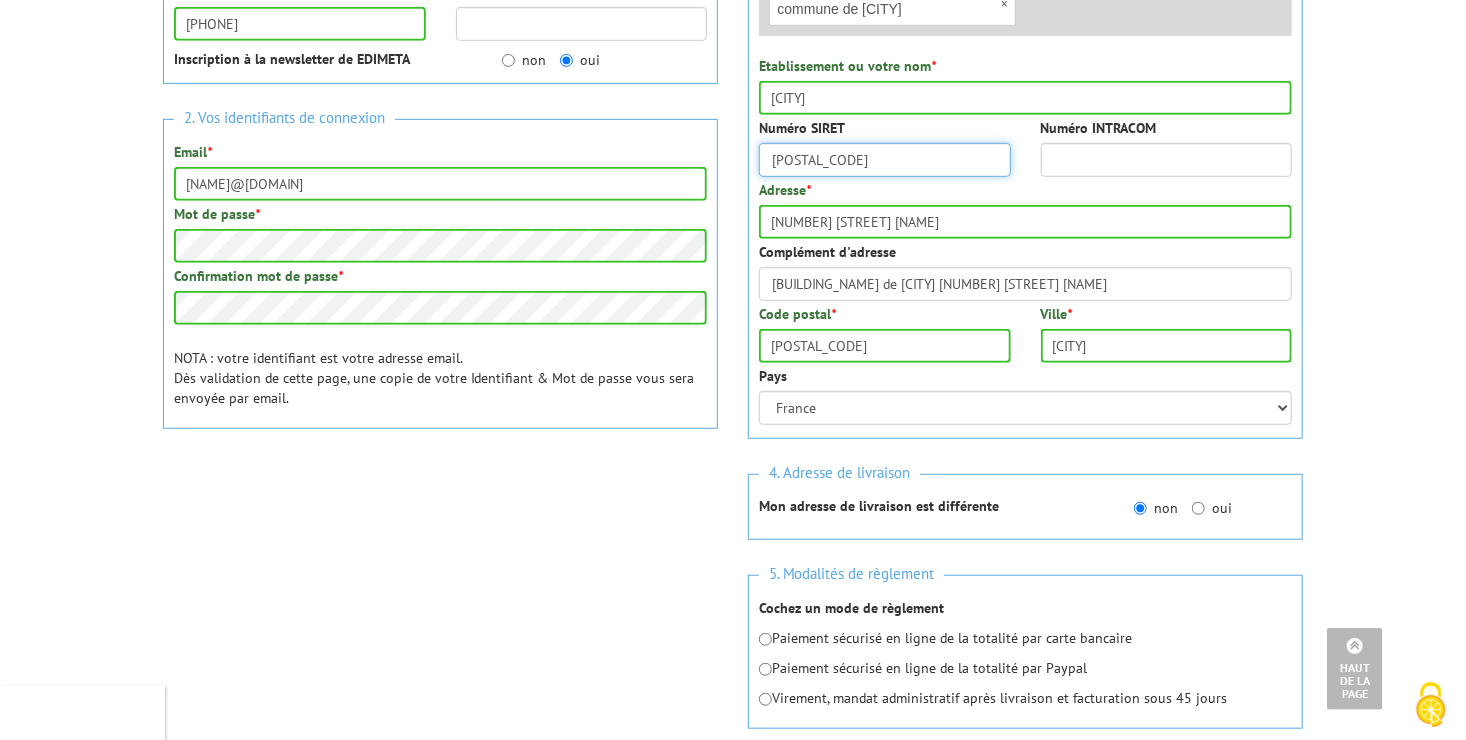 type on "21070207200013" 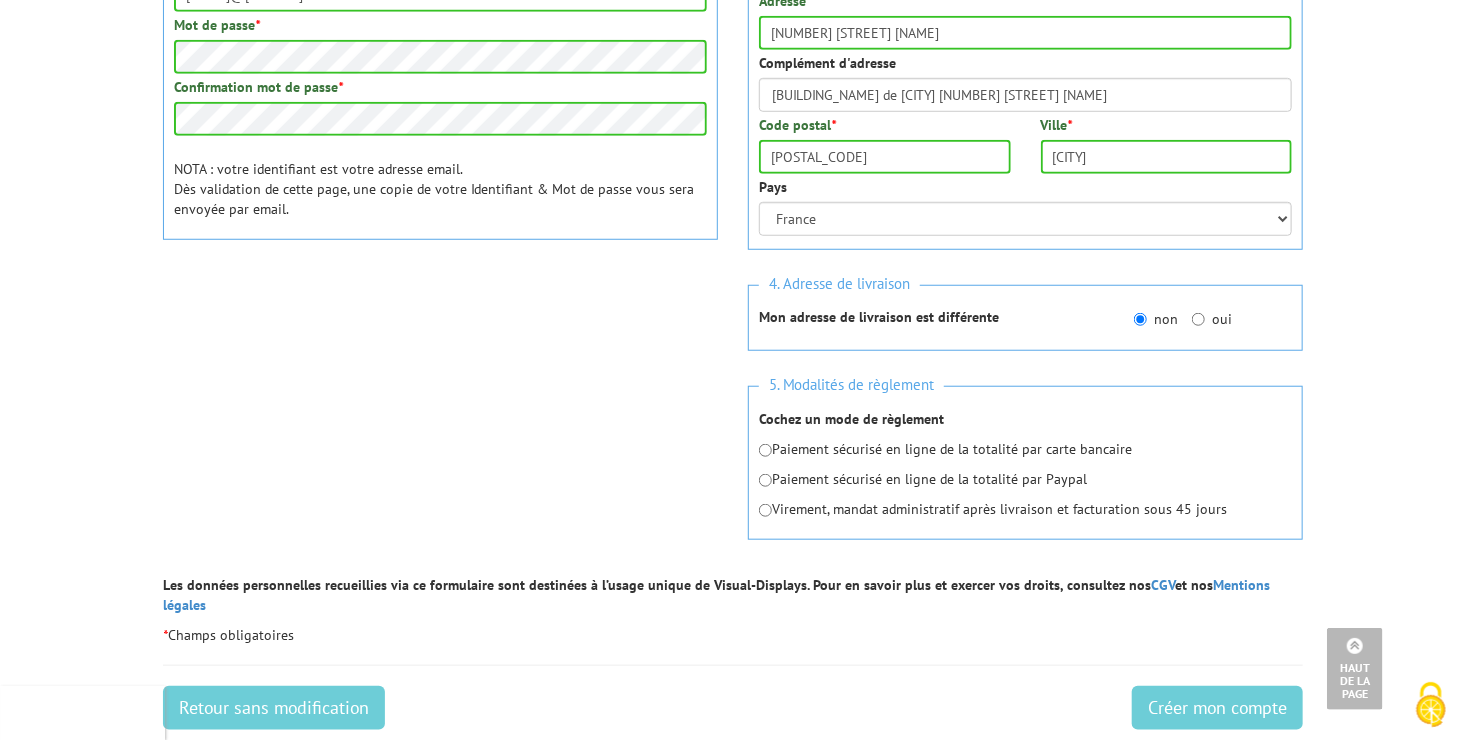 scroll, scrollTop: 657, scrollLeft: 0, axis: vertical 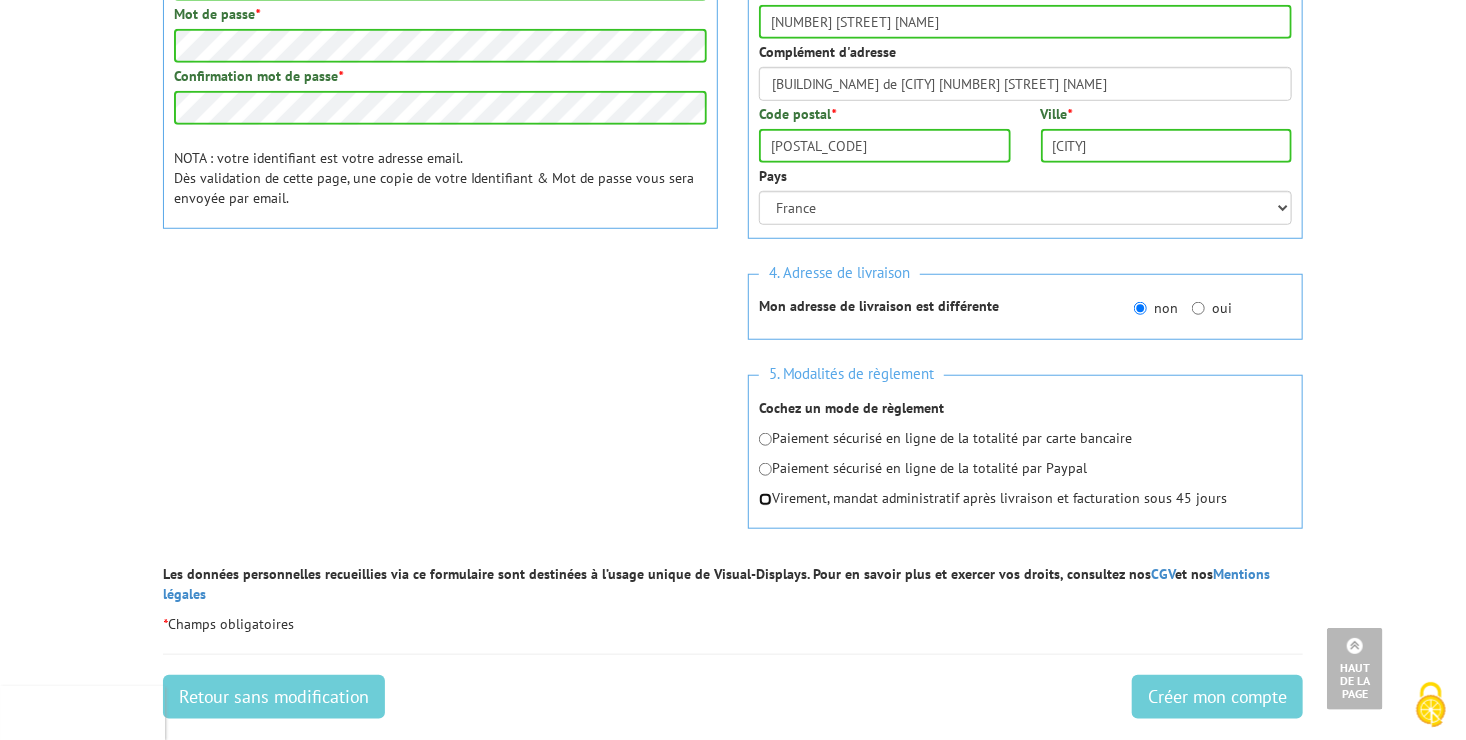 click at bounding box center (765, 499) 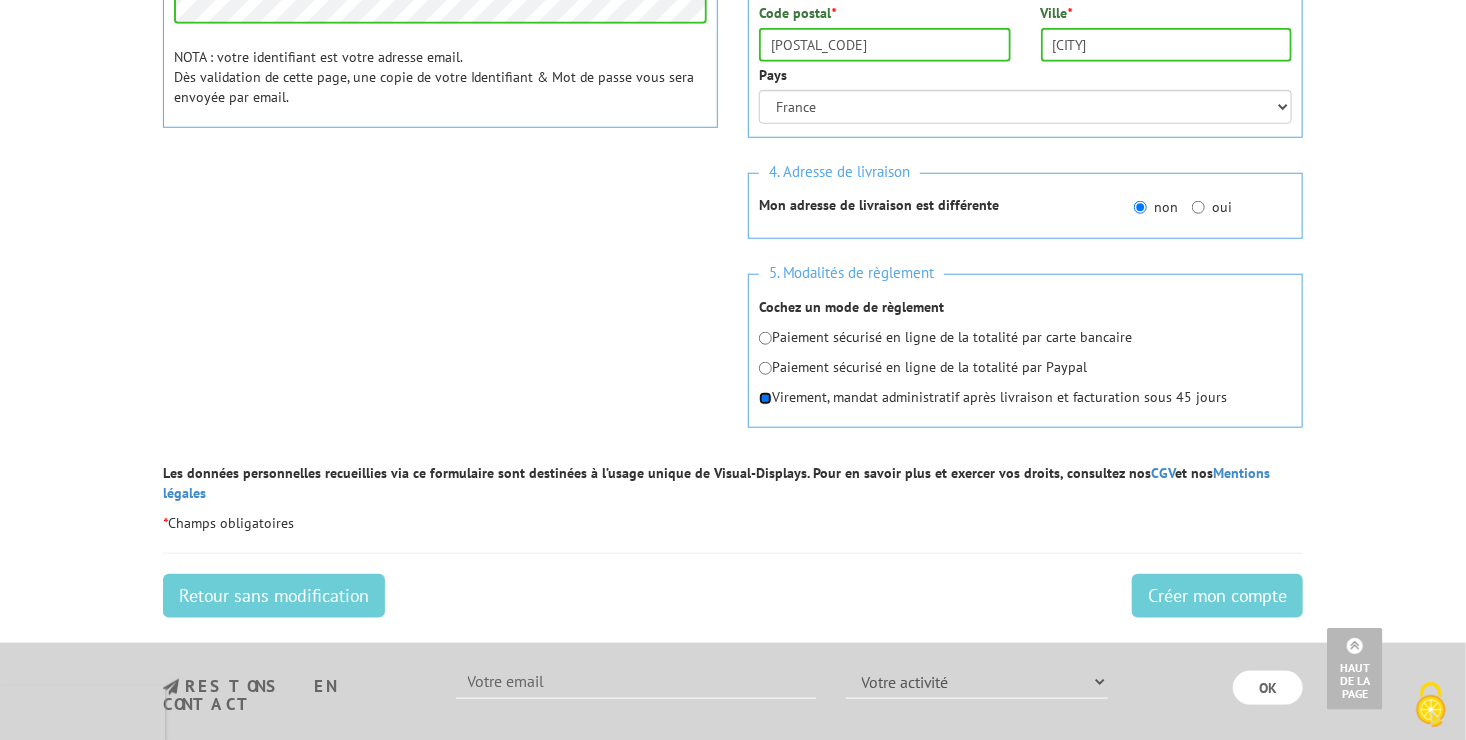 scroll, scrollTop: 957, scrollLeft: 0, axis: vertical 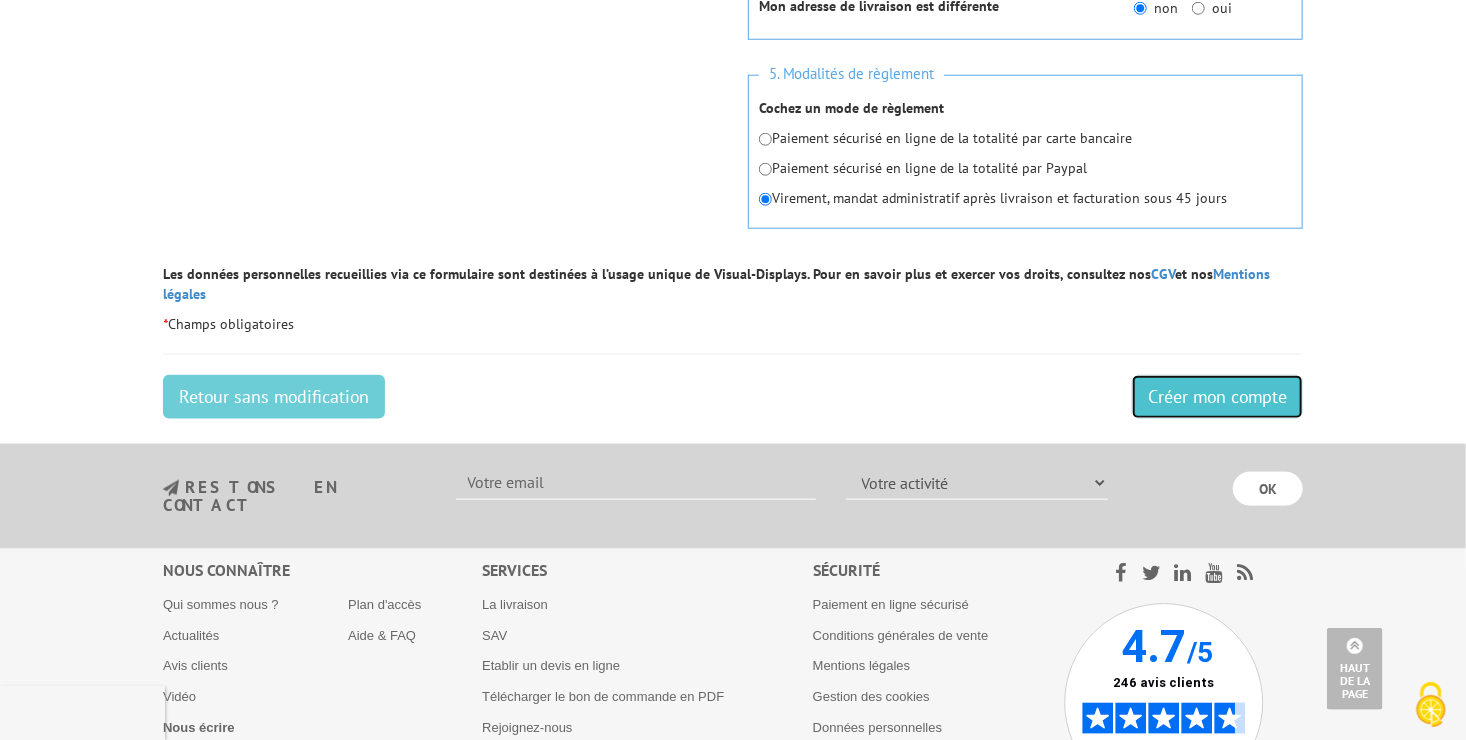 click on "Créer mon compte" at bounding box center (1217, 397) 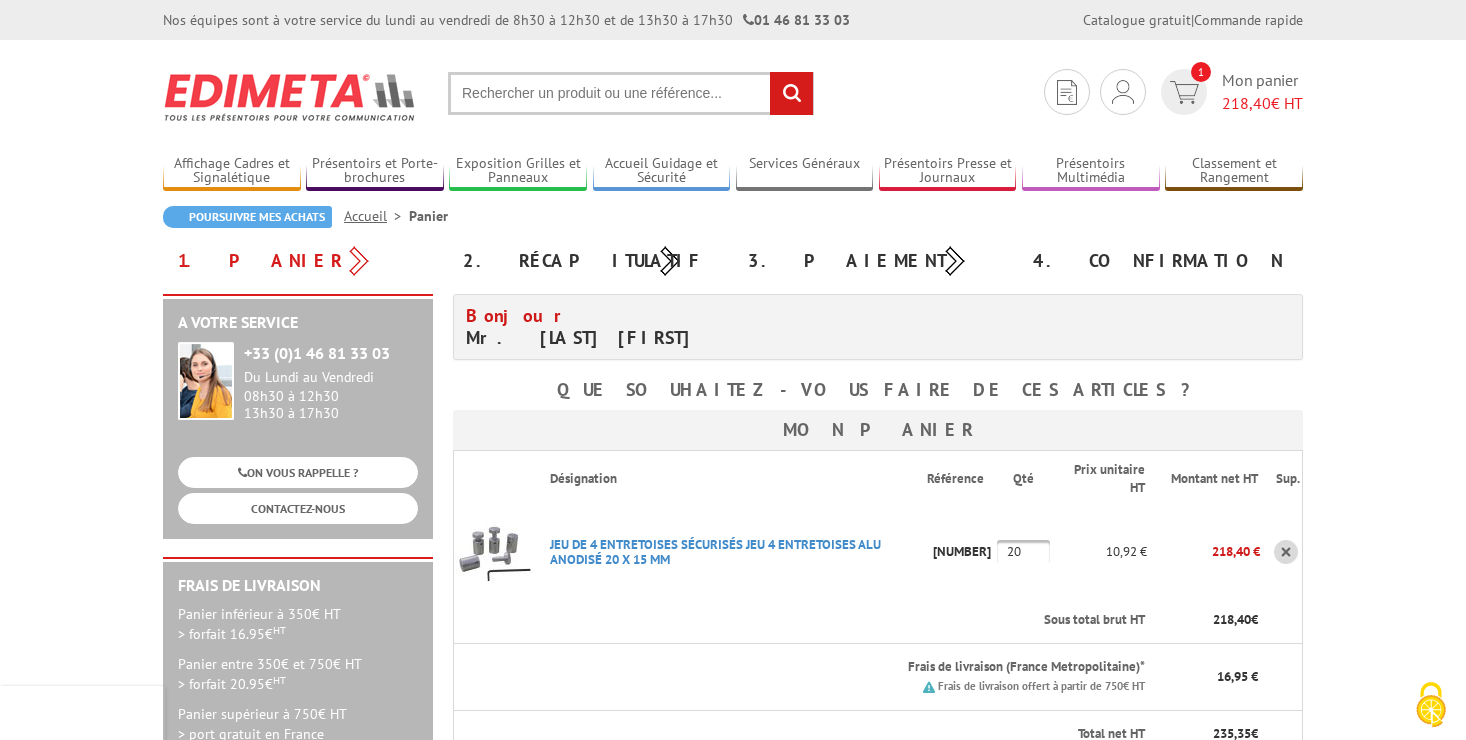 scroll, scrollTop: 0, scrollLeft: 0, axis: both 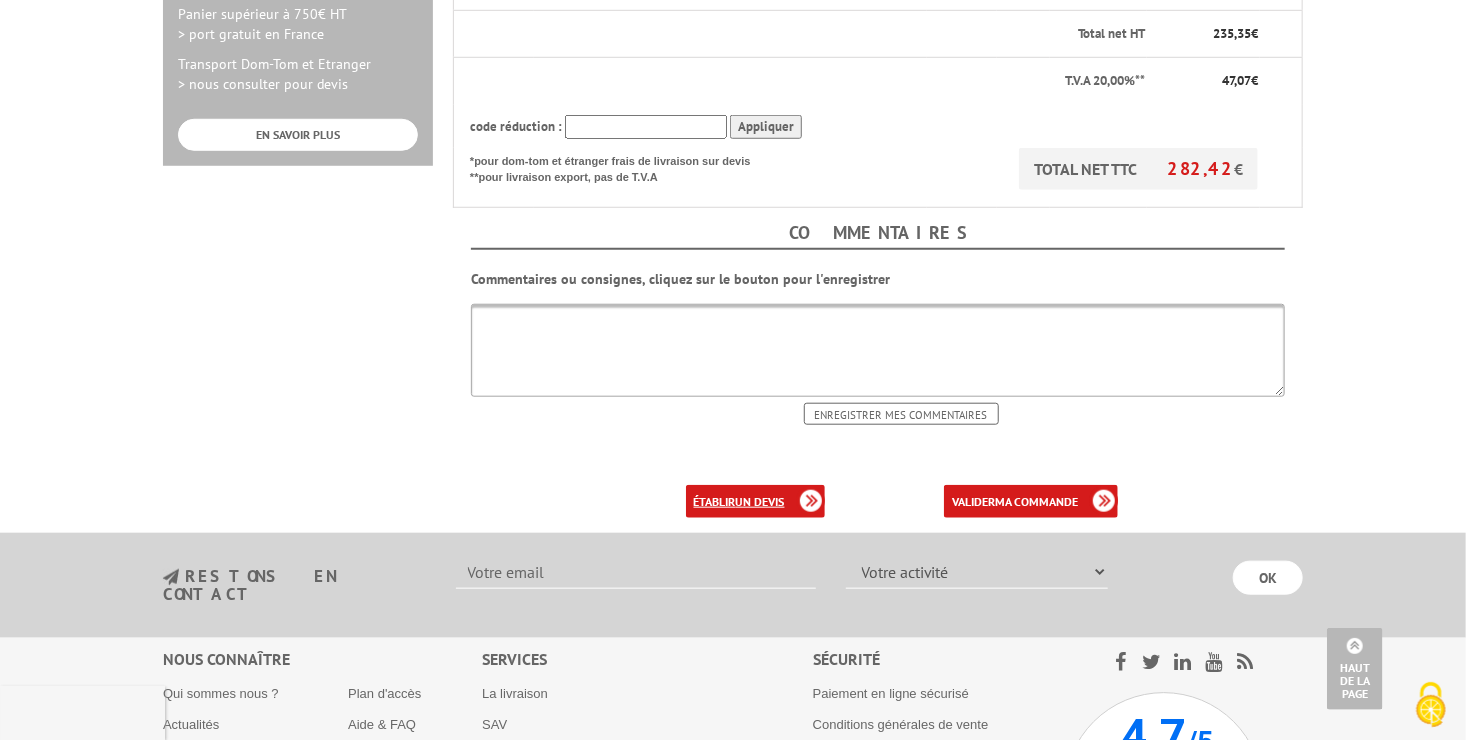 click on "établir  un devis" at bounding box center (755, 501) 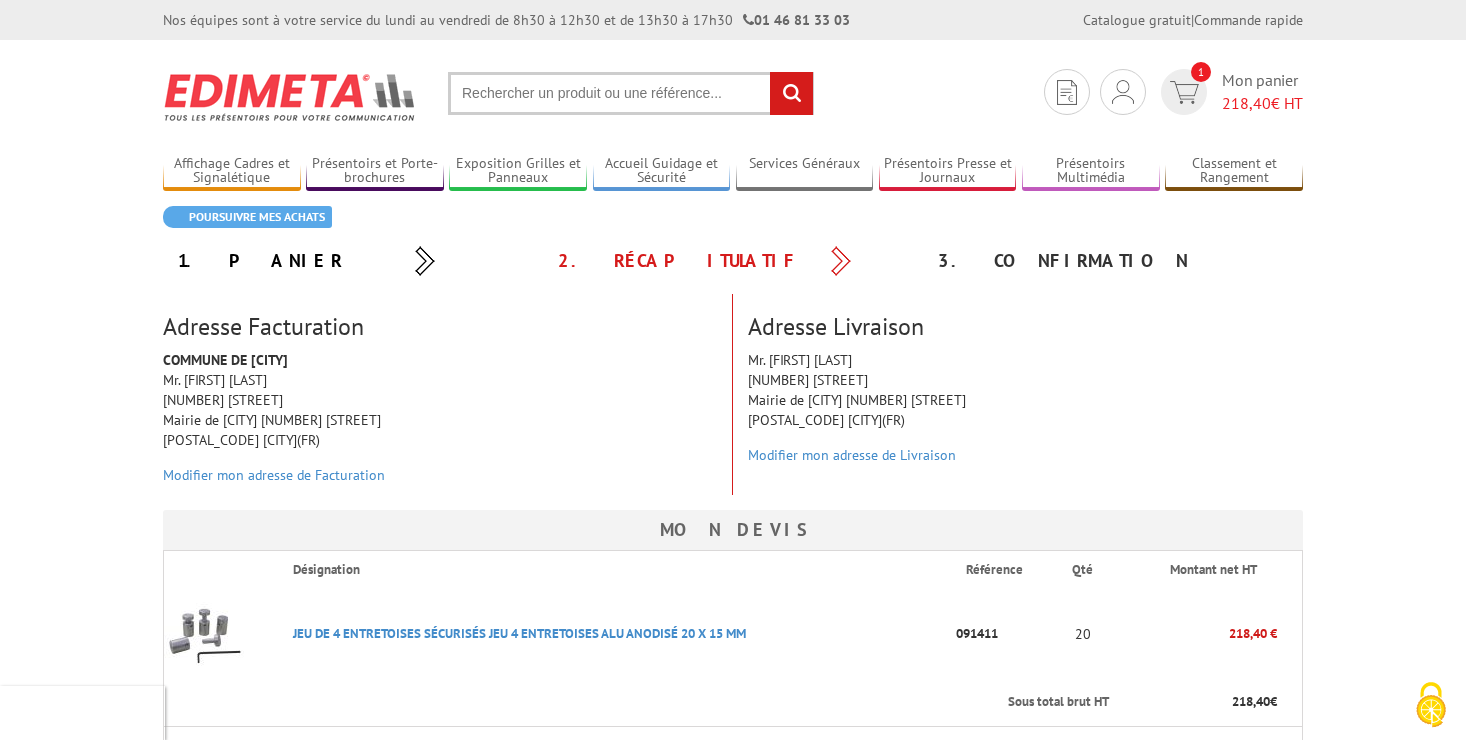 scroll, scrollTop: 0, scrollLeft: 0, axis: both 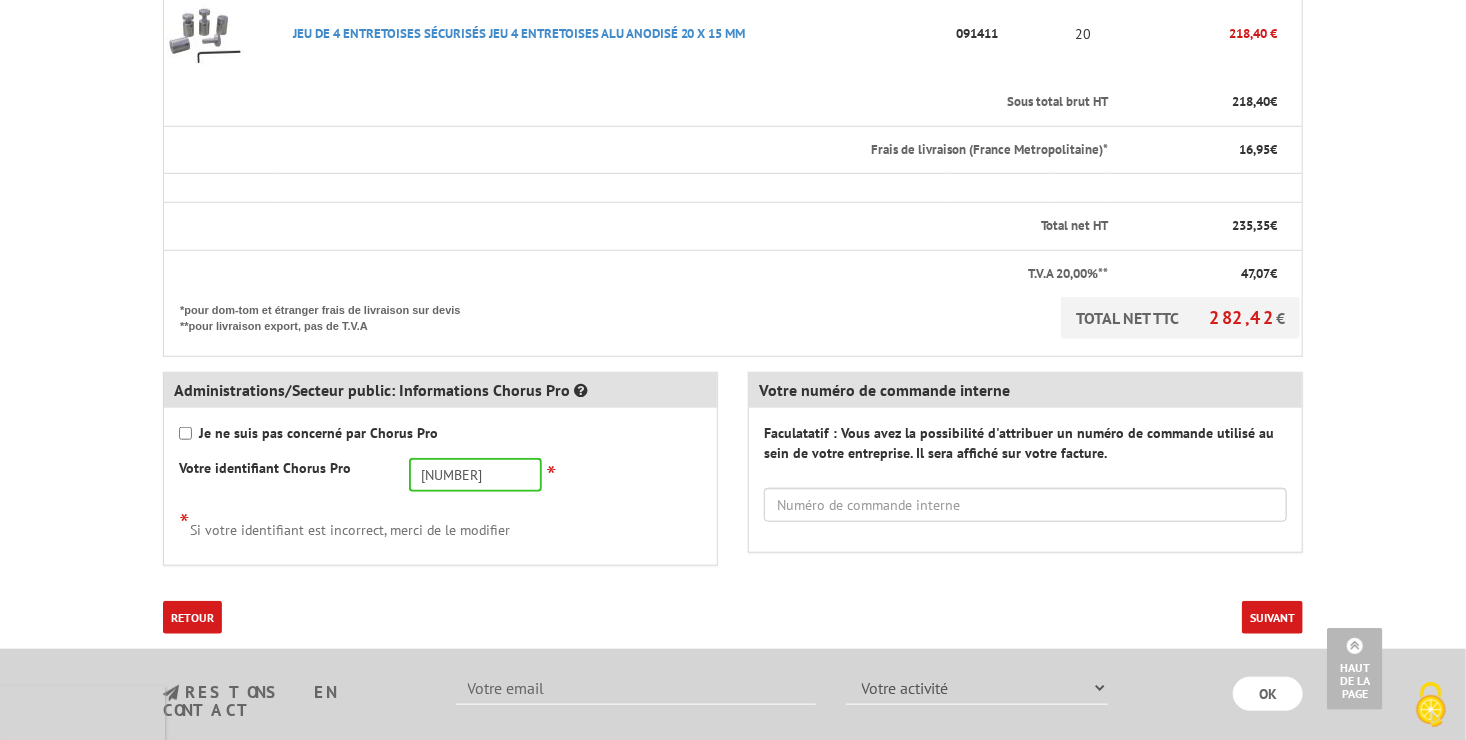 click on "Suivant" at bounding box center (1272, 617) 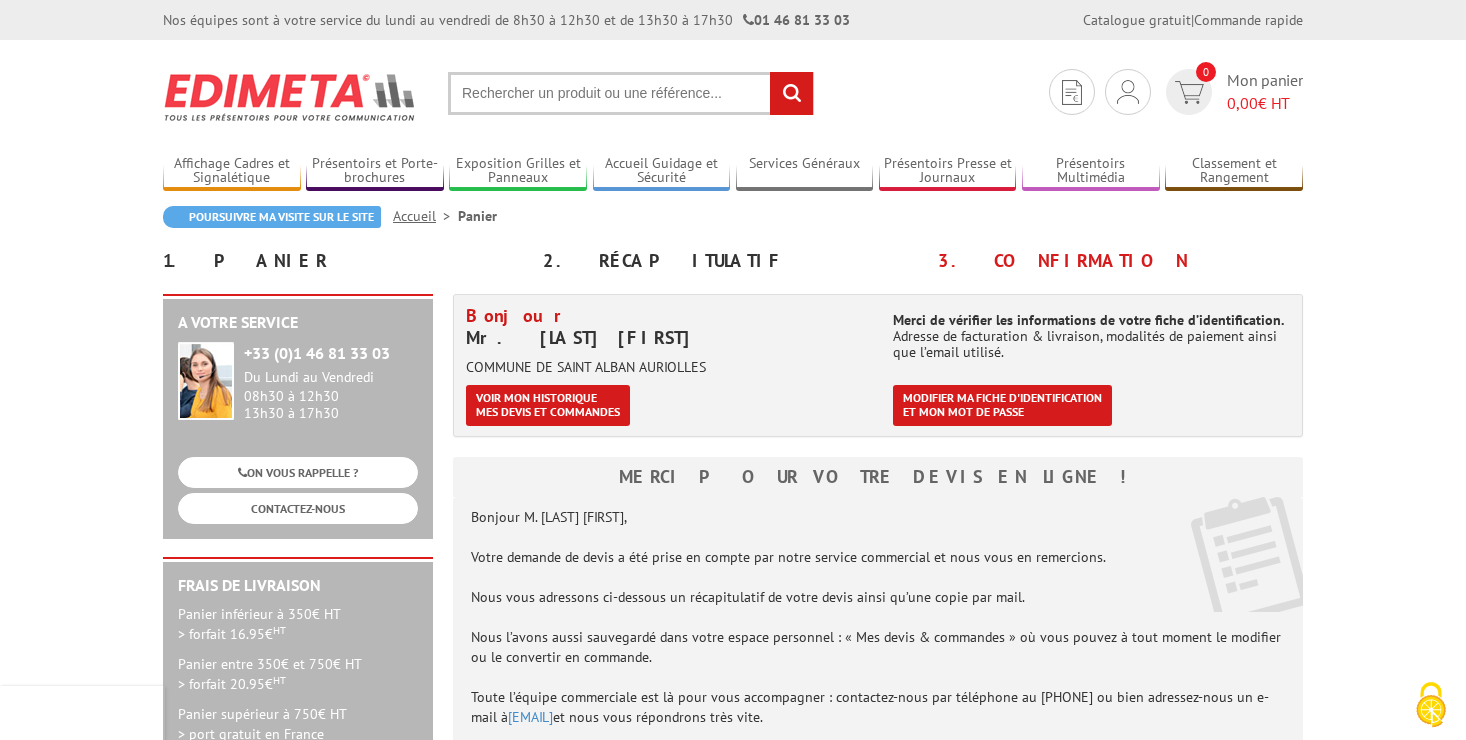 scroll, scrollTop: 0, scrollLeft: 0, axis: both 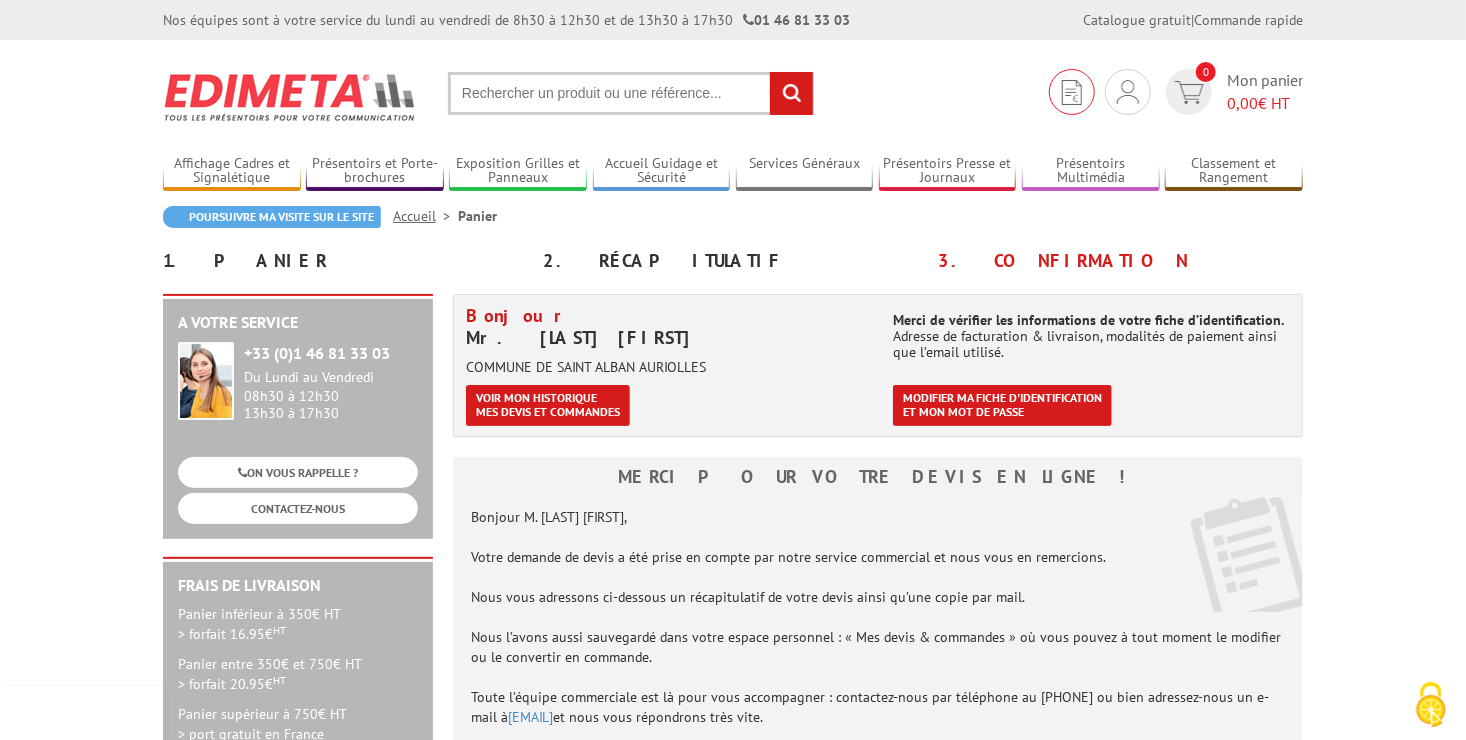 click at bounding box center [1072, 92] 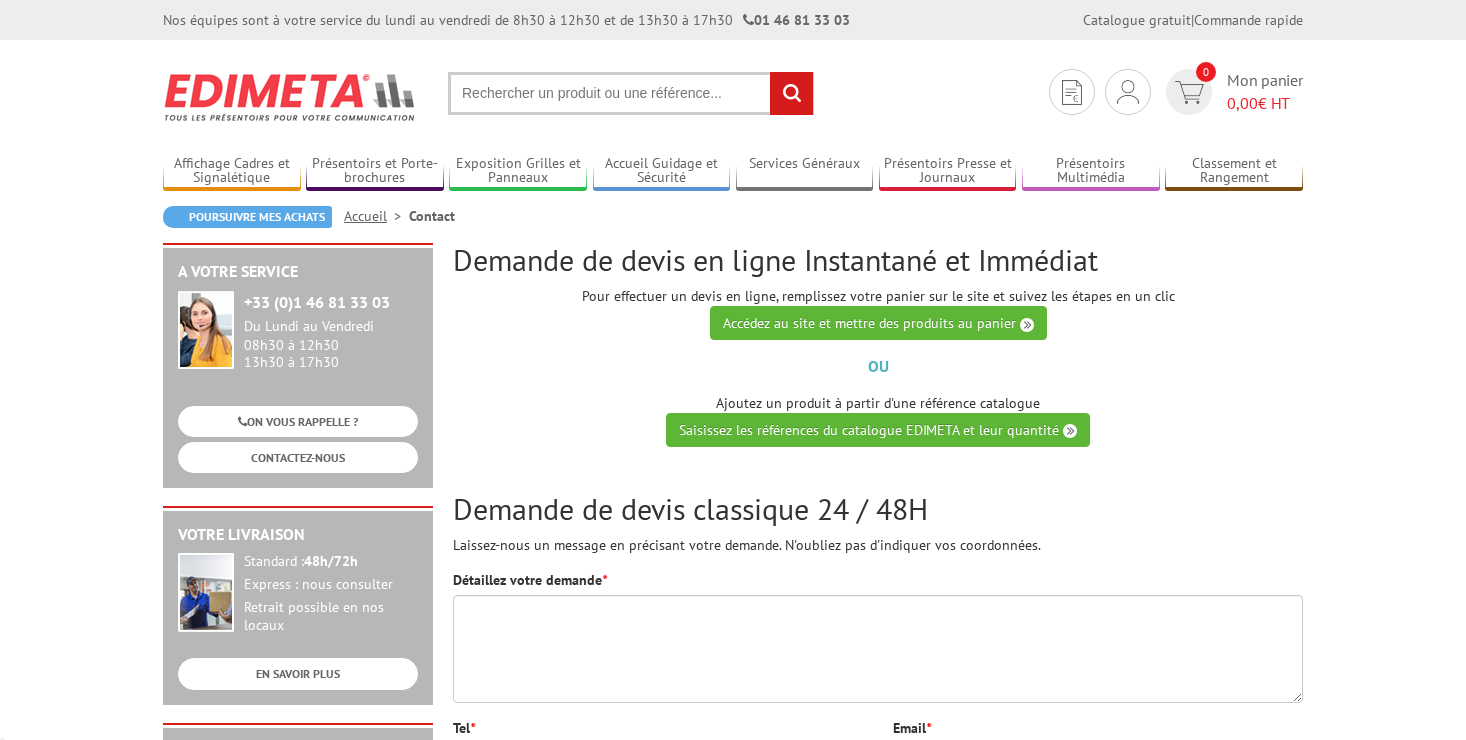 scroll, scrollTop: 0, scrollLeft: 0, axis: both 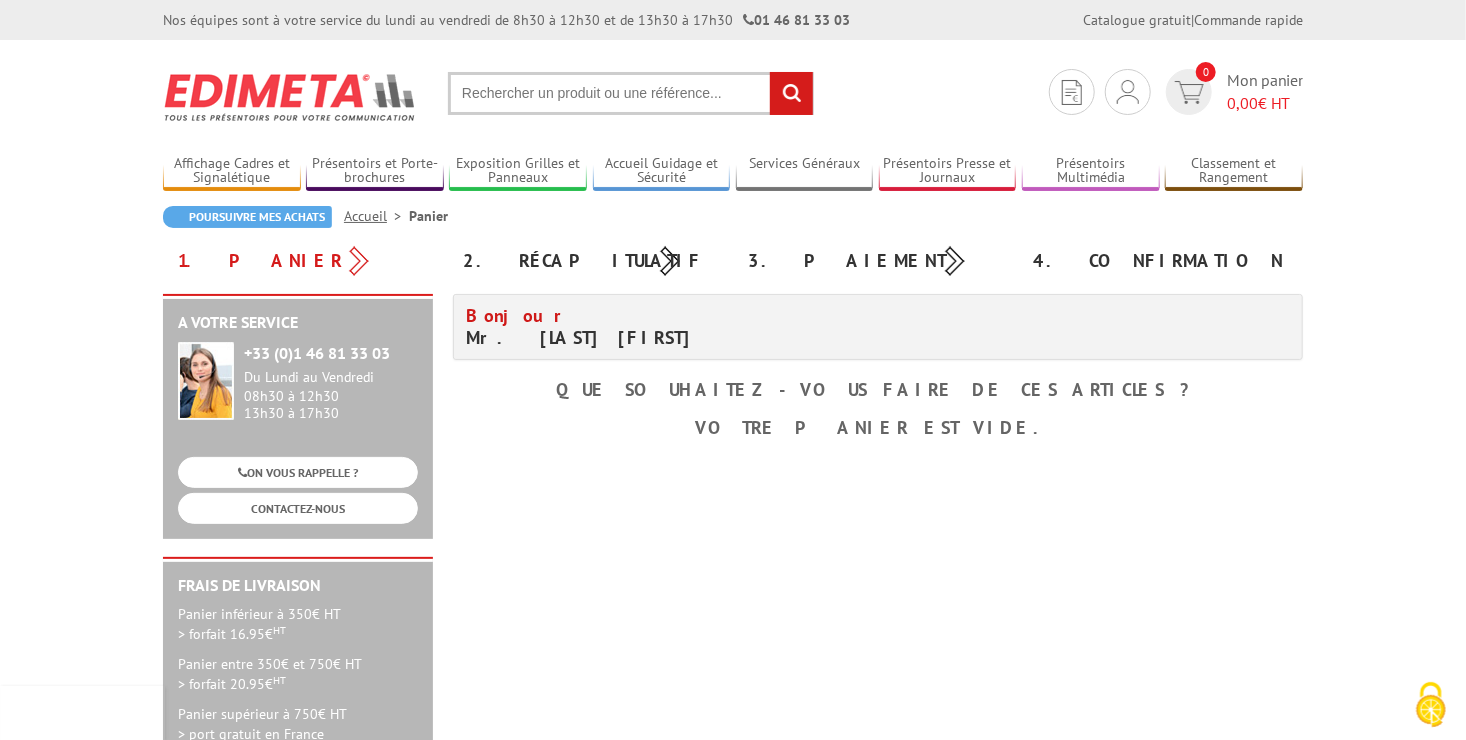 click on "Votre panier est vide." at bounding box center [878, 427] 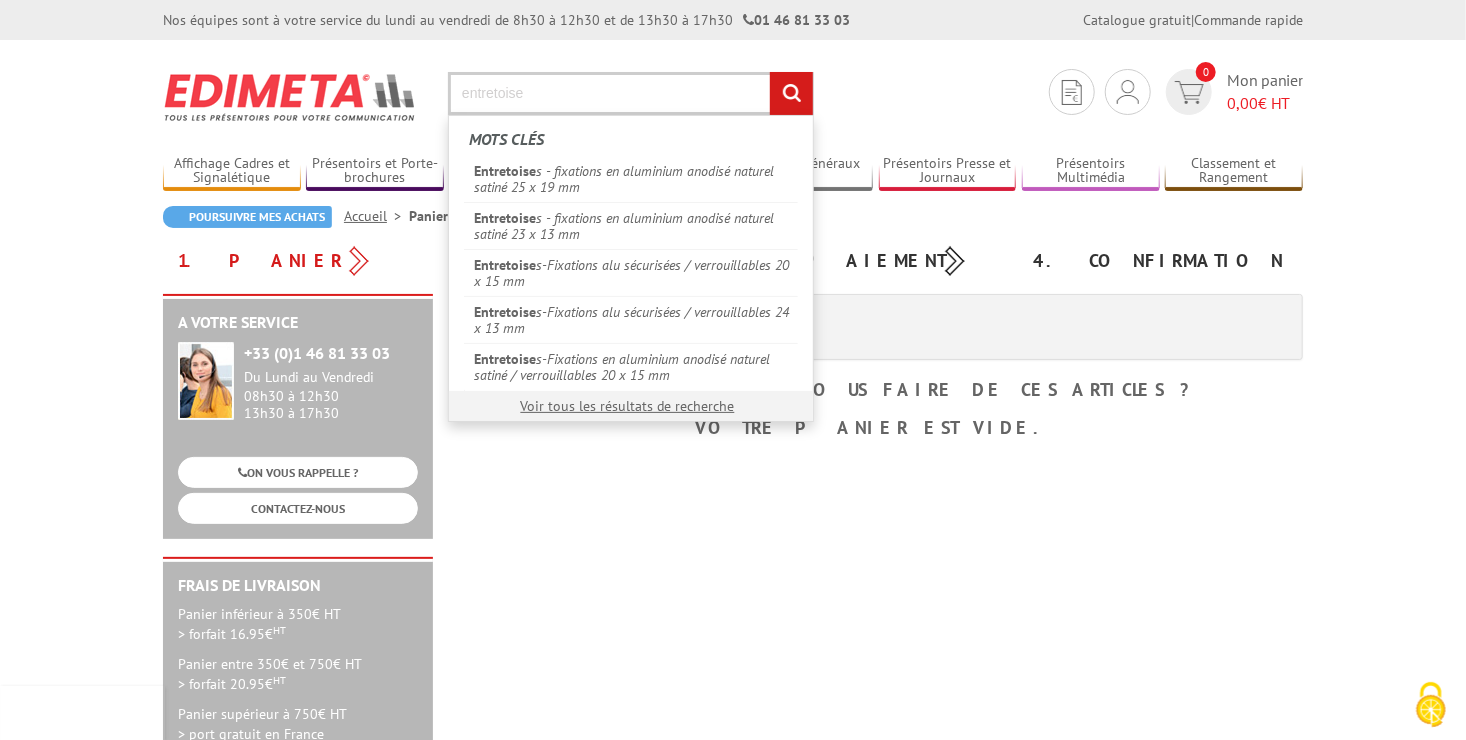 type on "entretoise" 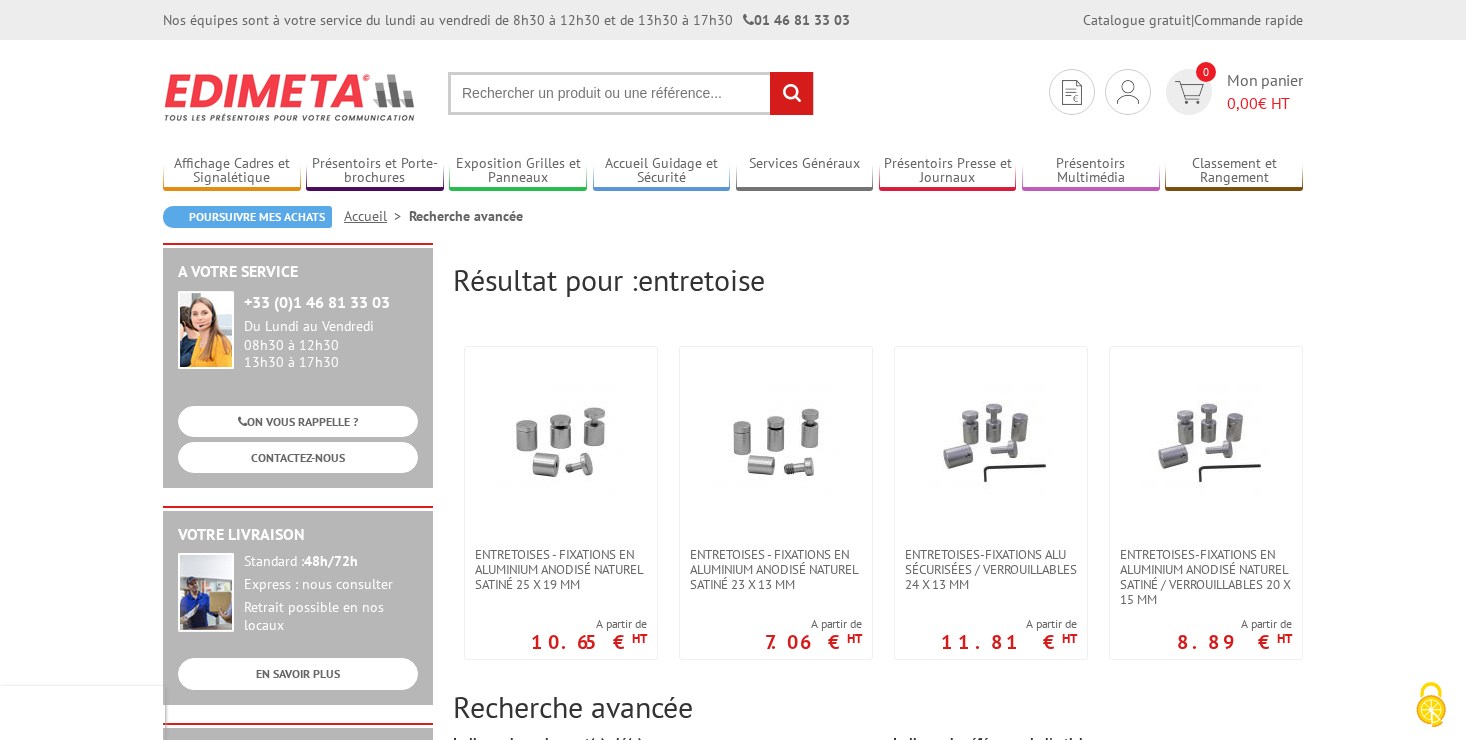 scroll, scrollTop: 0, scrollLeft: 0, axis: both 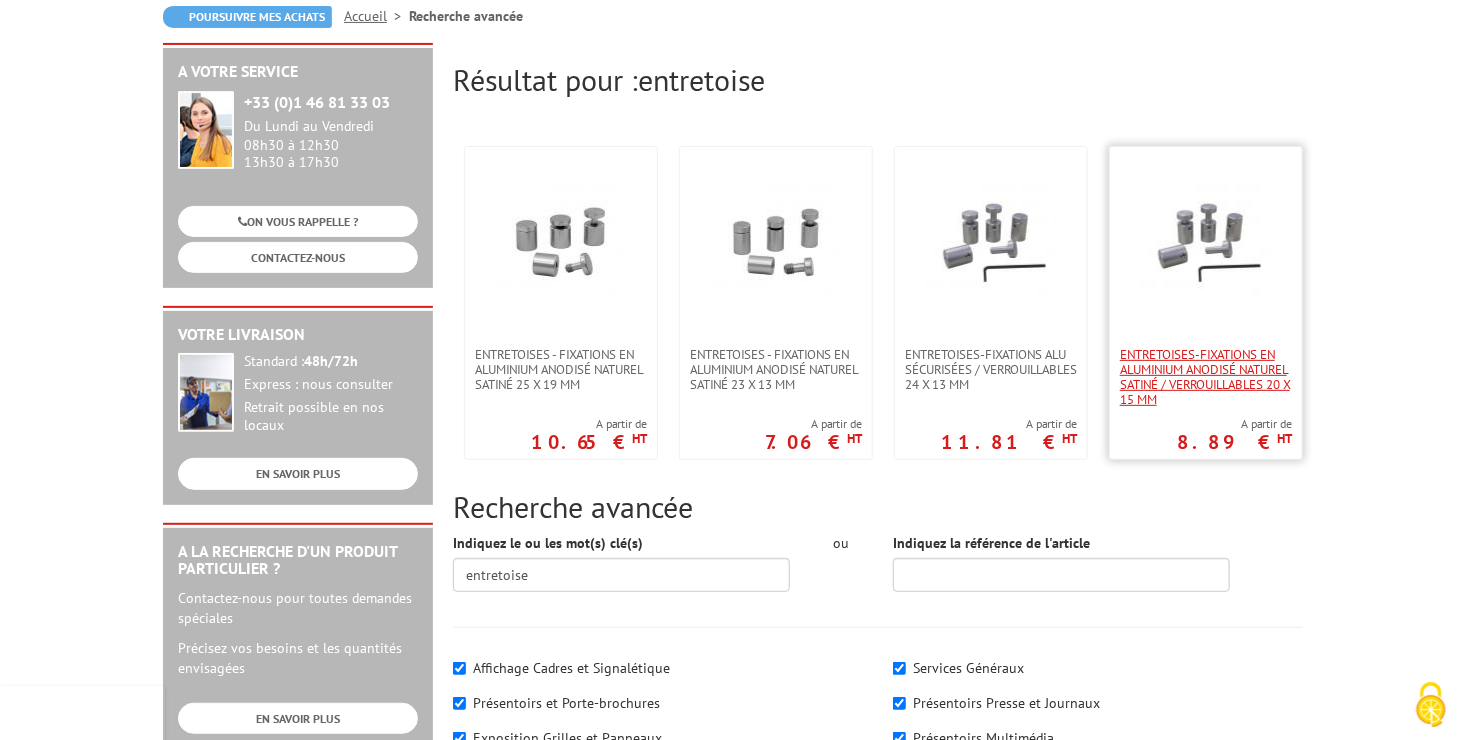 click on "Entretoises-Fixations en aluminium anodisé naturel satiné / verrouillables 20 x 15 mm" at bounding box center (1206, 377) 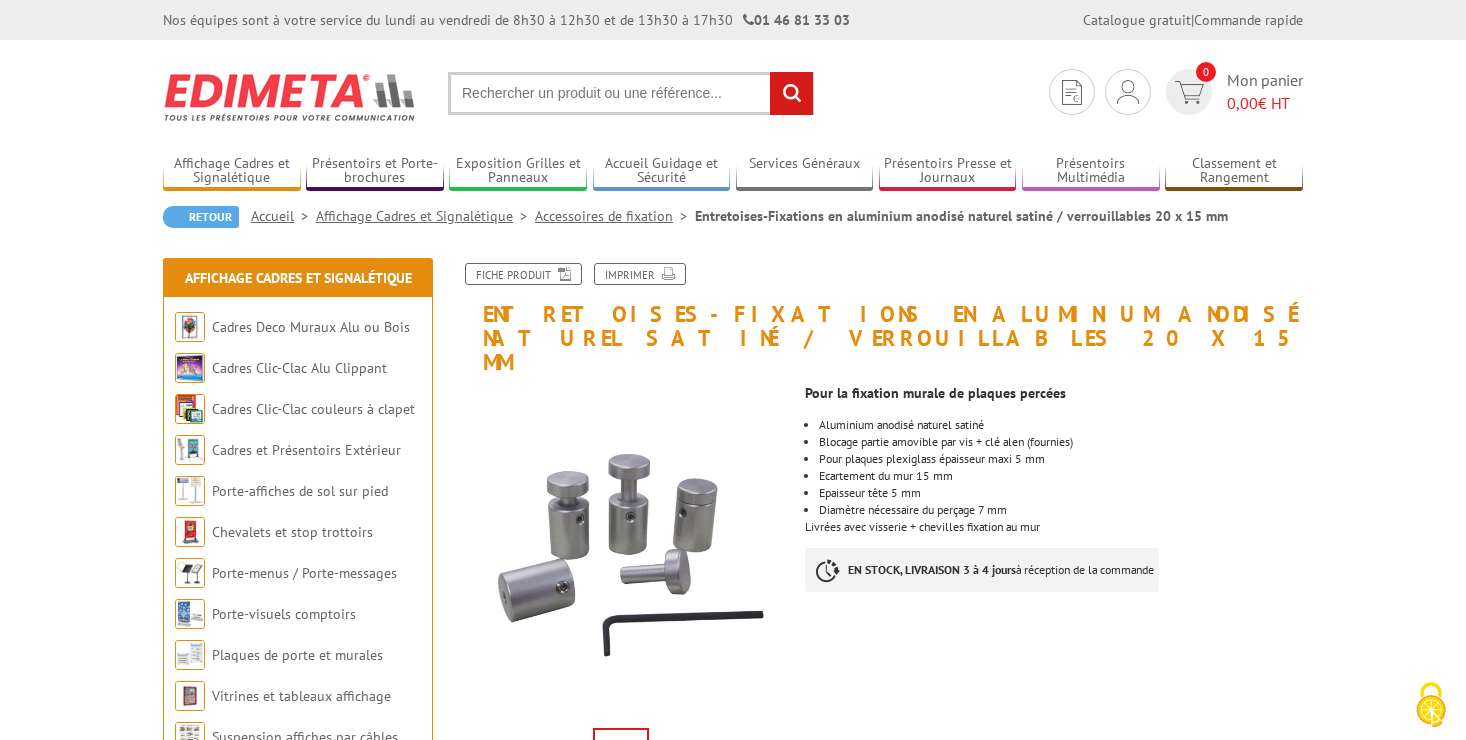 scroll, scrollTop: 0, scrollLeft: 0, axis: both 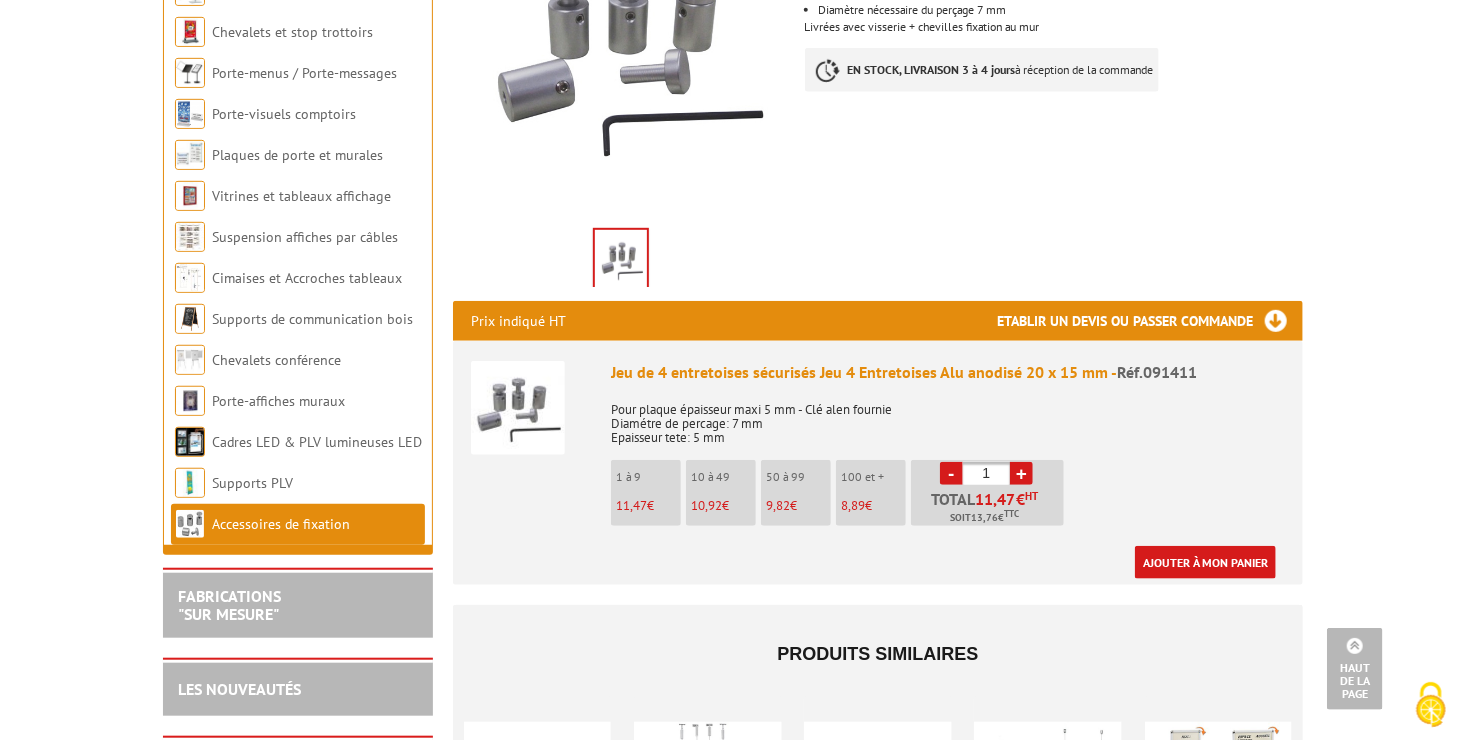 click on "1" at bounding box center (986, 473) 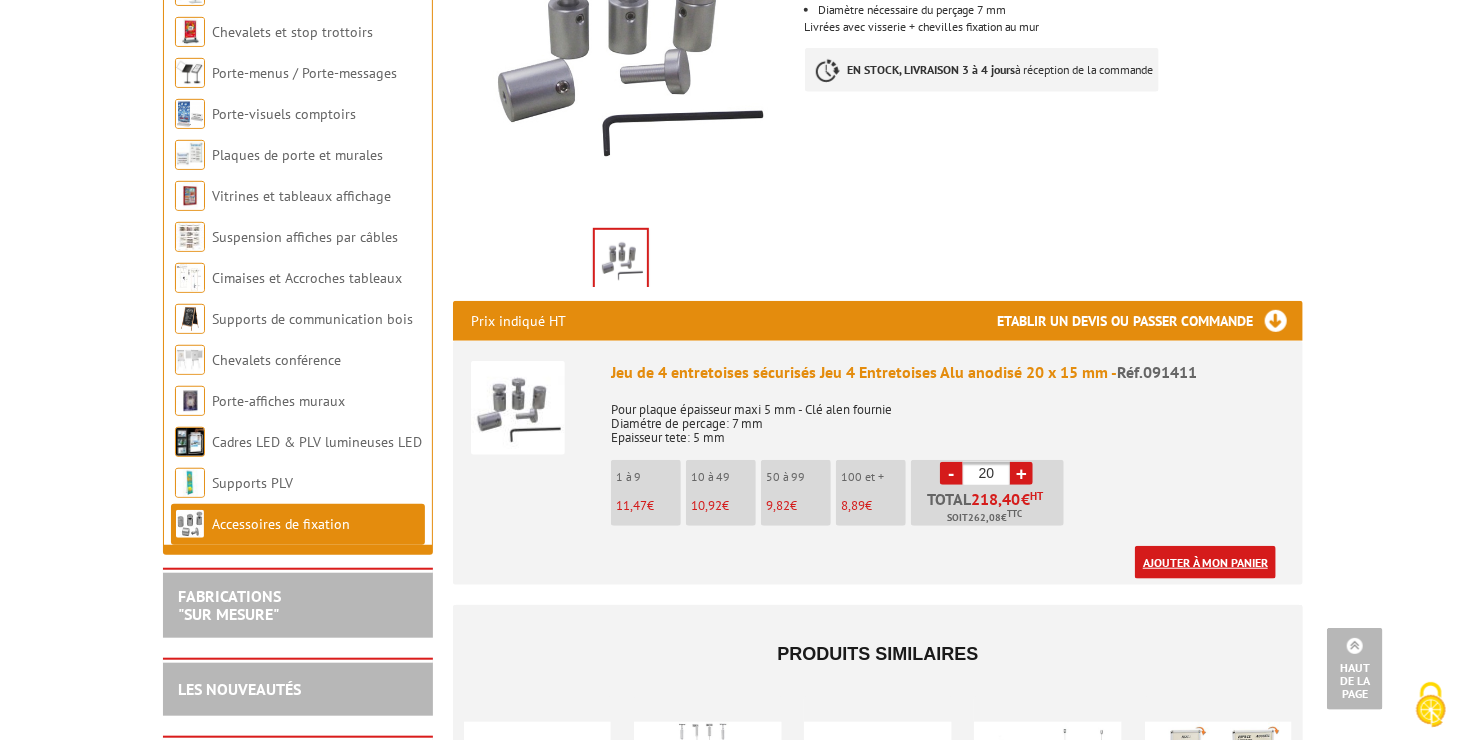 type on "20" 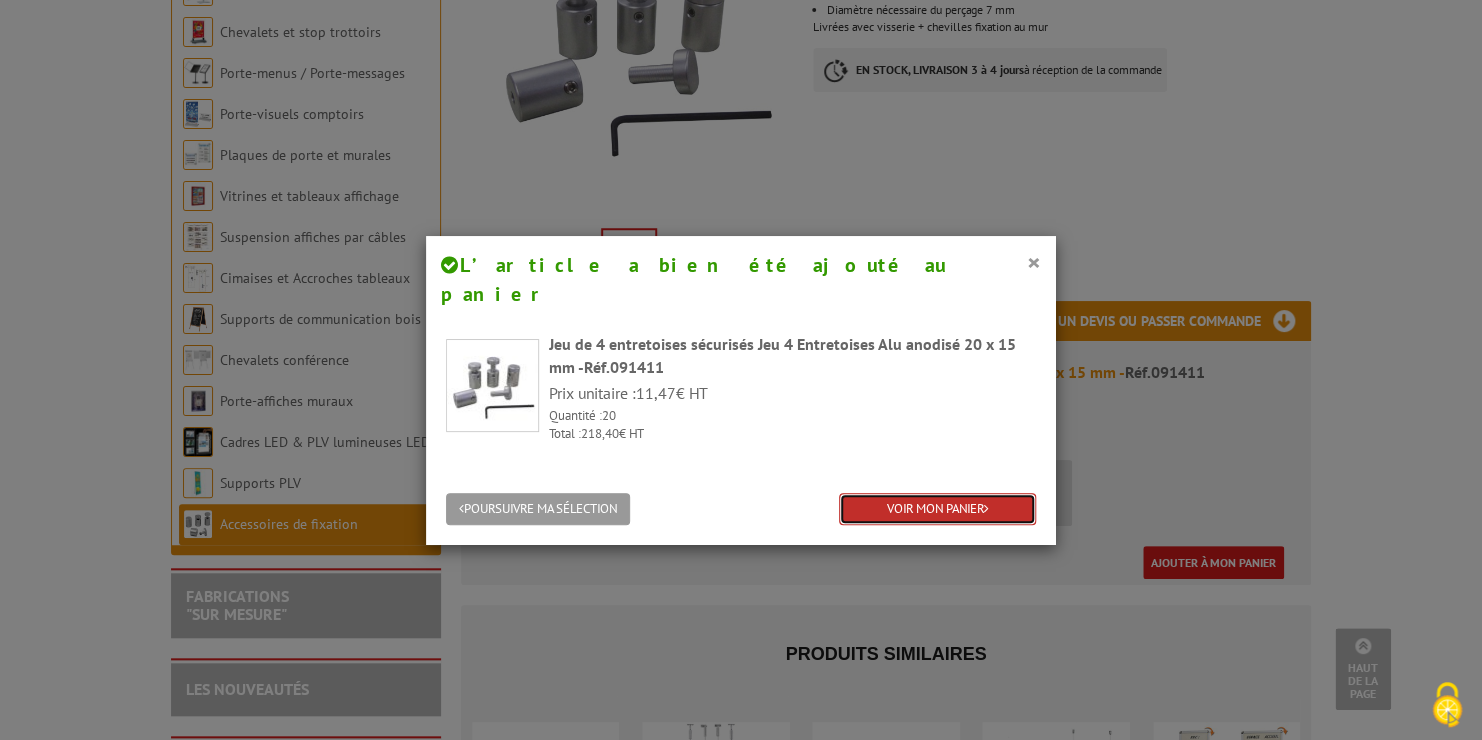 click on "VOIR MON PANIER" at bounding box center (937, 509) 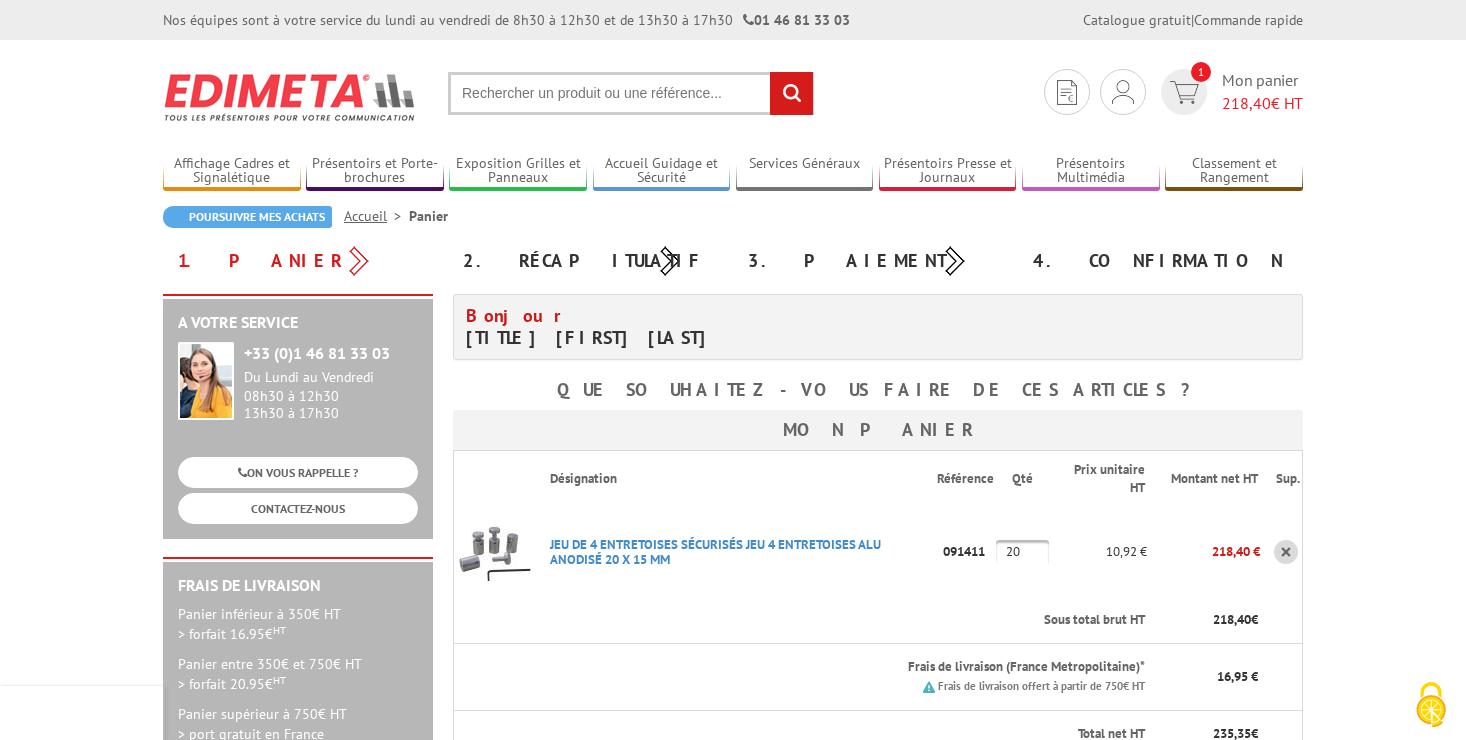 scroll, scrollTop: 0, scrollLeft: 0, axis: both 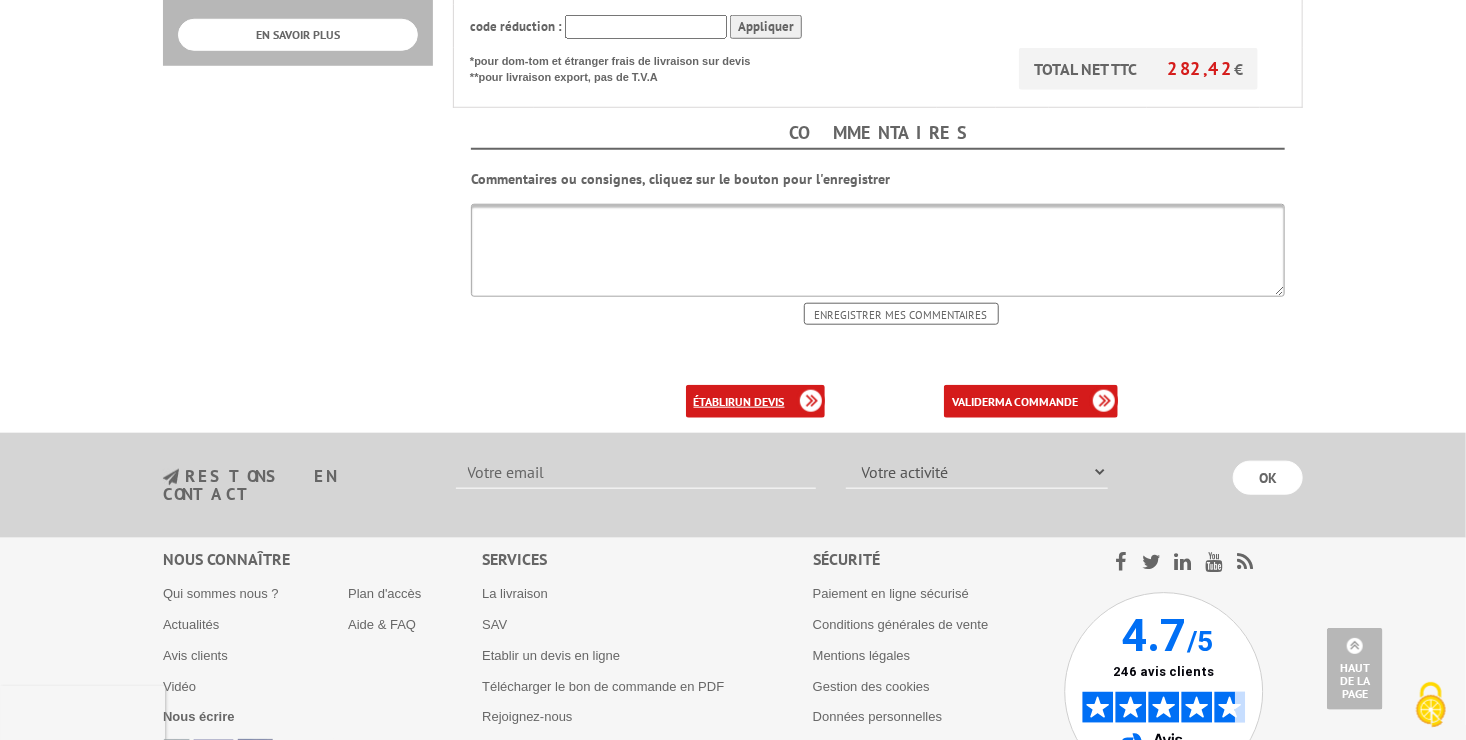 click on "un devis" at bounding box center (760, 401) 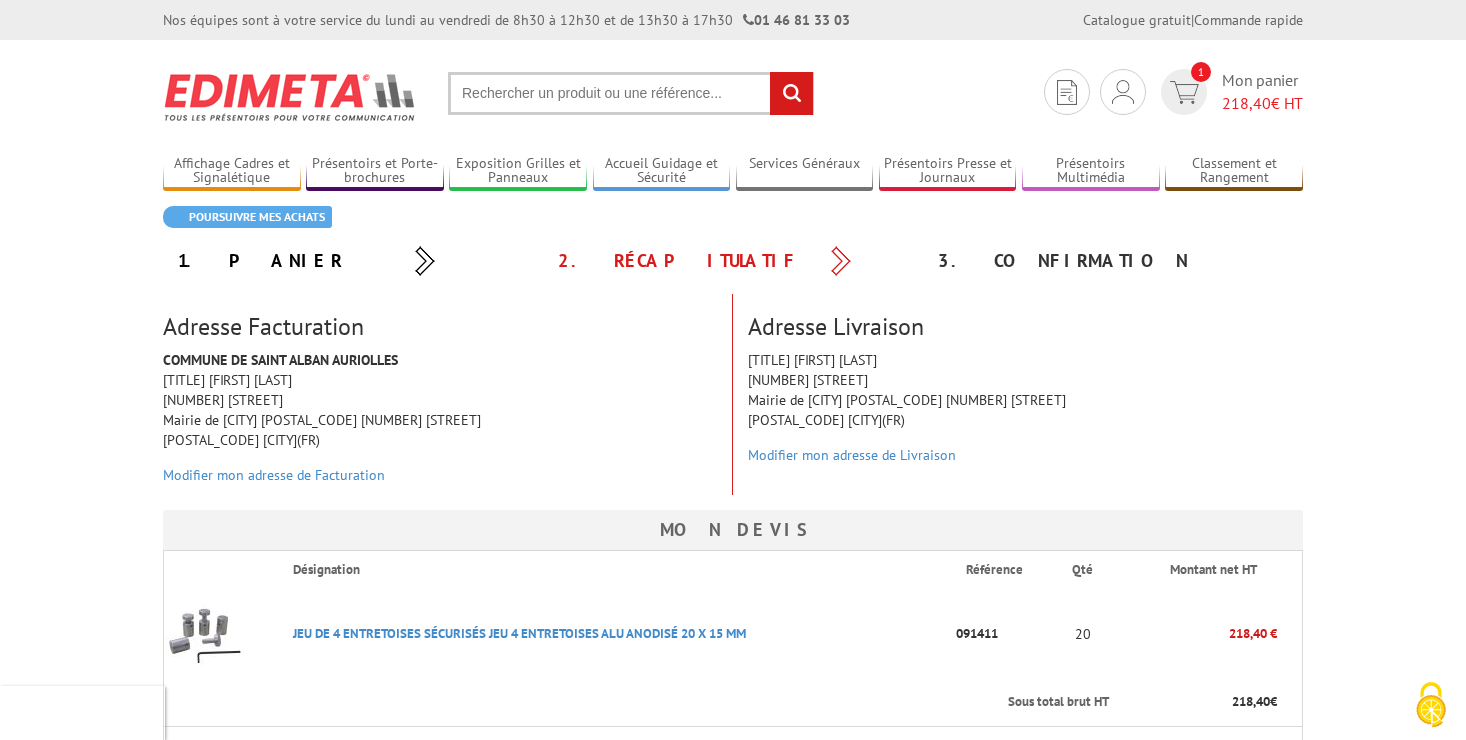 scroll, scrollTop: 0, scrollLeft: 0, axis: both 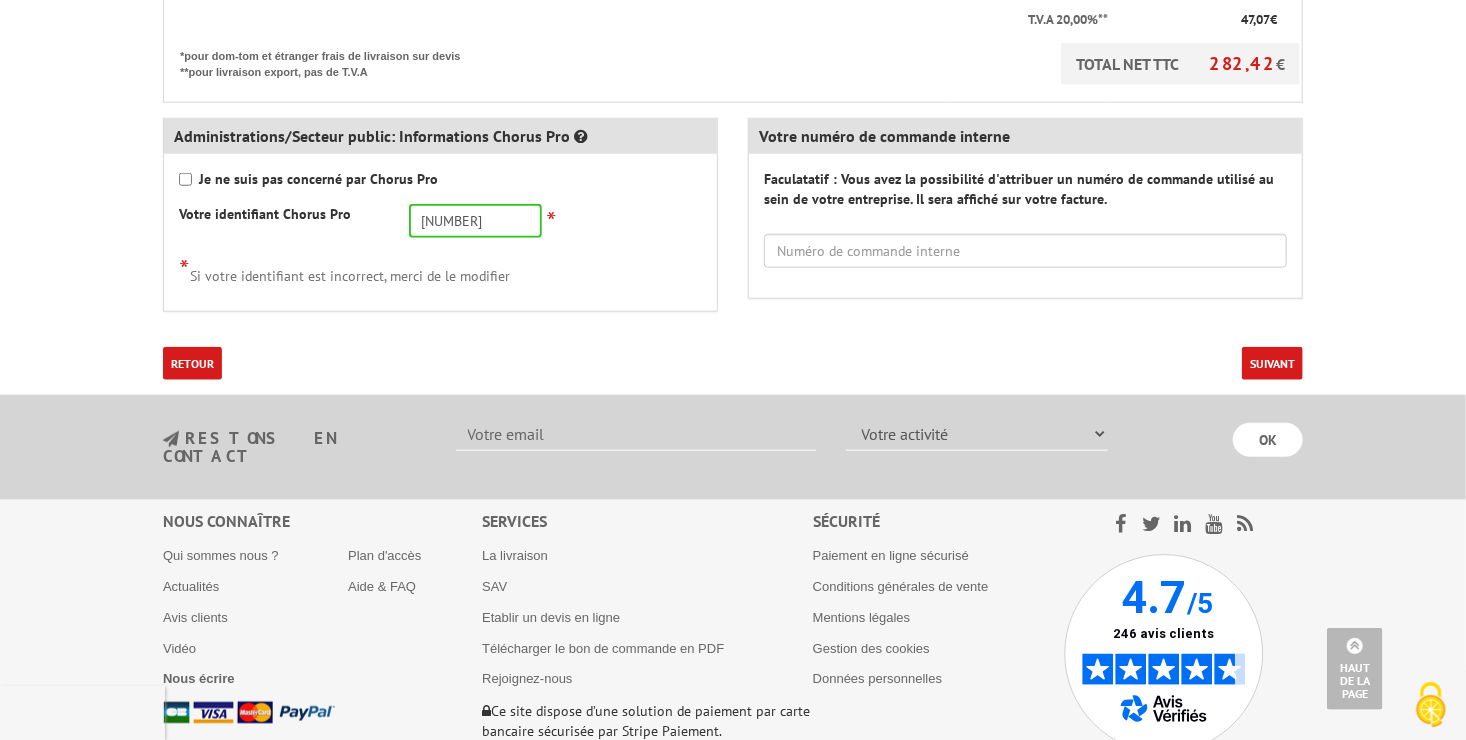 click on "Suivant" at bounding box center (1272, 363) 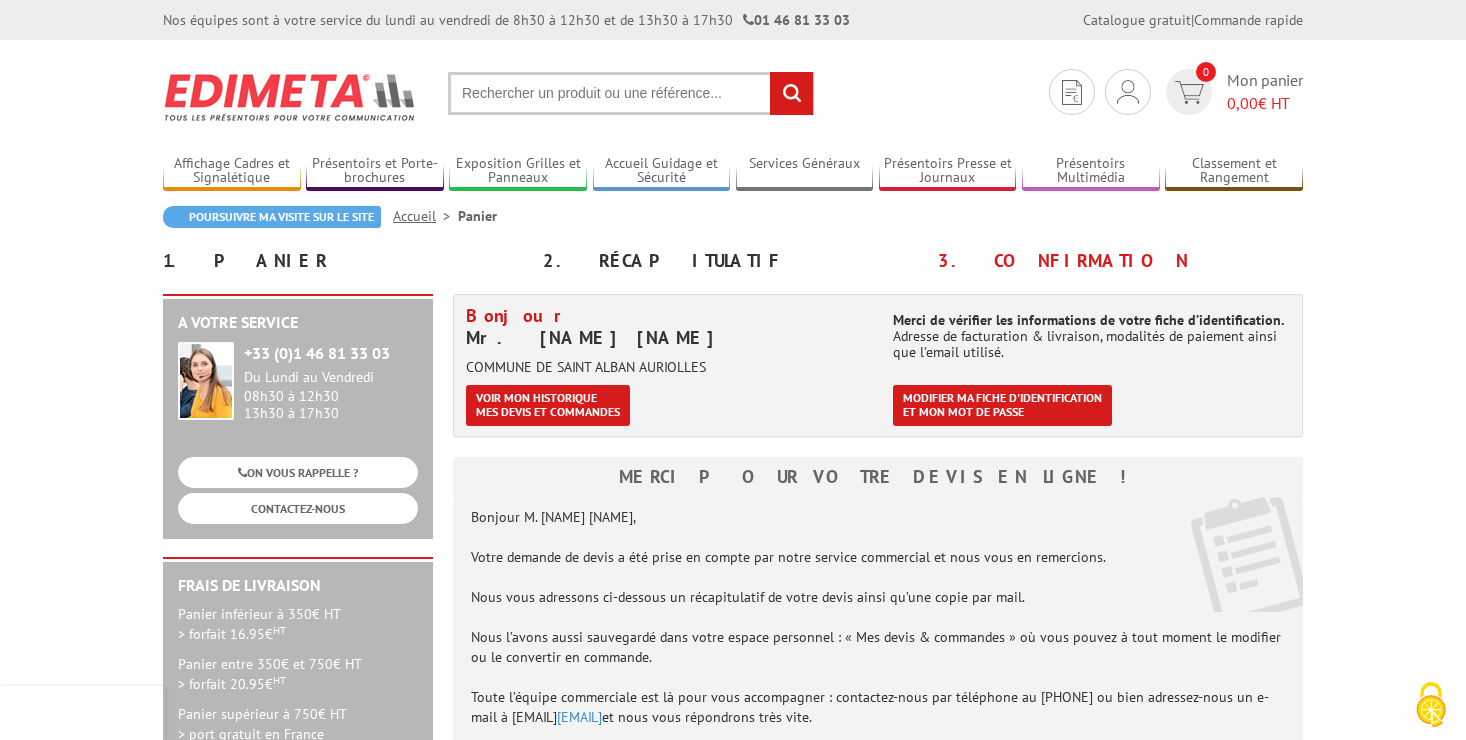 scroll, scrollTop: 0, scrollLeft: 0, axis: both 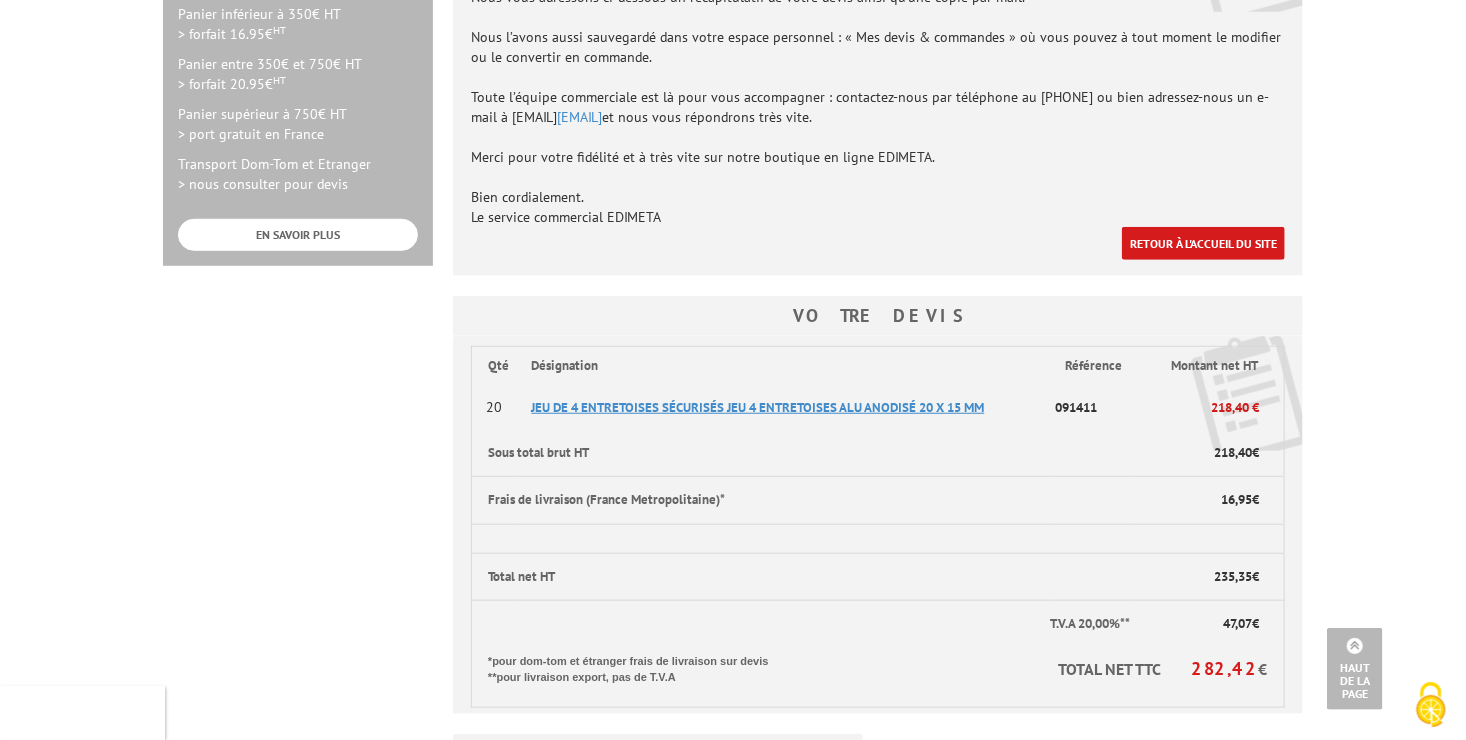 click on "JEU DE 4 ENTRETOISES SéCURISéS JEU 4 ENTRETOISES ALU ANODISé  20 X 15 MM" at bounding box center (757, 407) 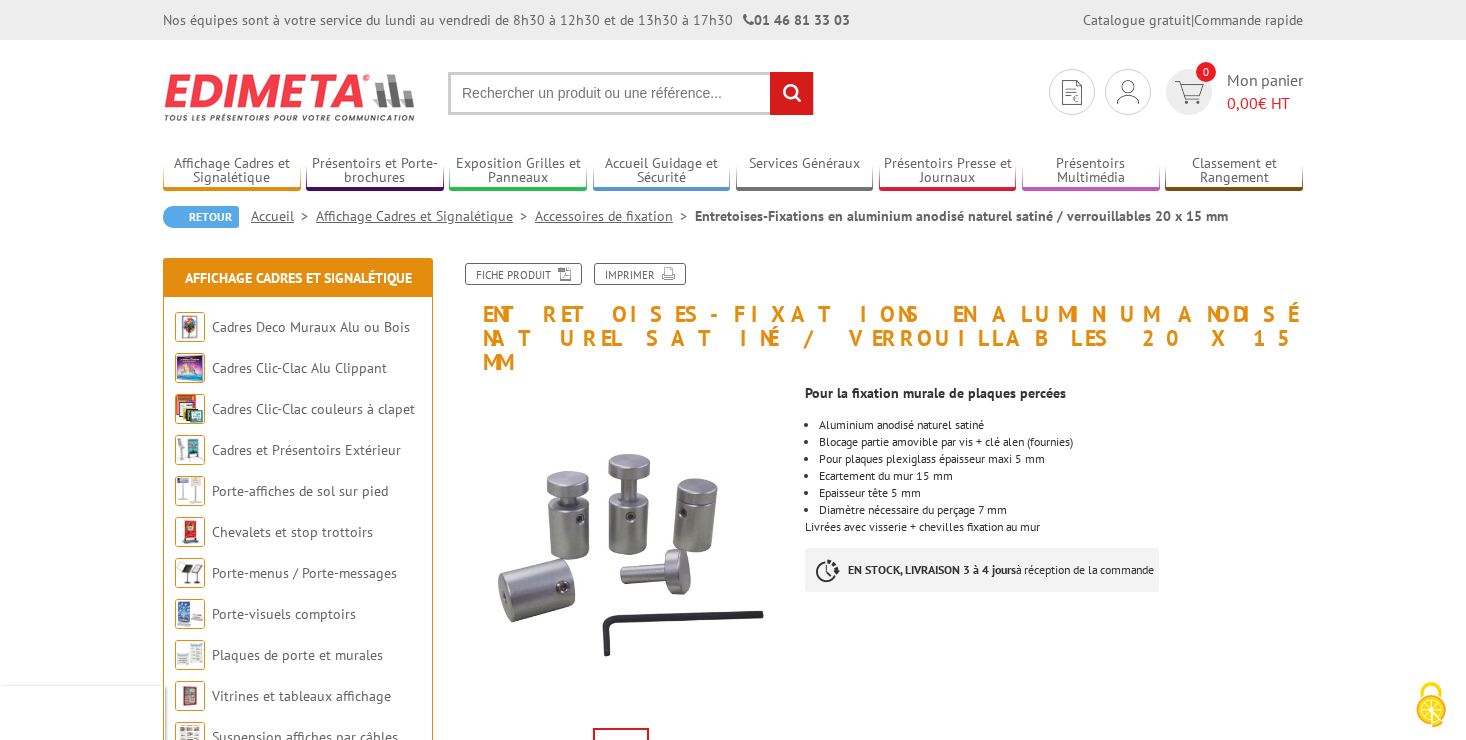 scroll, scrollTop: 0, scrollLeft: 0, axis: both 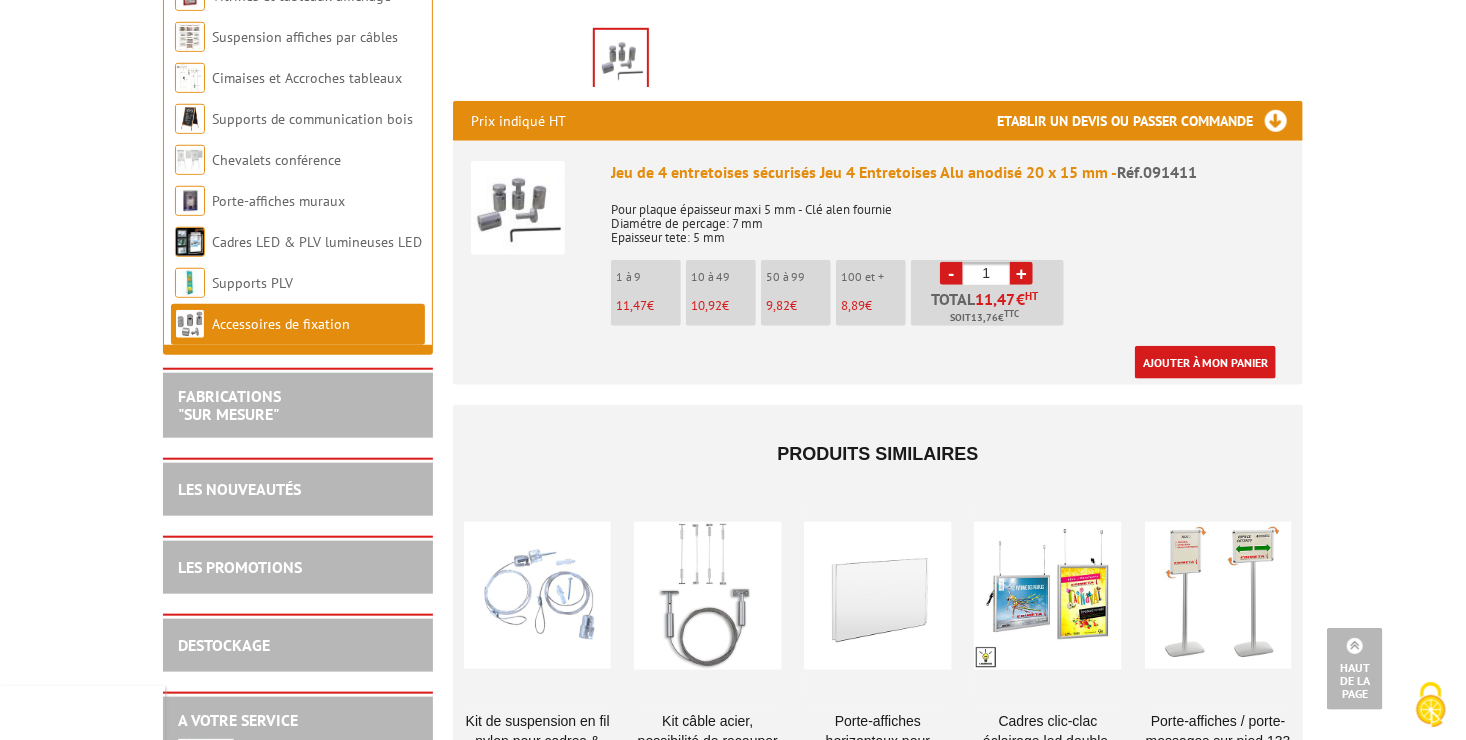 click on "1" at bounding box center [986, 273] 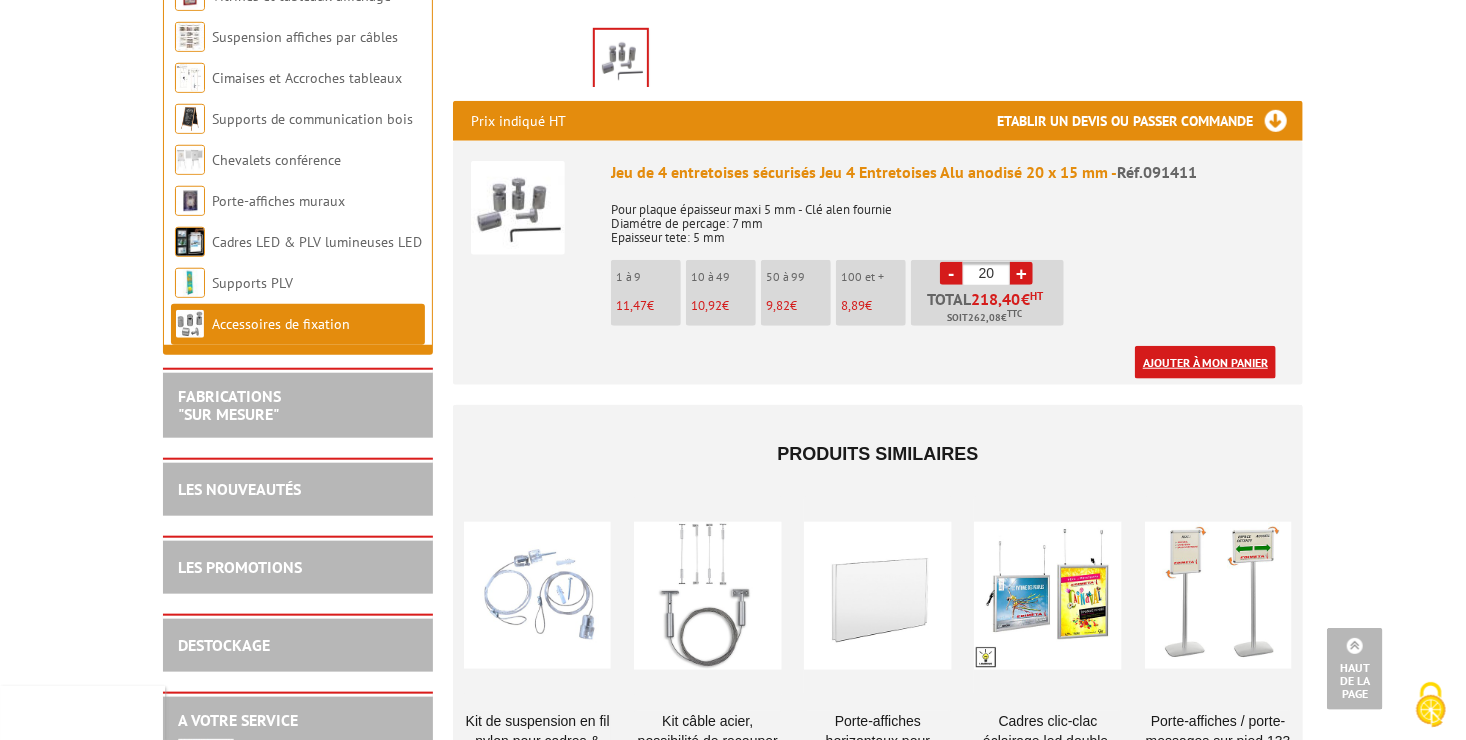 type on "20" 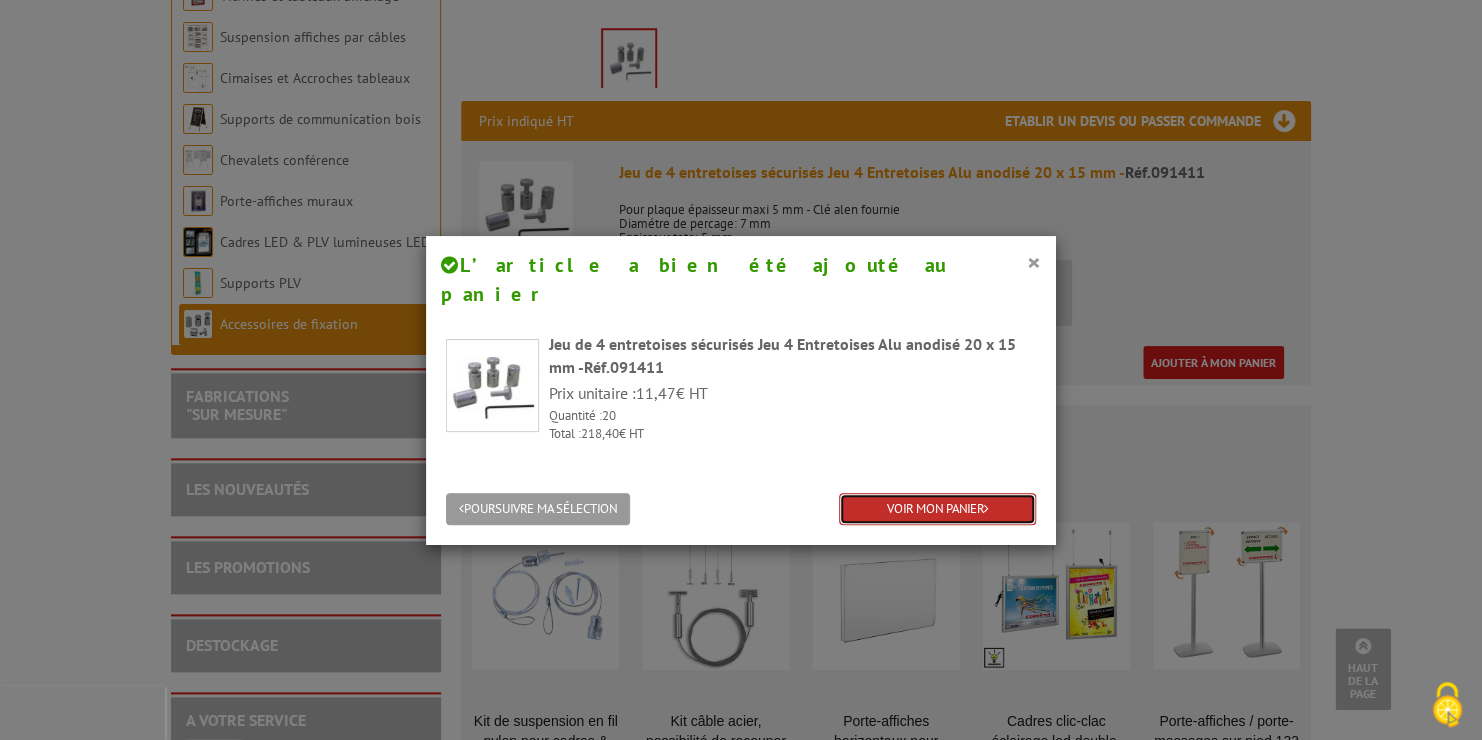 click on "VOIR MON PANIER" at bounding box center (937, 509) 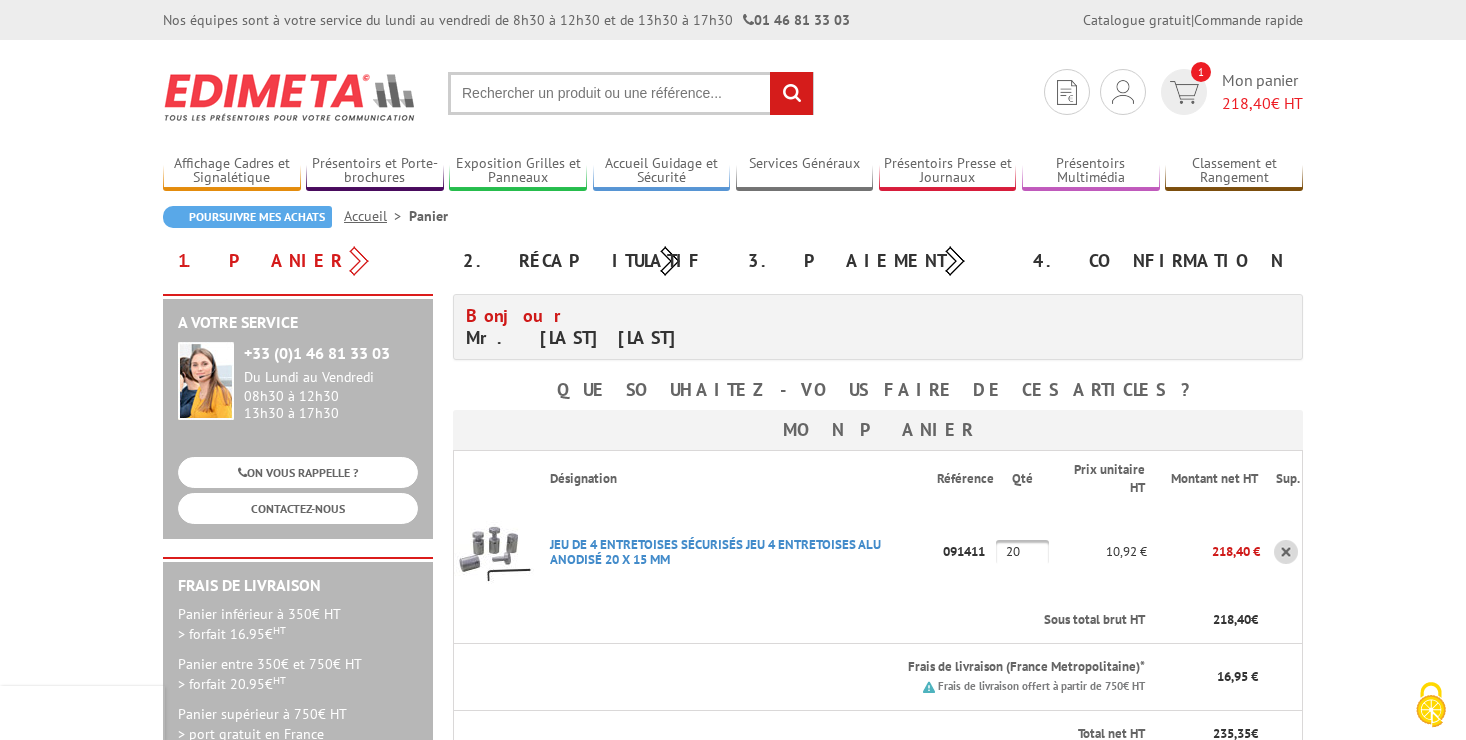 scroll, scrollTop: 0, scrollLeft: 0, axis: both 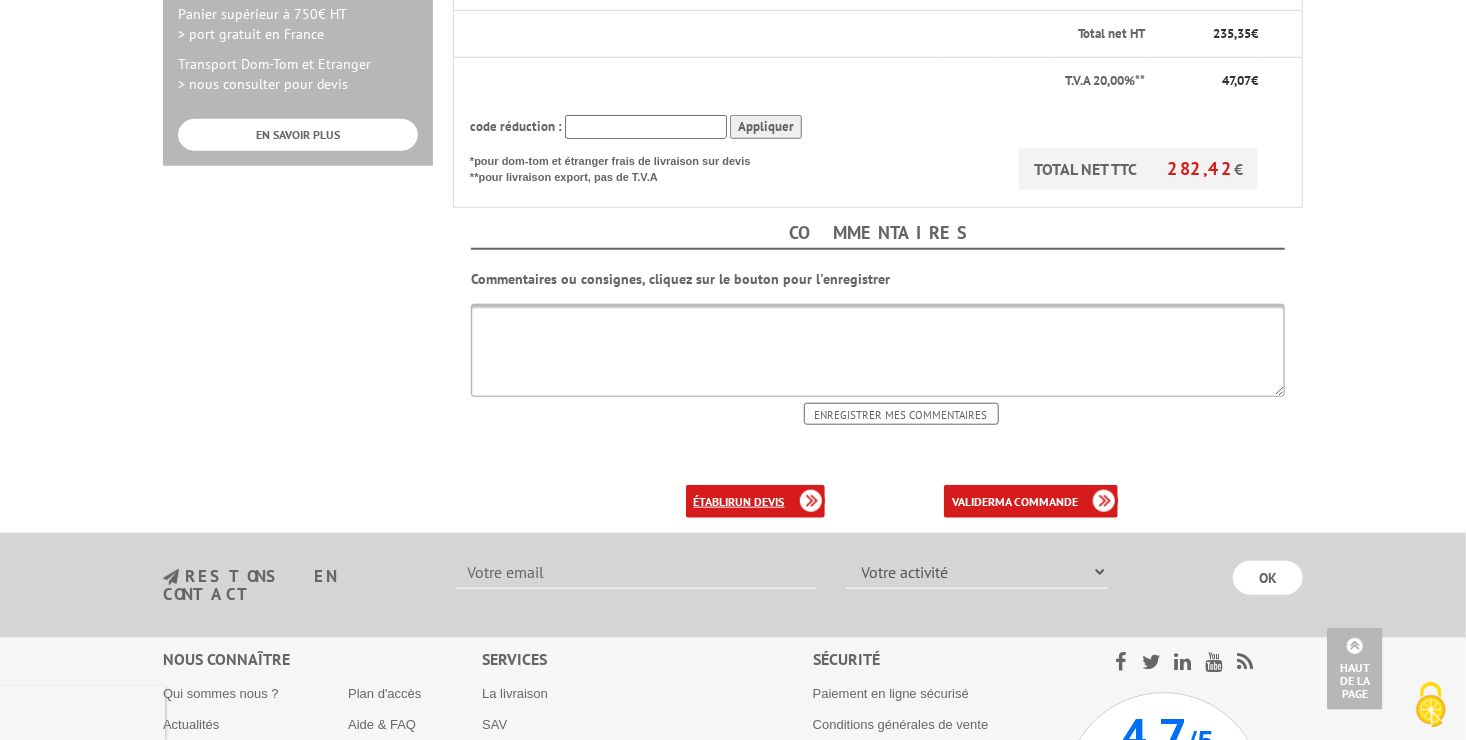 click on "un devis" at bounding box center [760, 501] 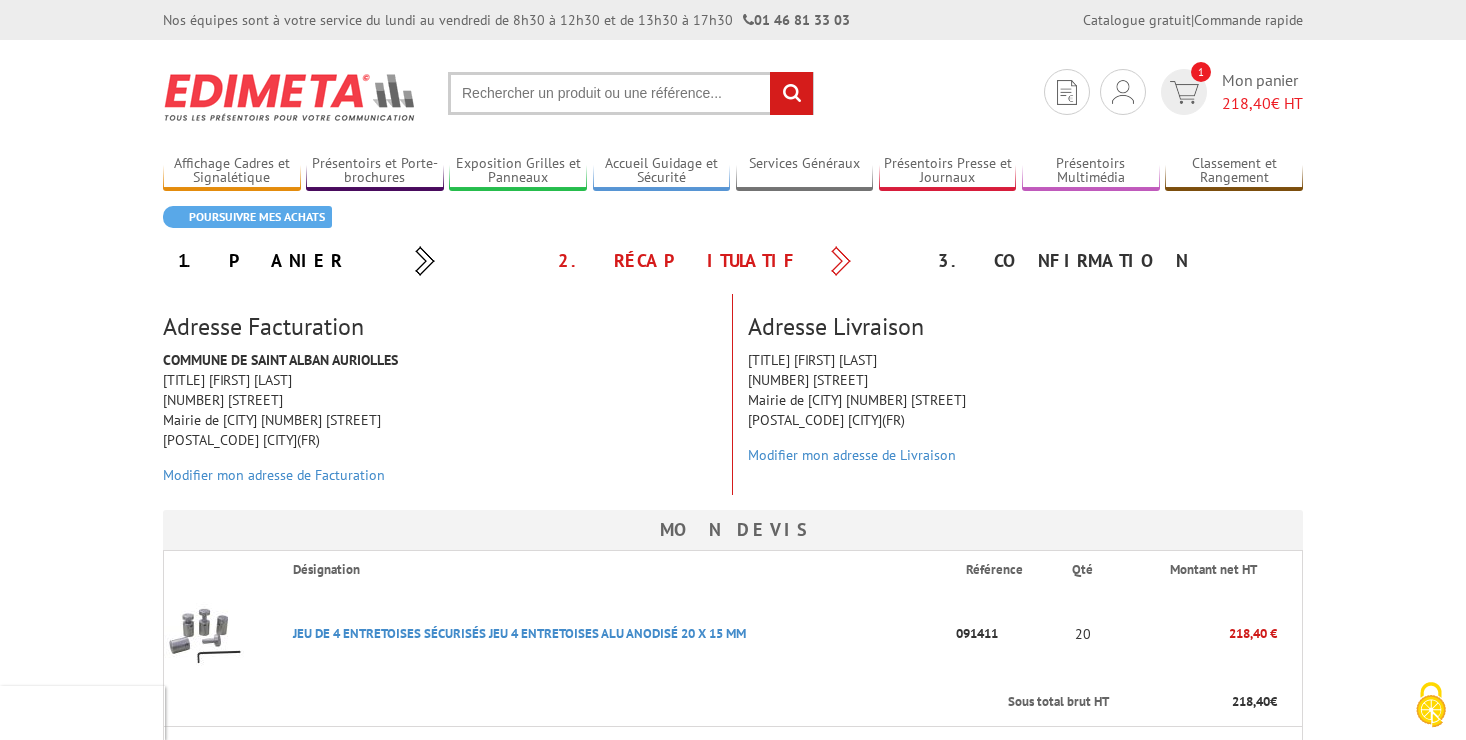scroll, scrollTop: 0, scrollLeft: 0, axis: both 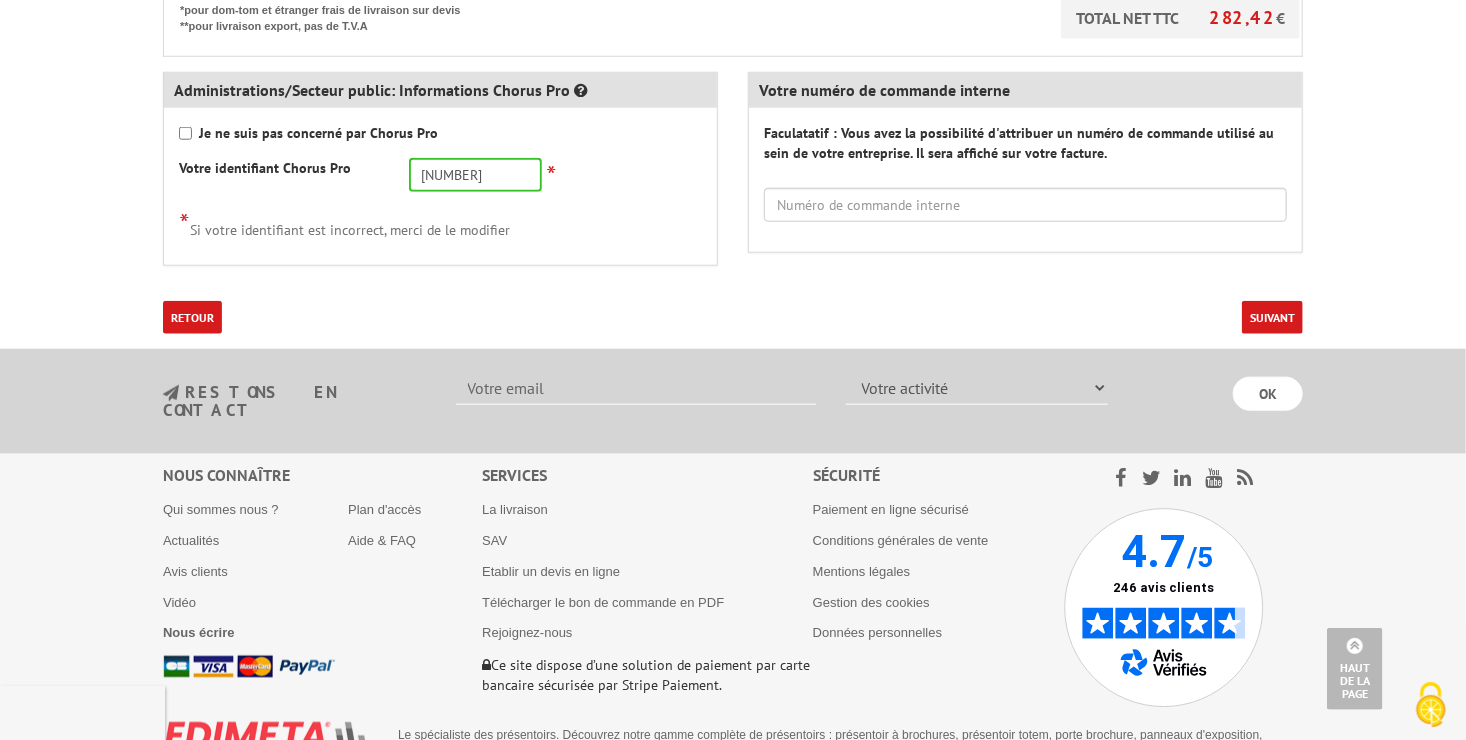 click on "Suivant" at bounding box center (1272, 317) 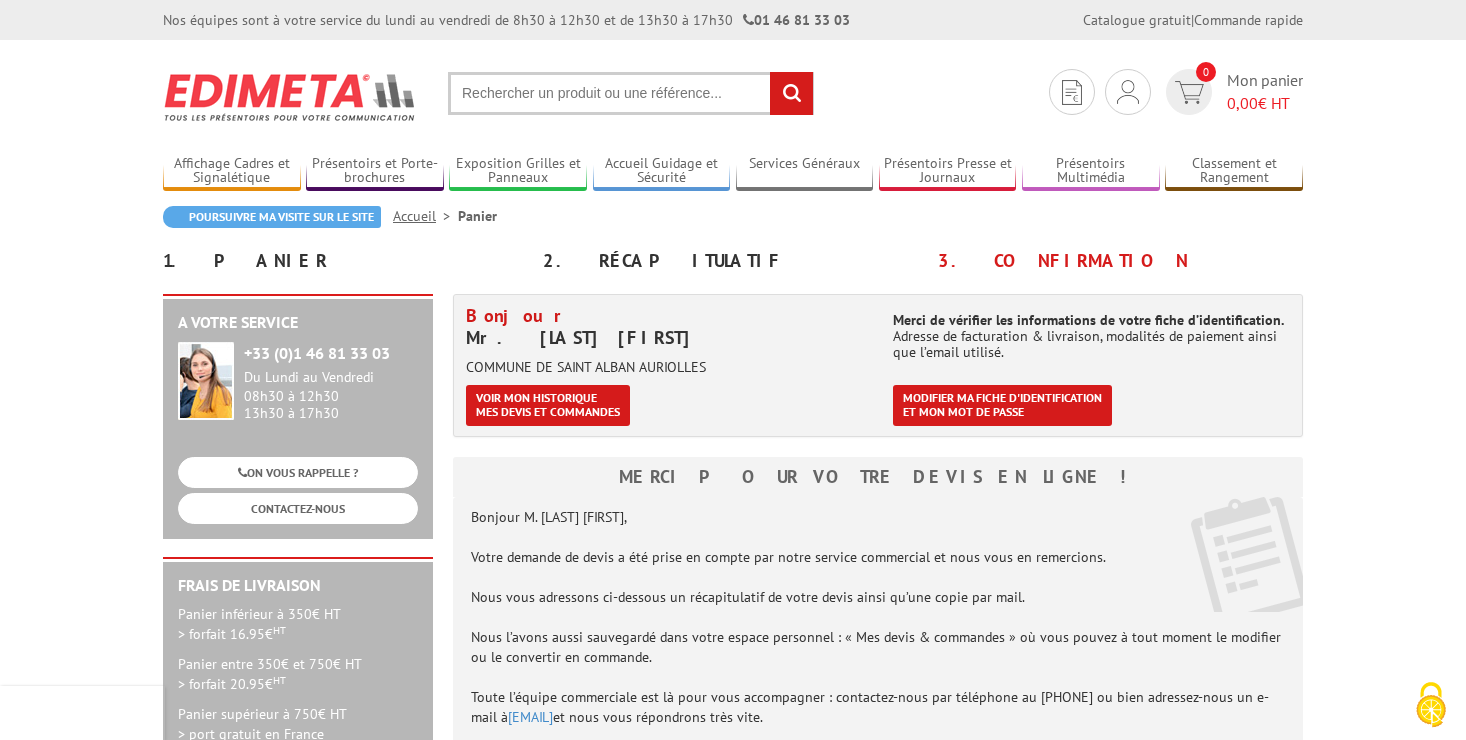scroll, scrollTop: 0, scrollLeft: 0, axis: both 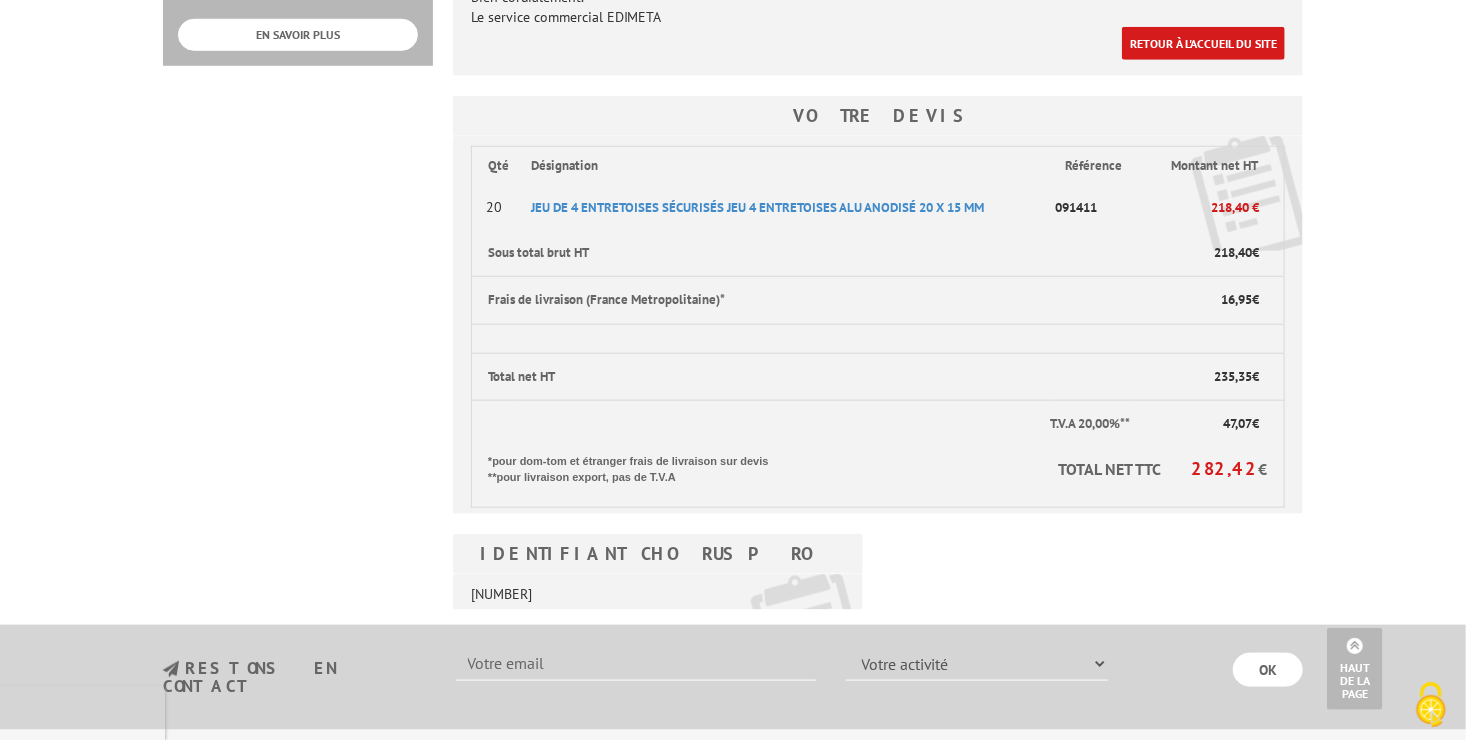 click on "Total net HT" at bounding box center [802, 377] 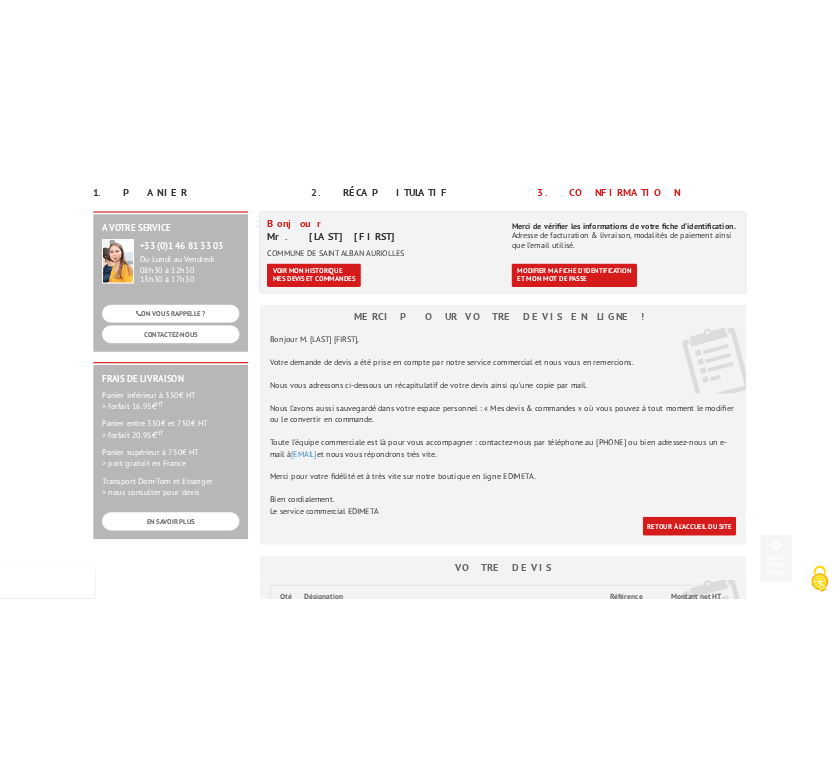 scroll, scrollTop: 130, scrollLeft: 0, axis: vertical 